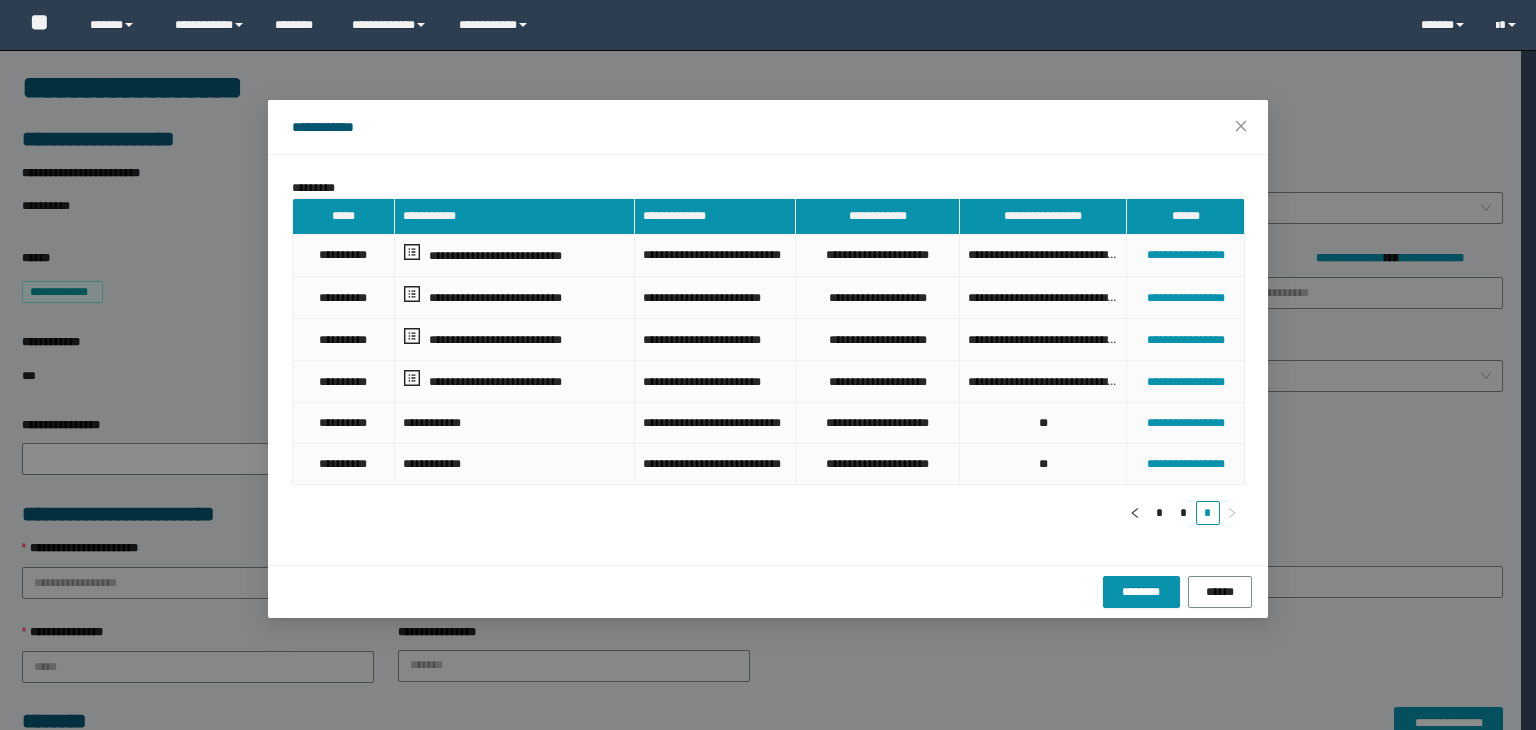 scroll, scrollTop: 653, scrollLeft: 0, axis: vertical 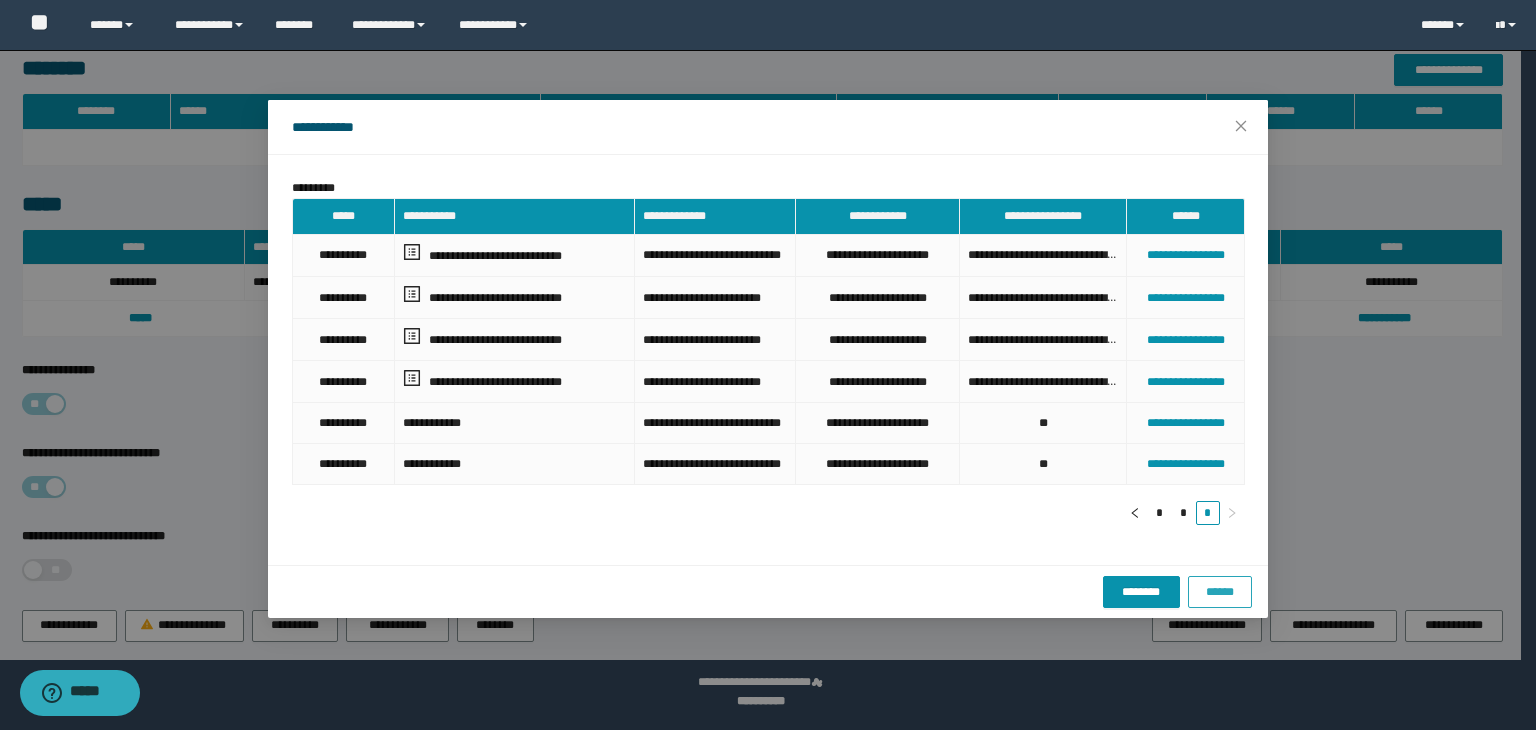 click on "******" at bounding box center (1220, 592) 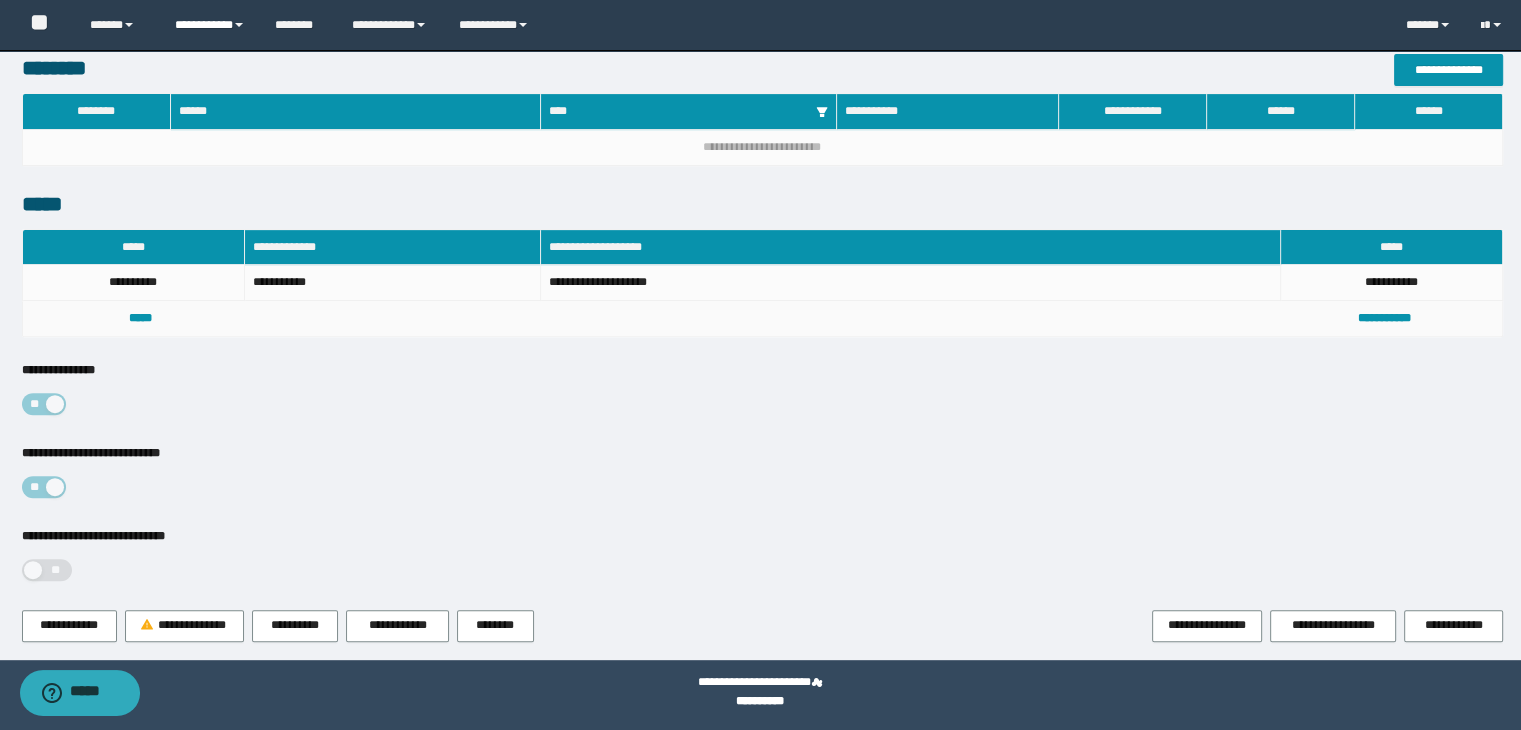 click on "**********" at bounding box center [210, 25] 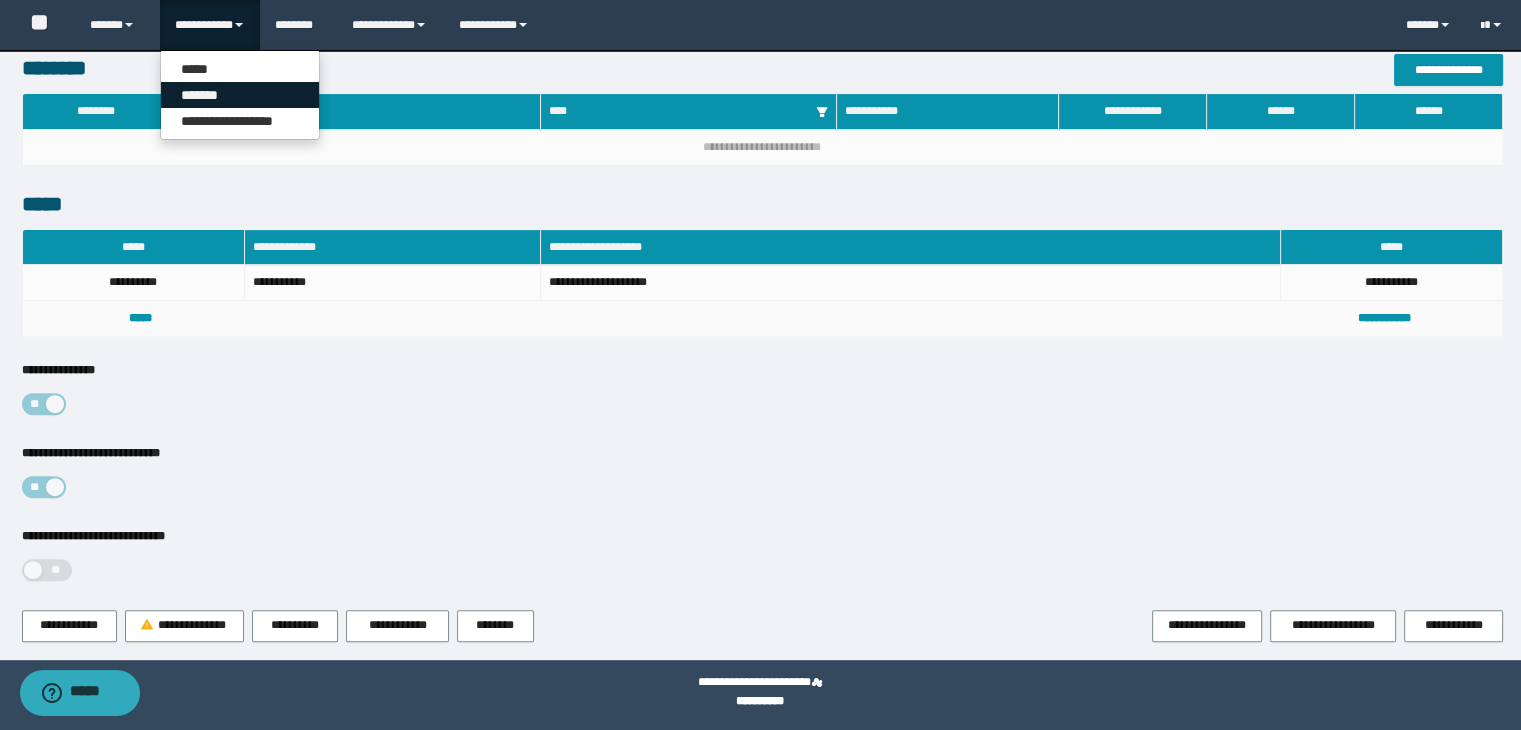 click on "*******" at bounding box center (240, 95) 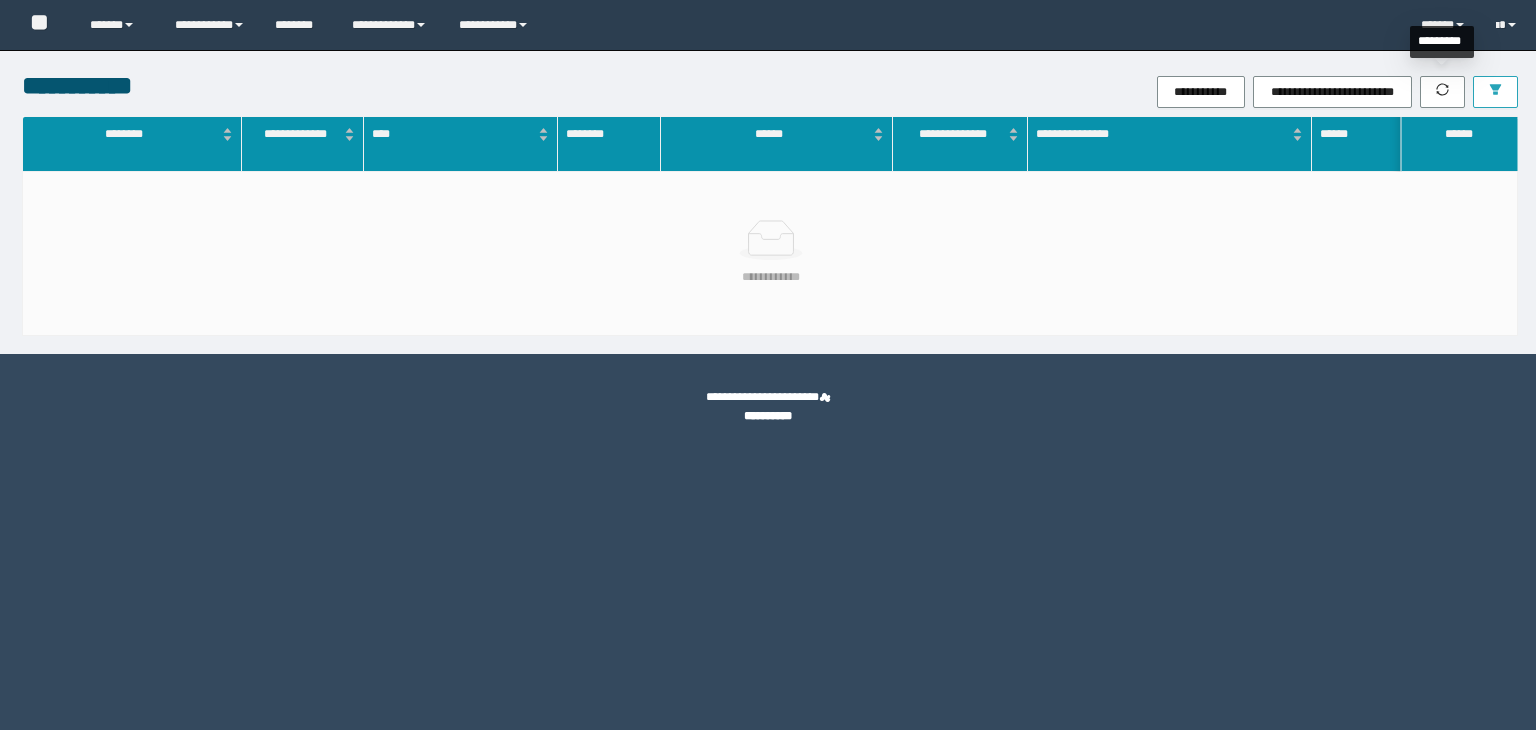 scroll, scrollTop: 0, scrollLeft: 0, axis: both 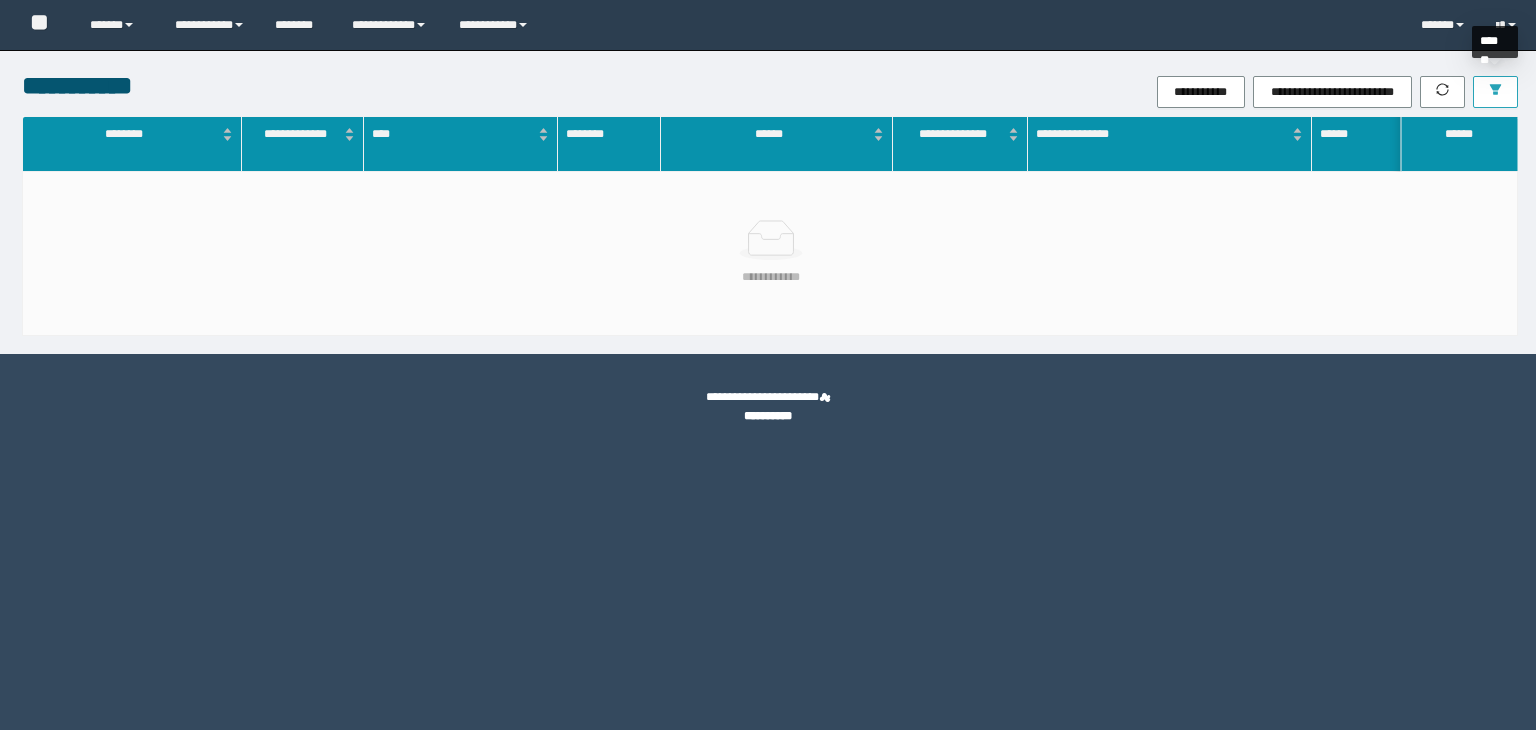 click at bounding box center [1495, 92] 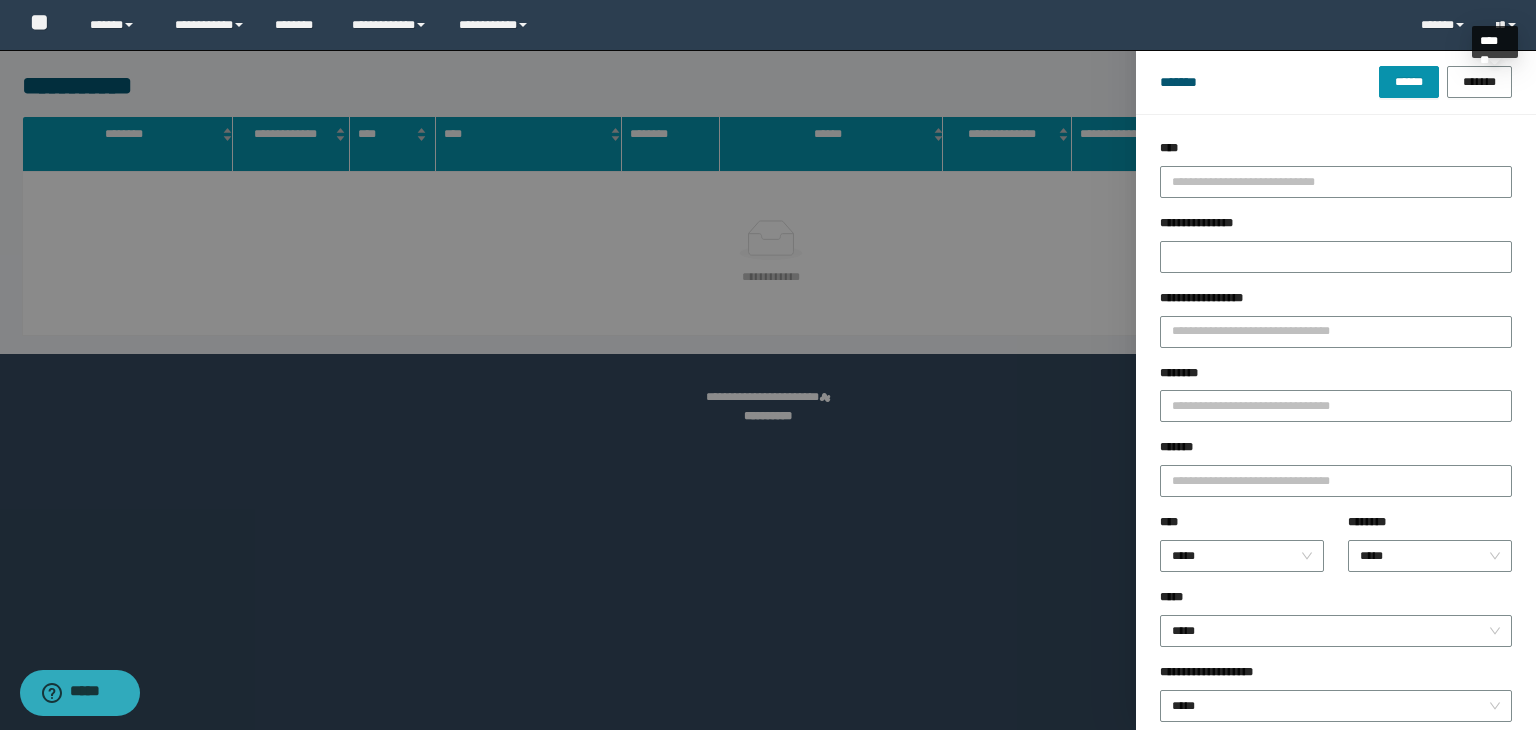 scroll, scrollTop: 0, scrollLeft: 0, axis: both 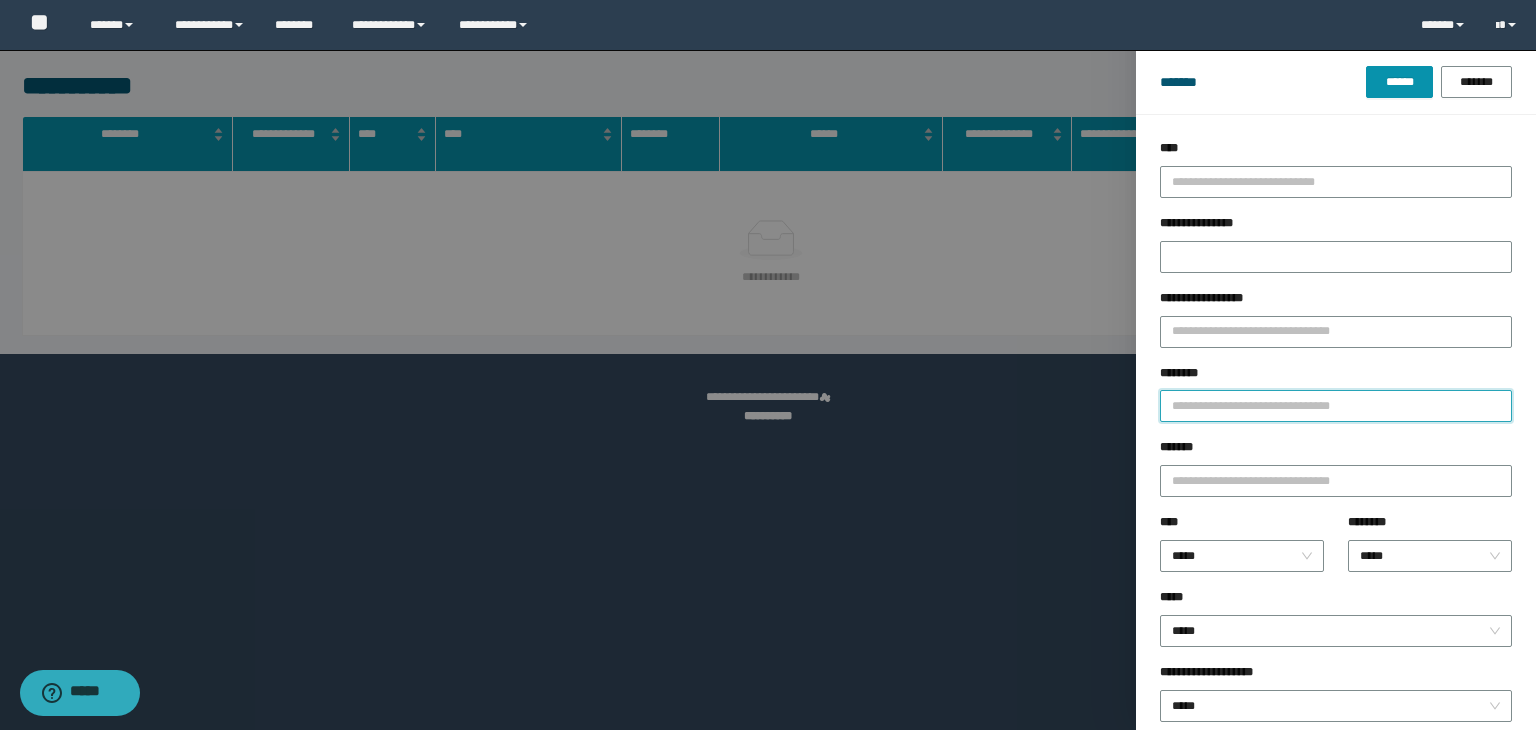 click on "********" at bounding box center (1336, 406) 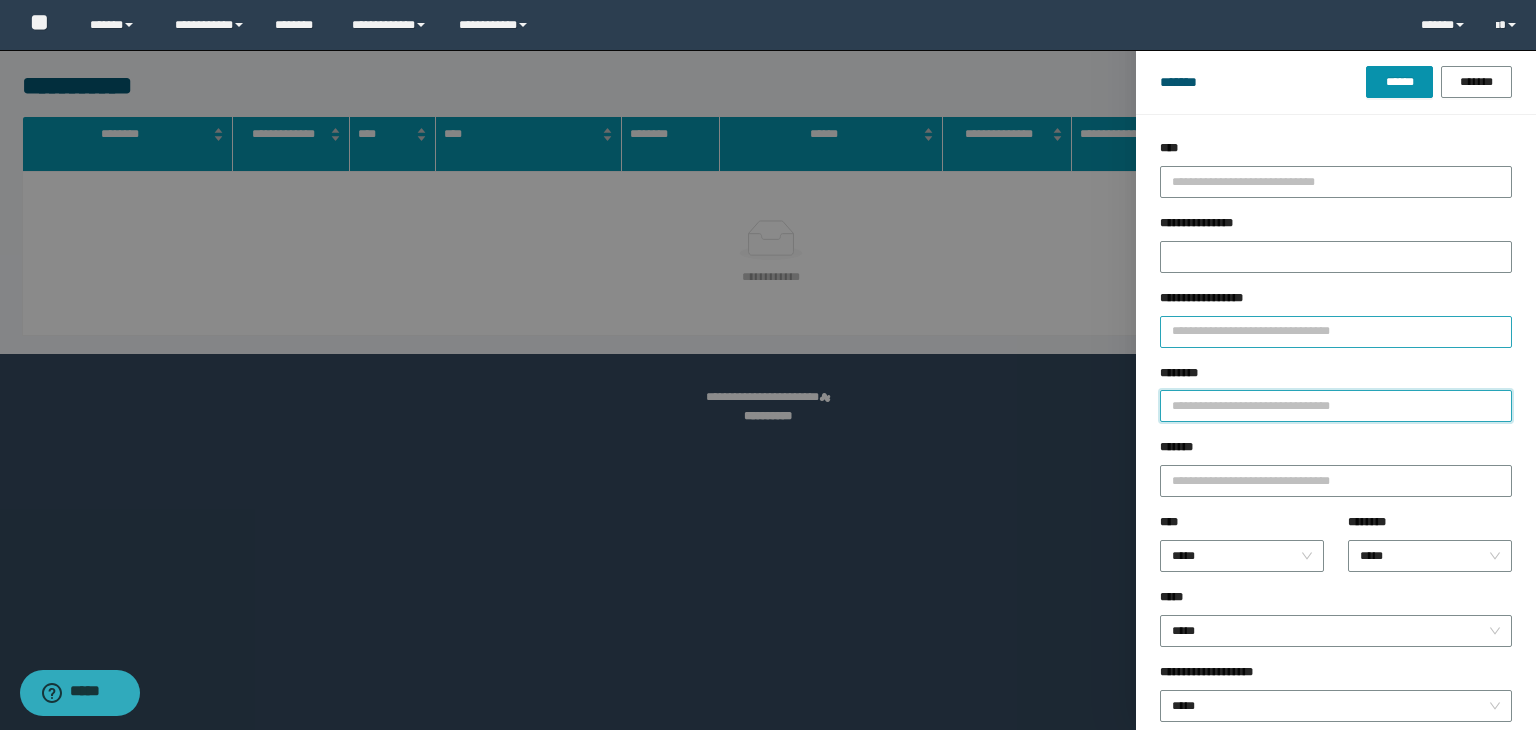 paste on "********" 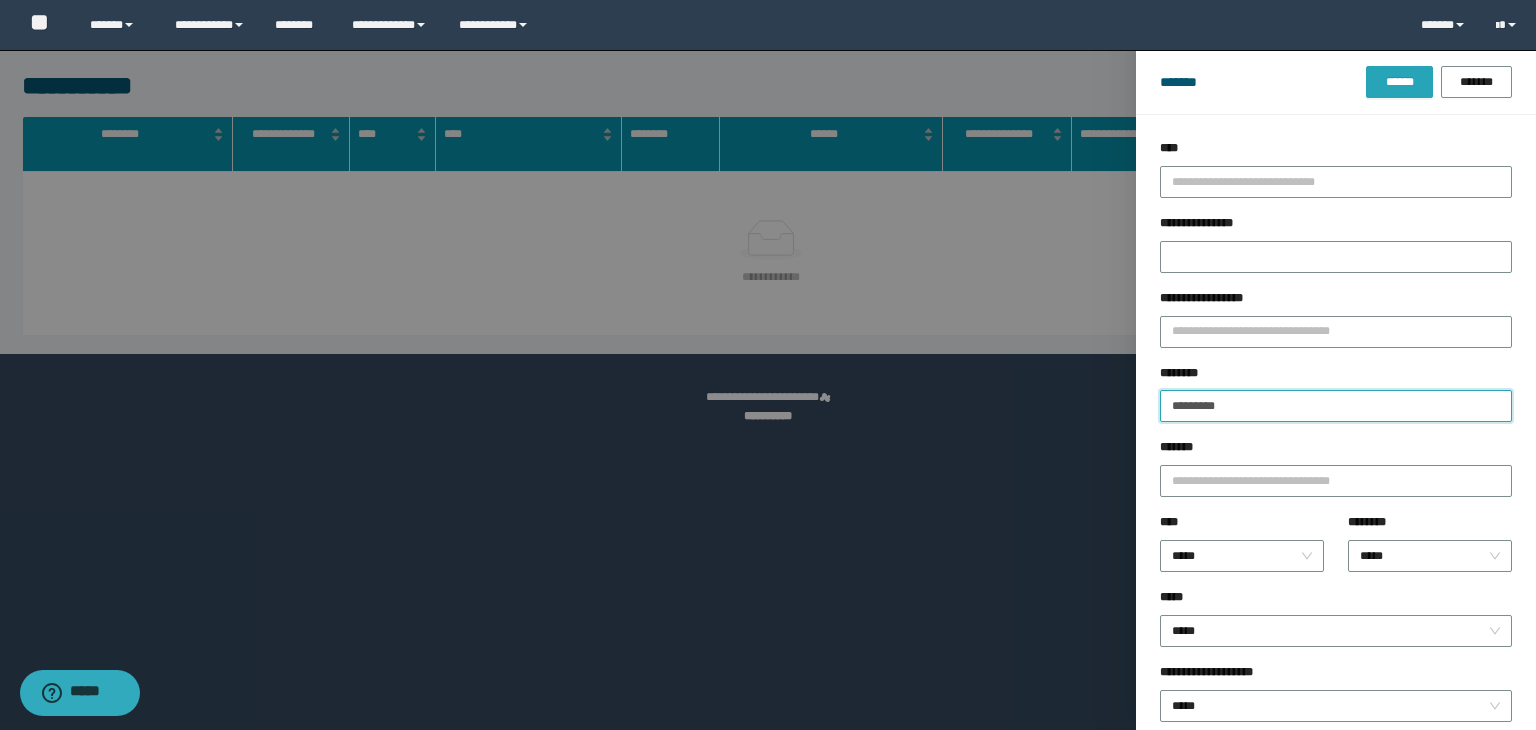type on "********" 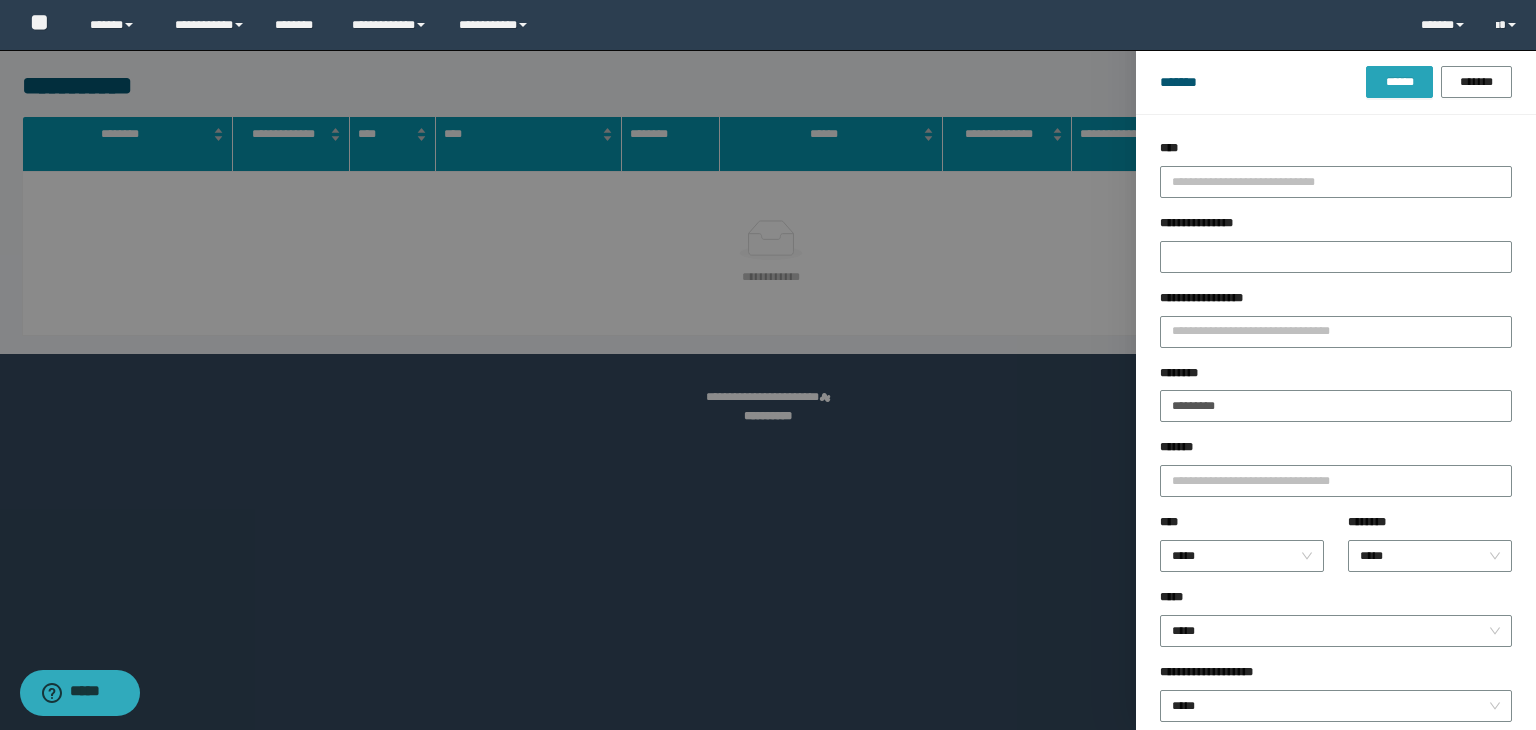 click on "******" at bounding box center (1399, 82) 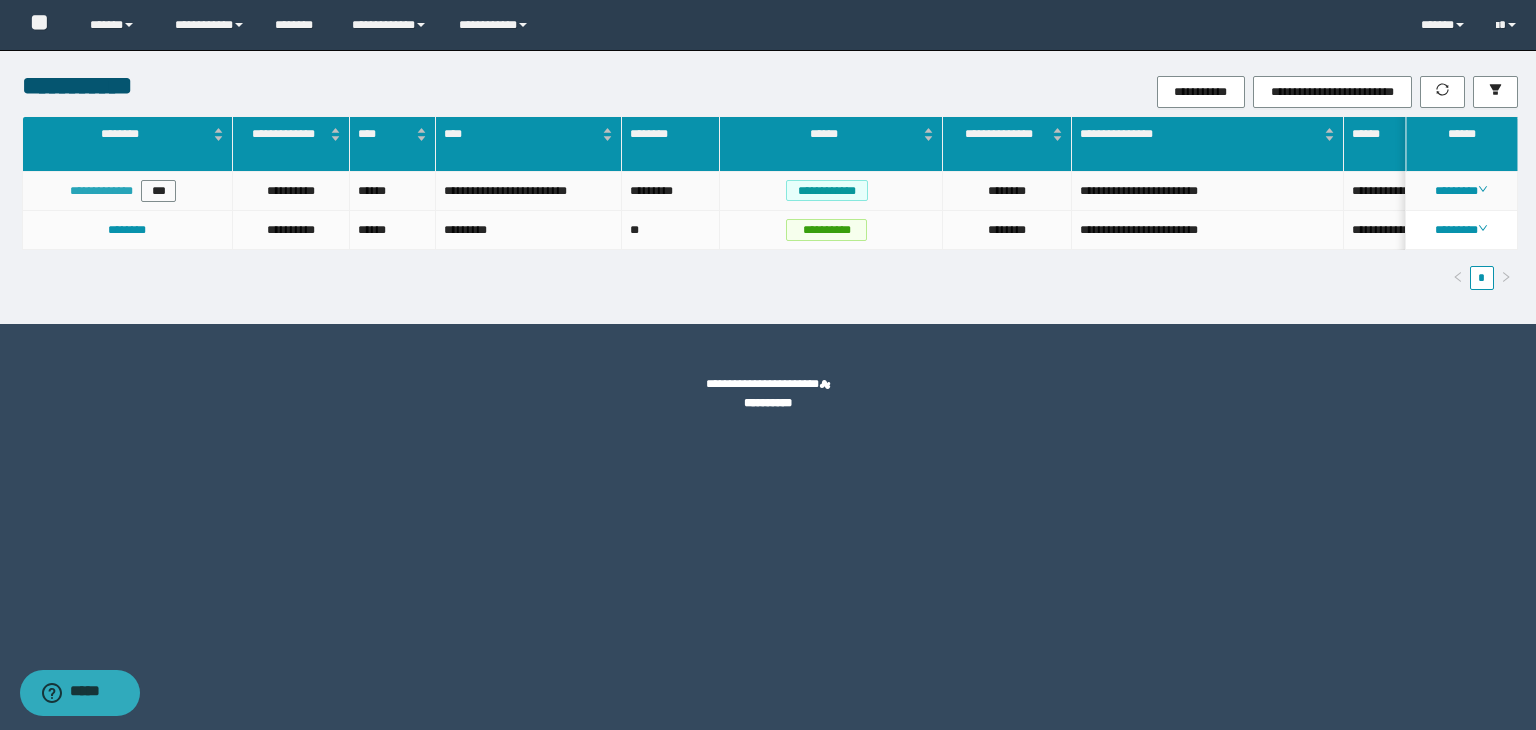 click on "**********" at bounding box center [101, 191] 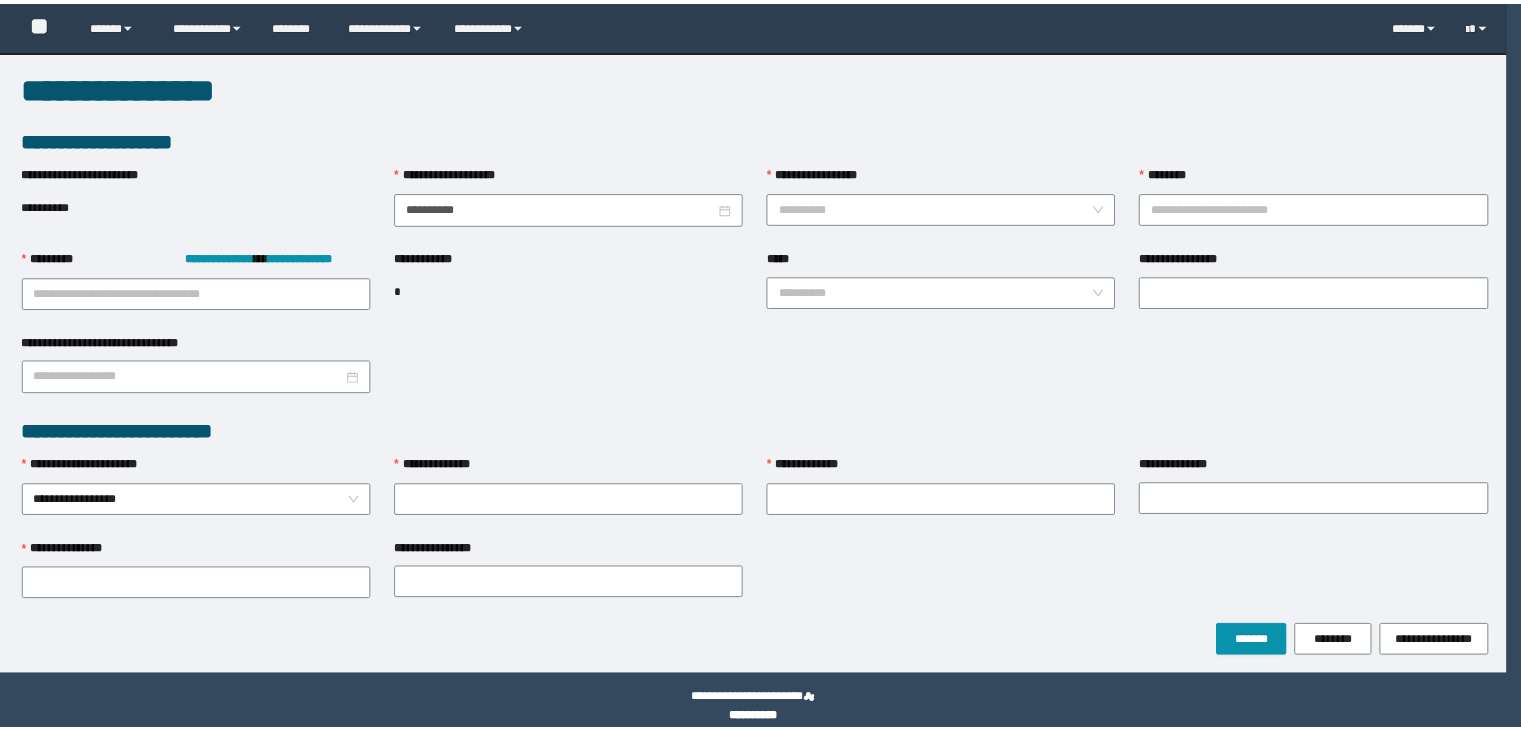 scroll, scrollTop: 0, scrollLeft: 0, axis: both 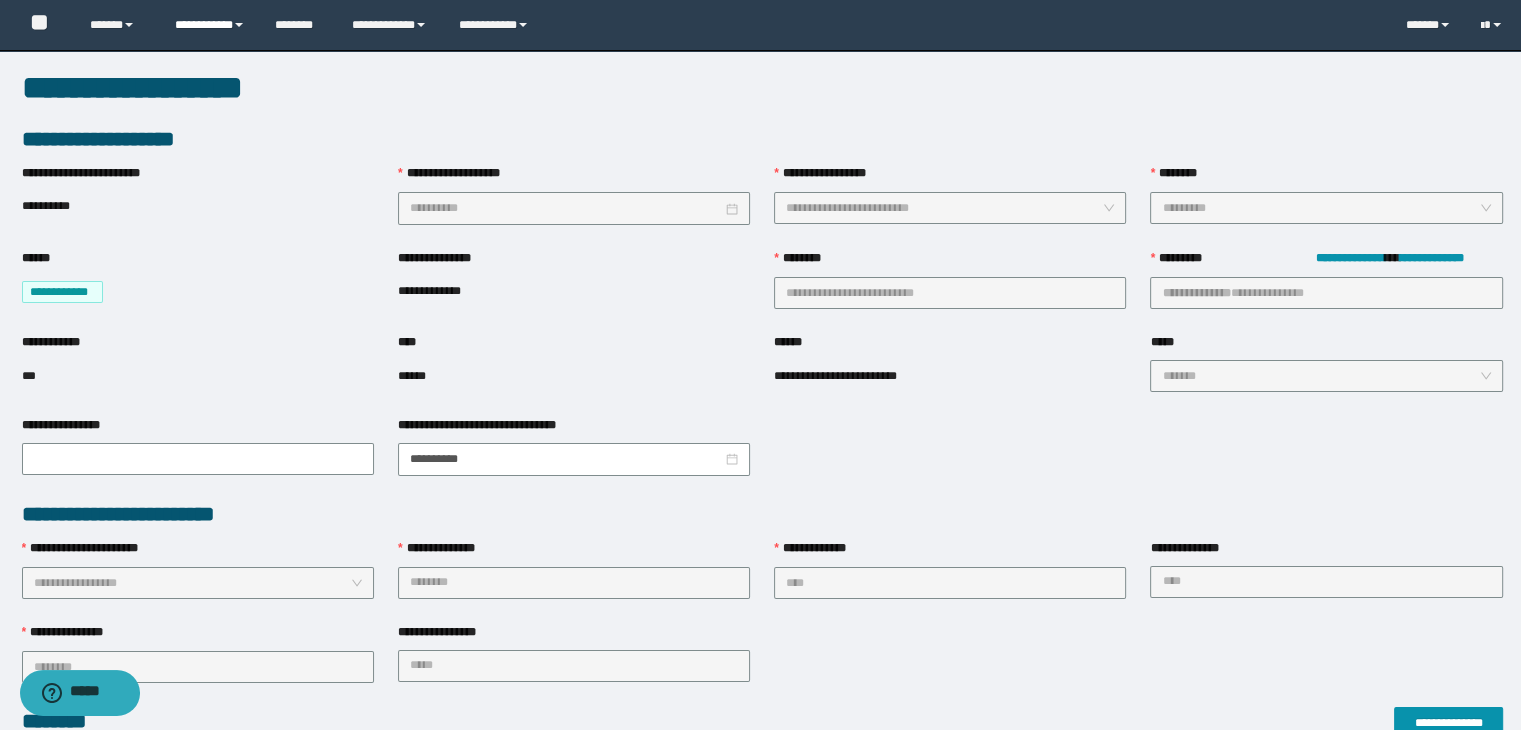click on "**********" at bounding box center (210, 25) 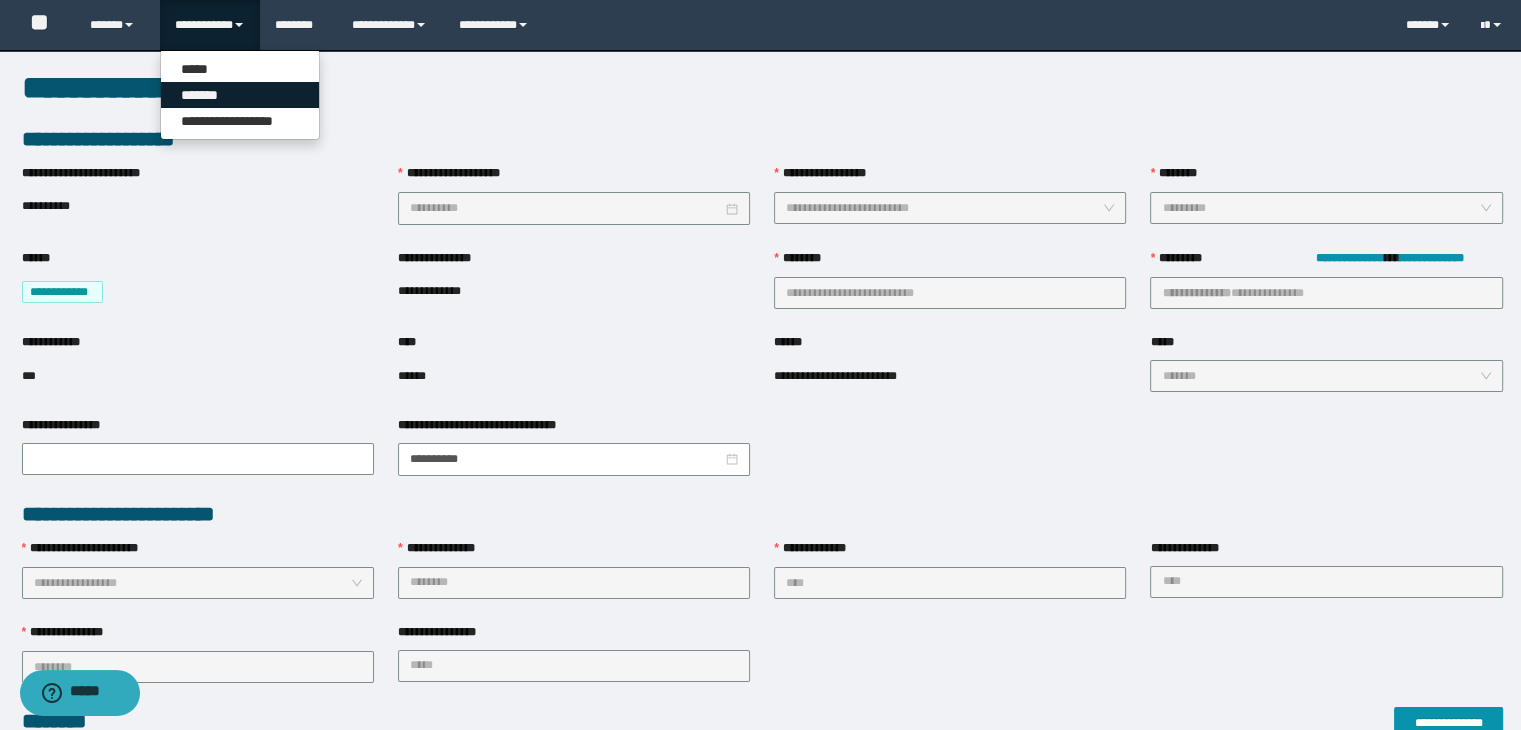 click on "*******" at bounding box center [240, 95] 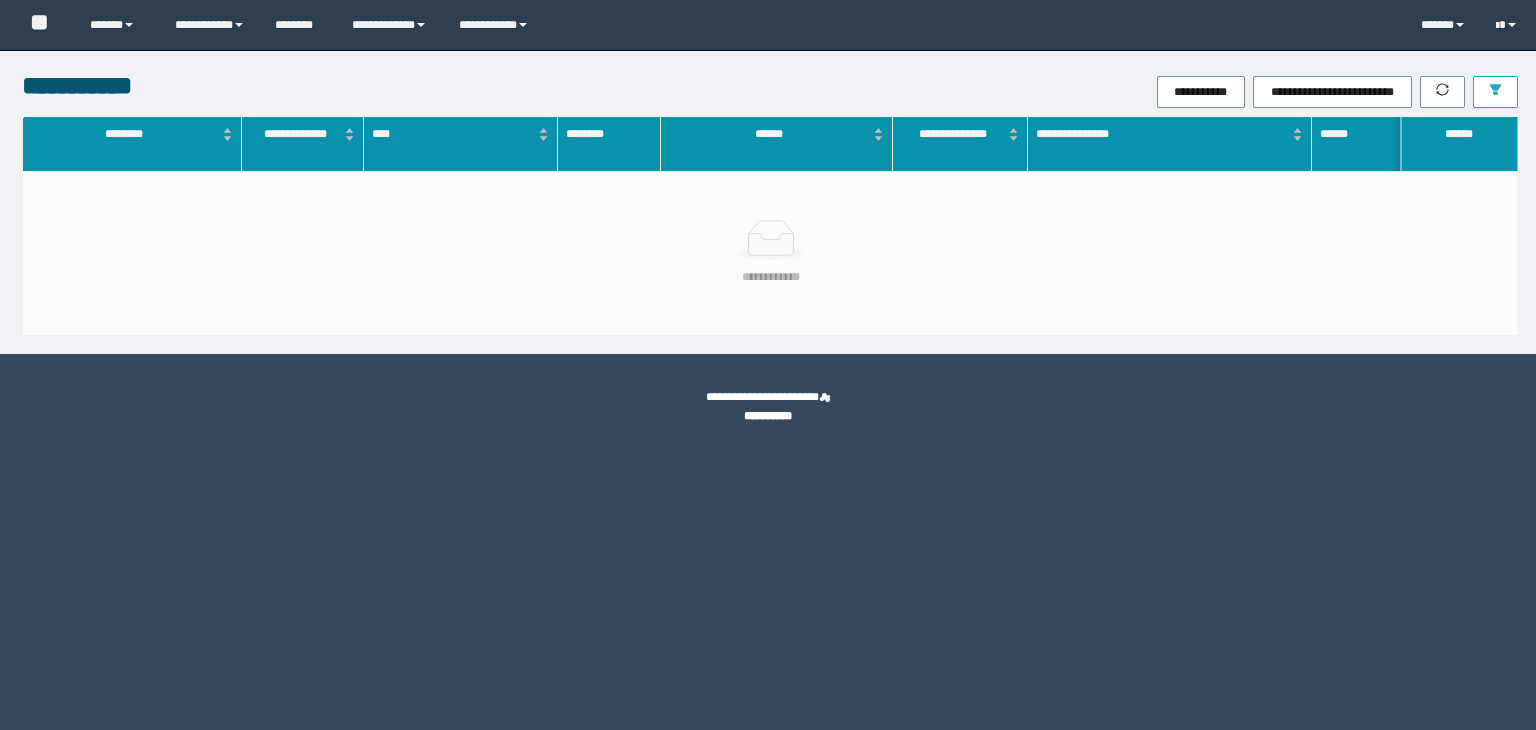 scroll, scrollTop: 0, scrollLeft: 0, axis: both 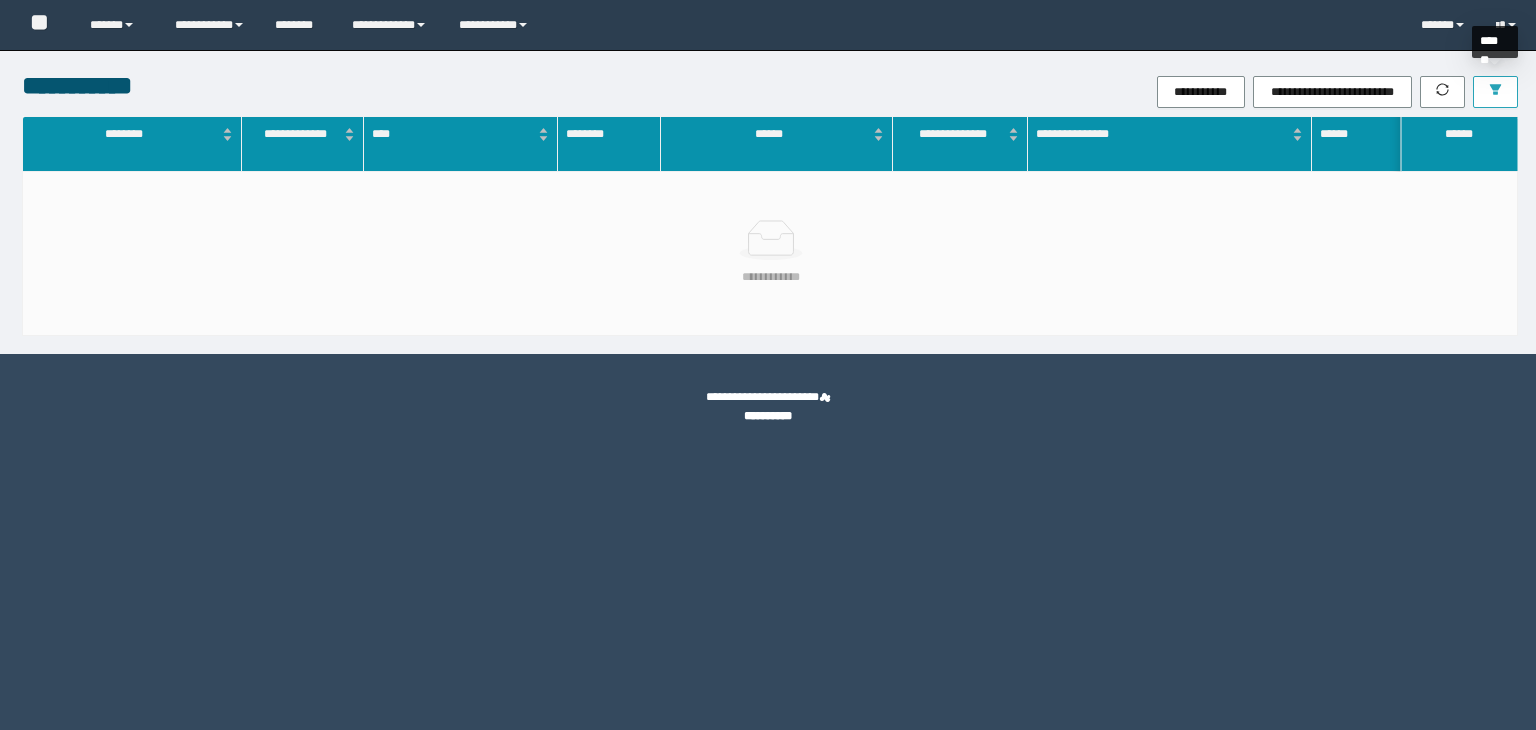 click 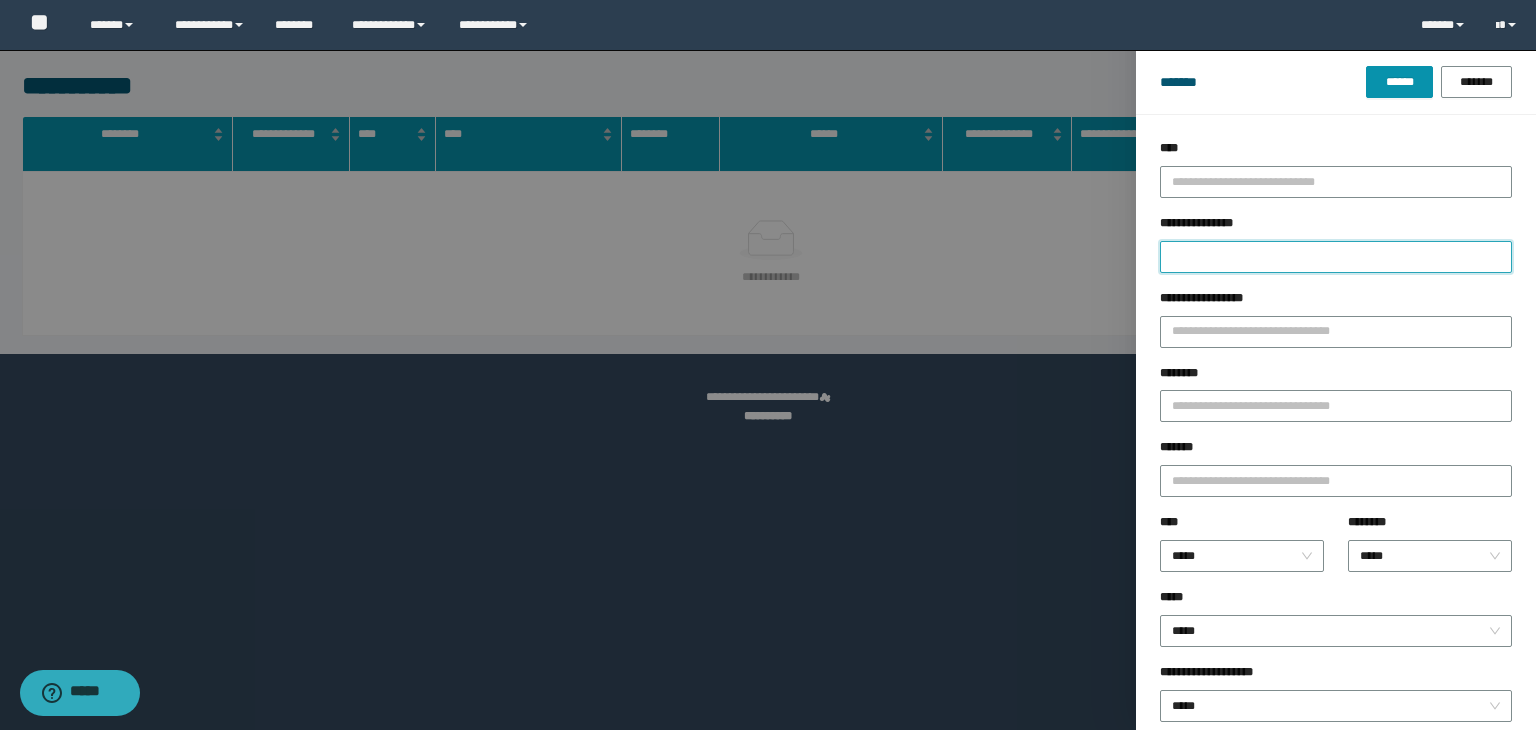 click on "**********" at bounding box center (1336, 257) 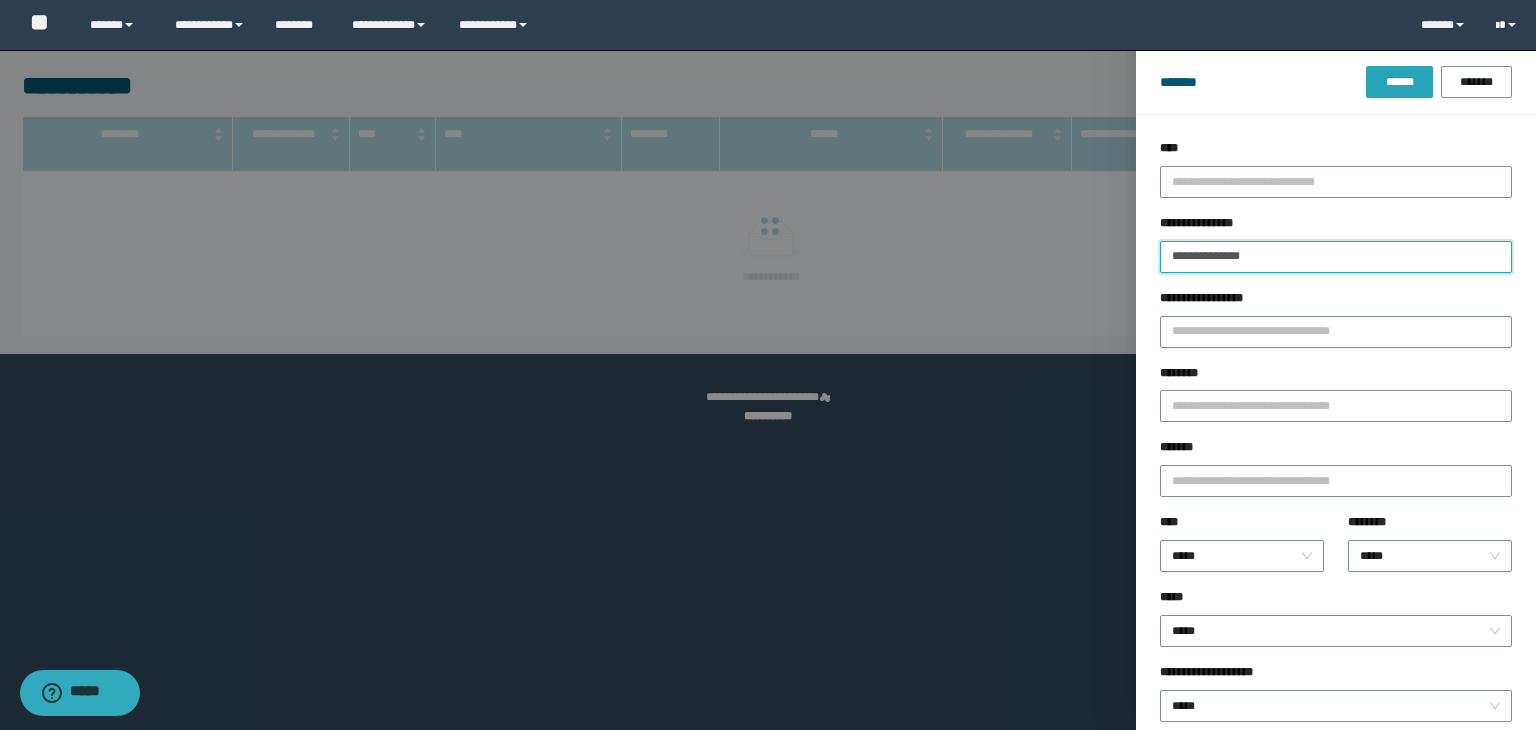 type on "**********" 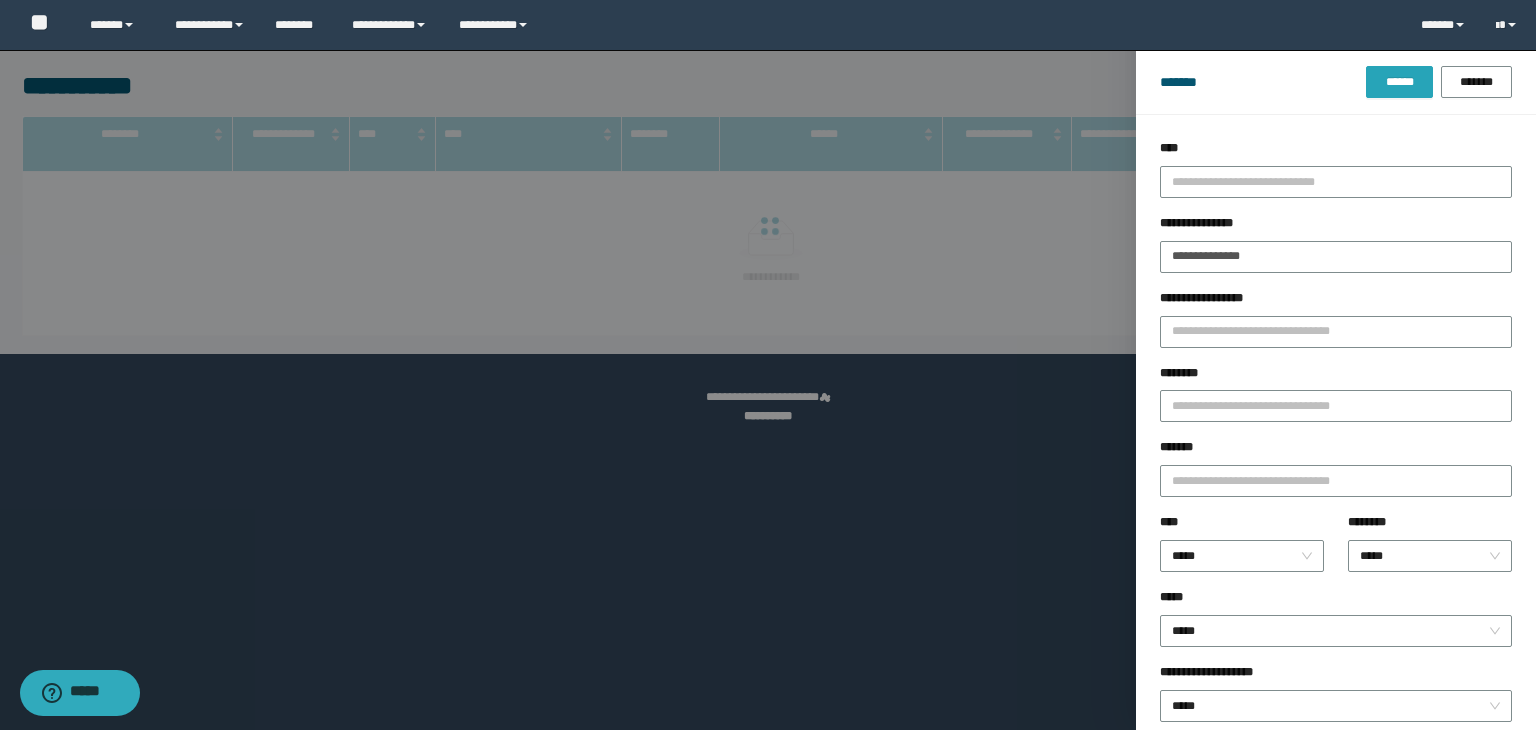 click on "******" at bounding box center [1399, 82] 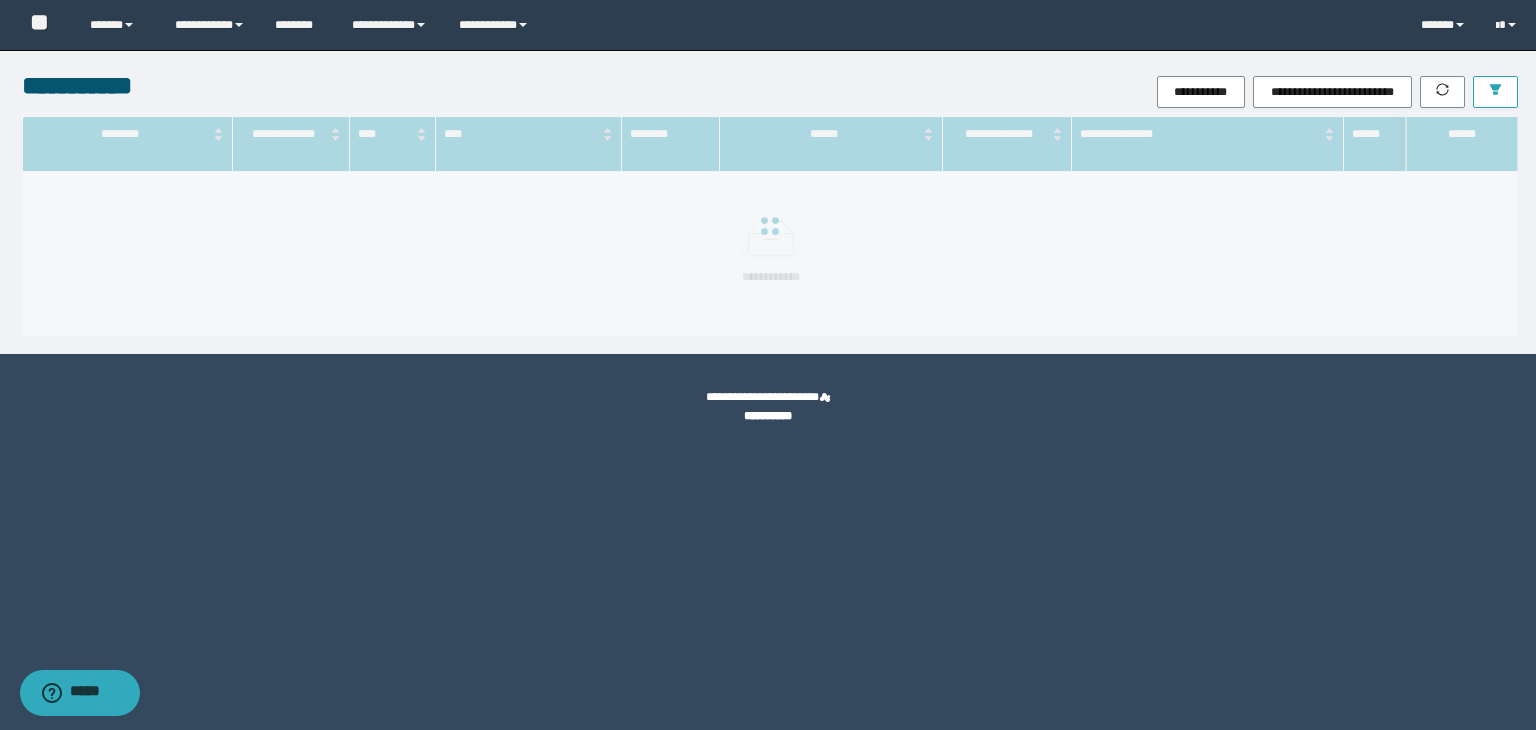 type 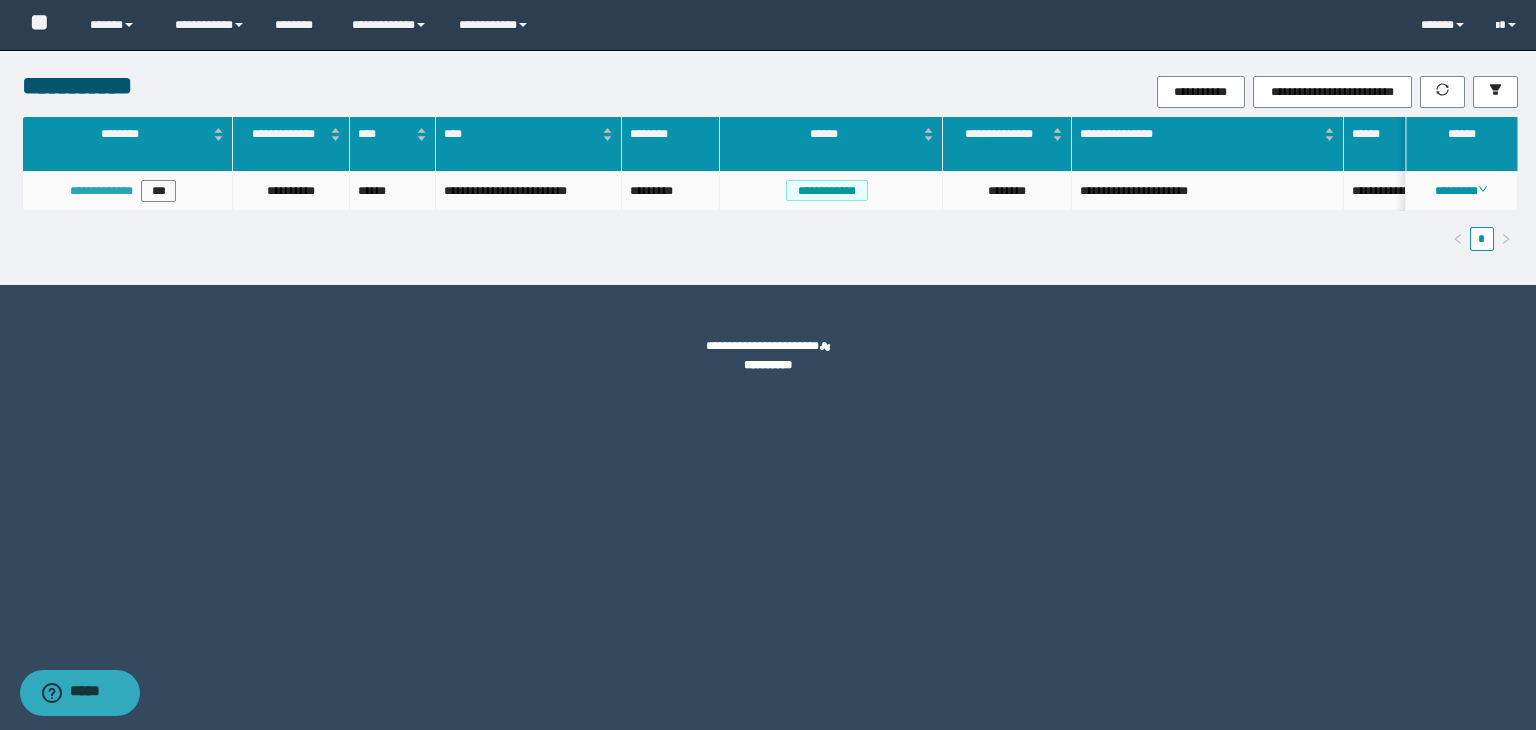 click on "**********" at bounding box center [101, 191] 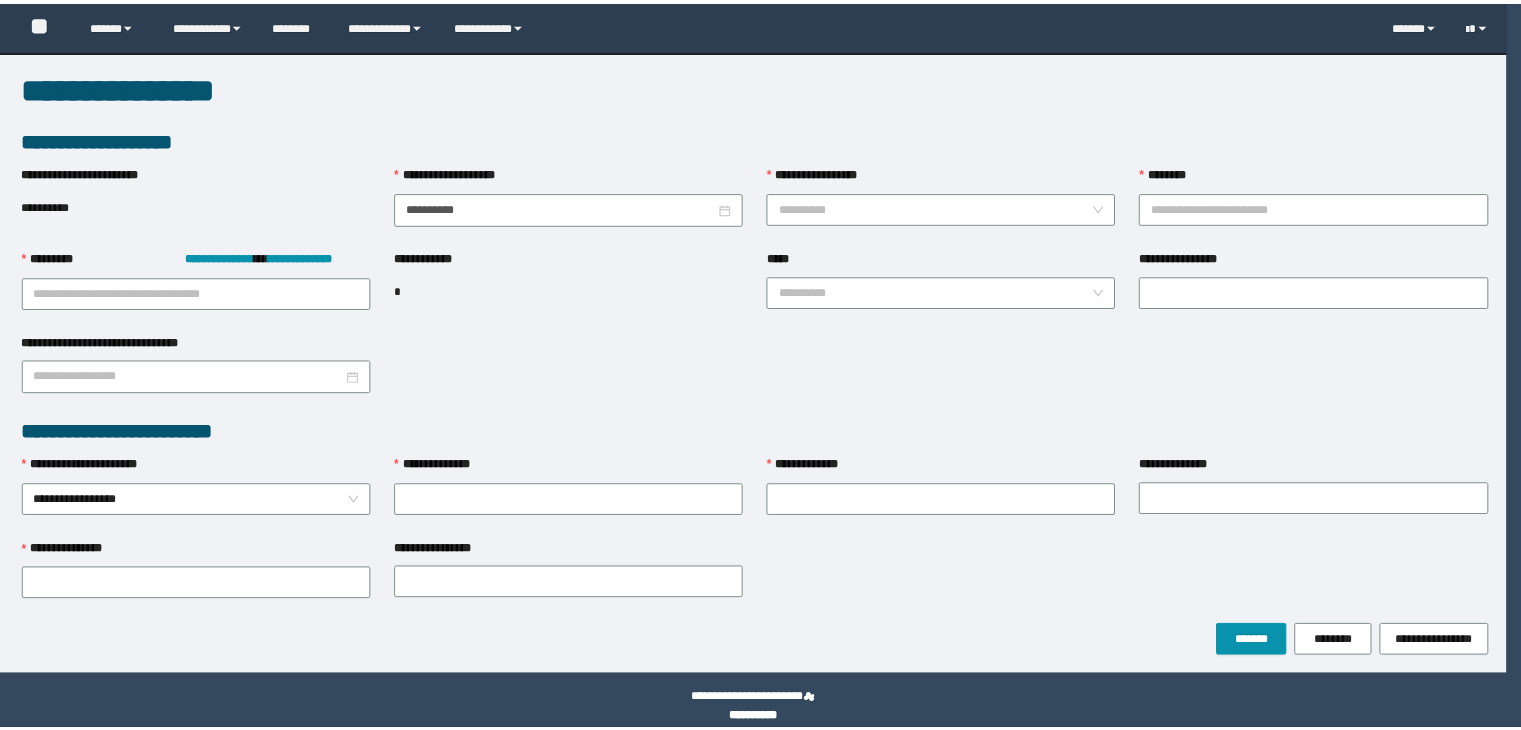 scroll, scrollTop: 0, scrollLeft: 0, axis: both 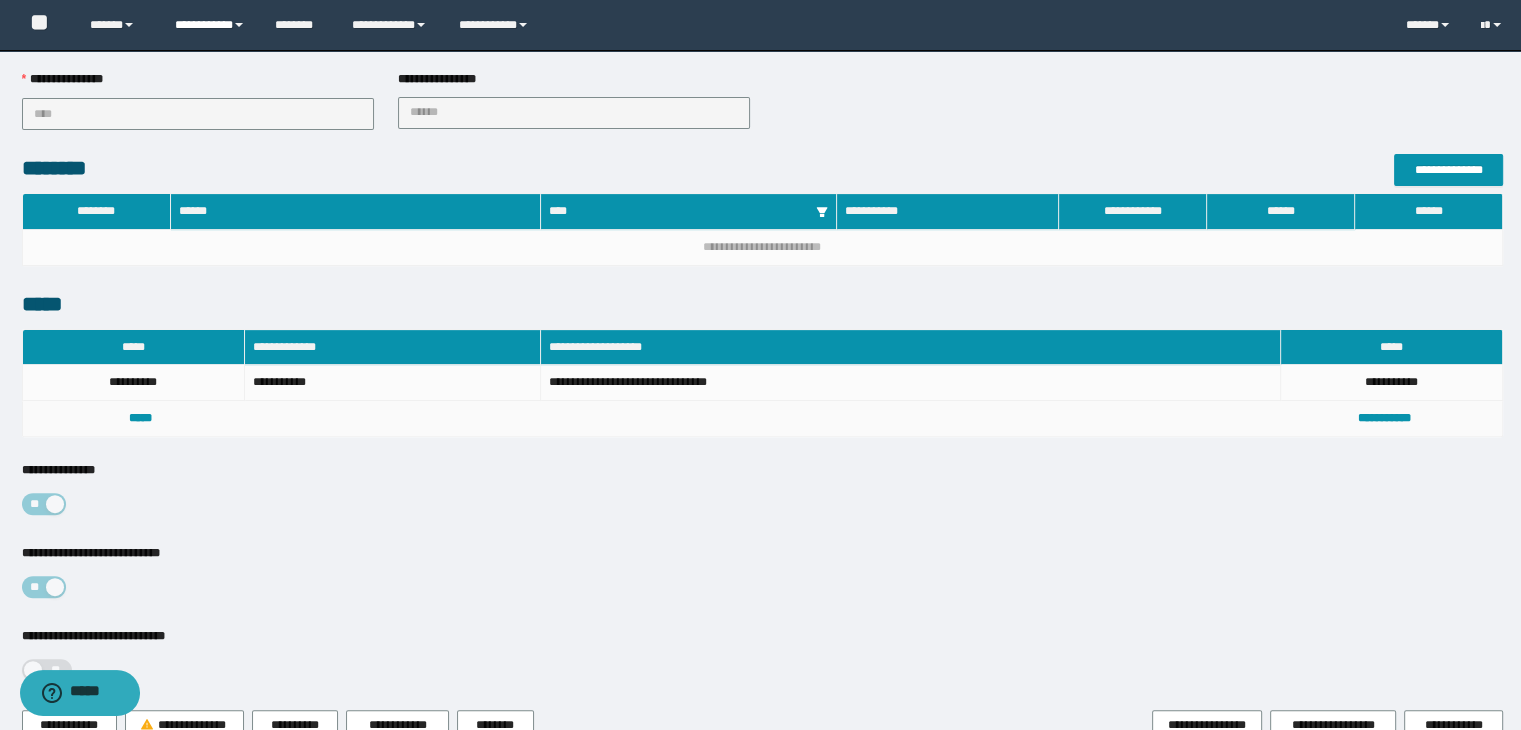 click on "**********" at bounding box center (210, 25) 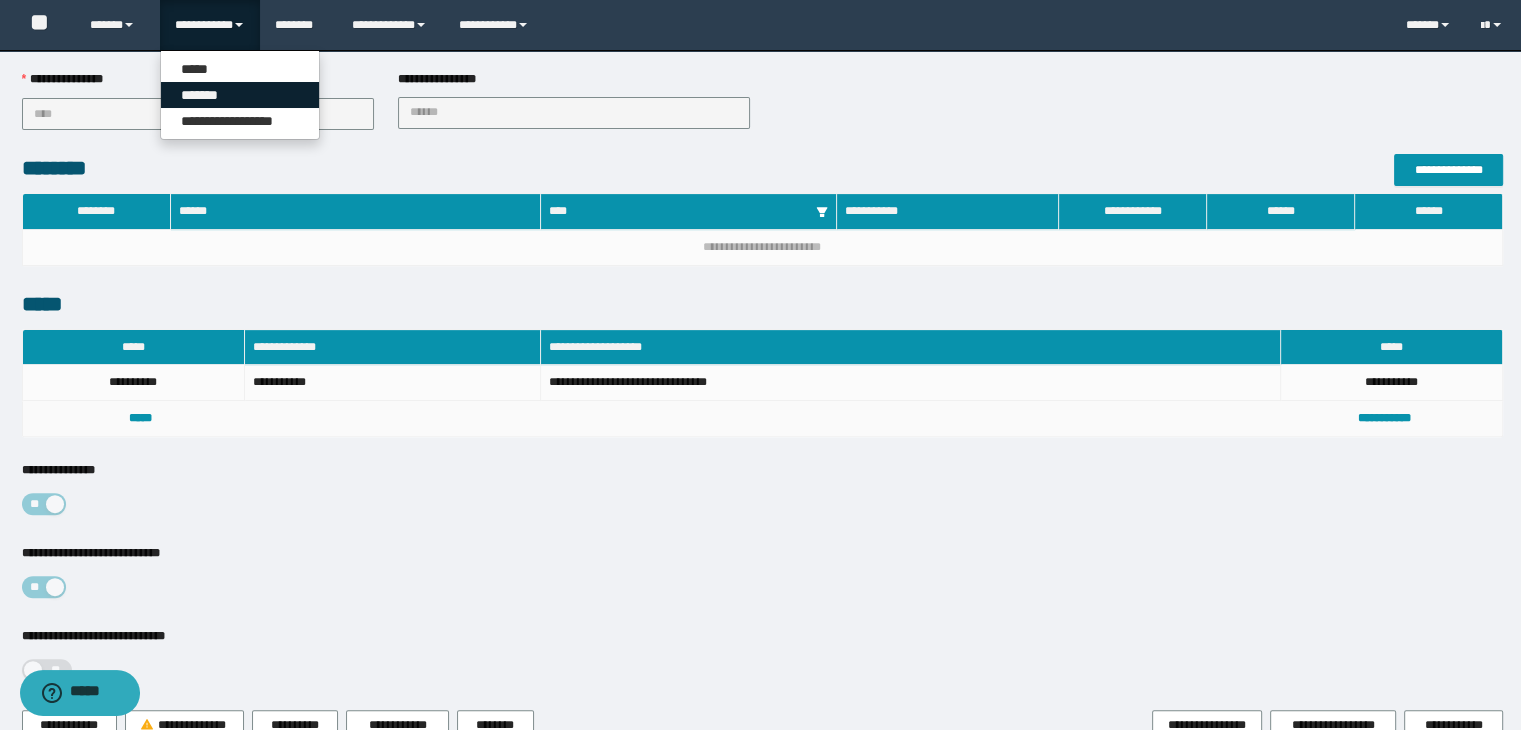 click on "*******" at bounding box center [240, 95] 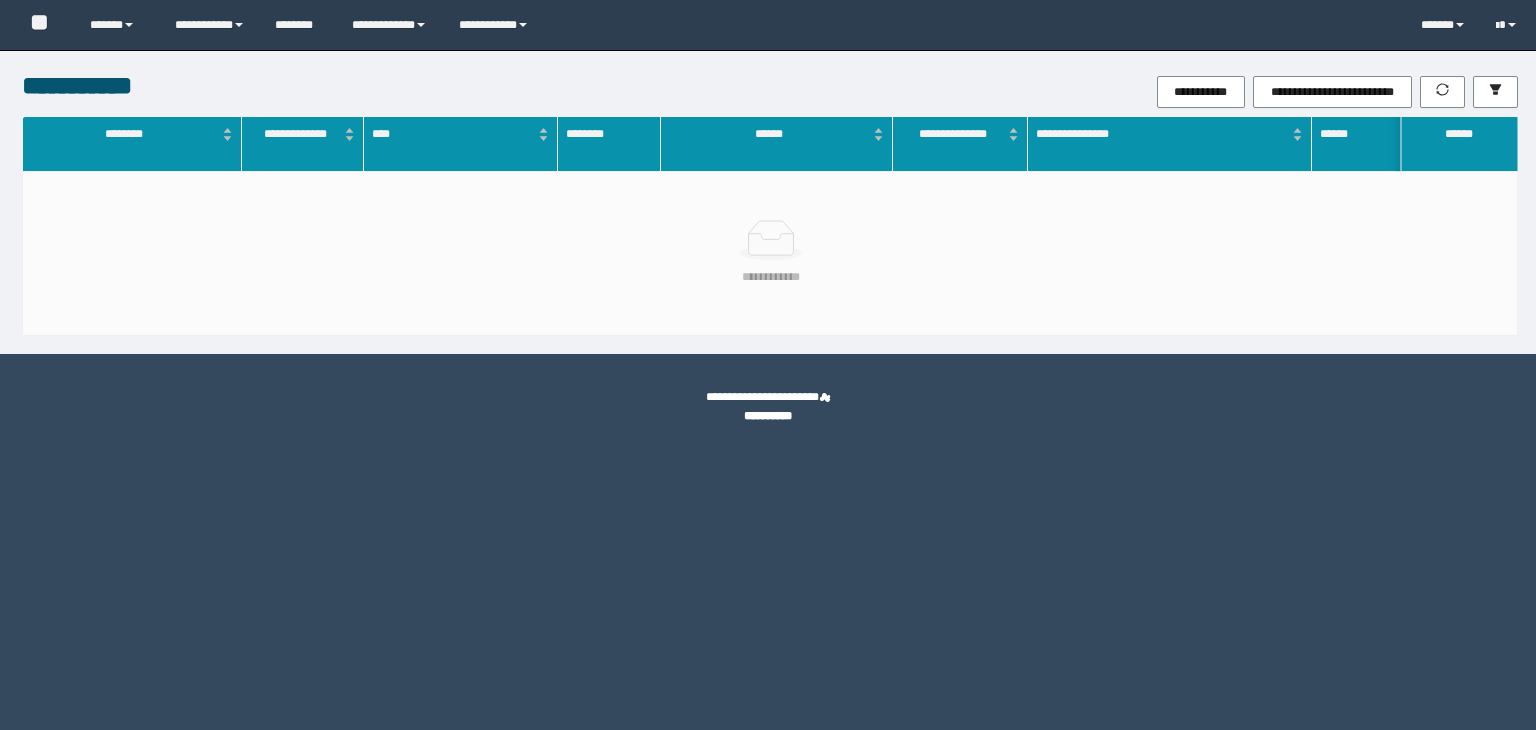 scroll, scrollTop: 0, scrollLeft: 0, axis: both 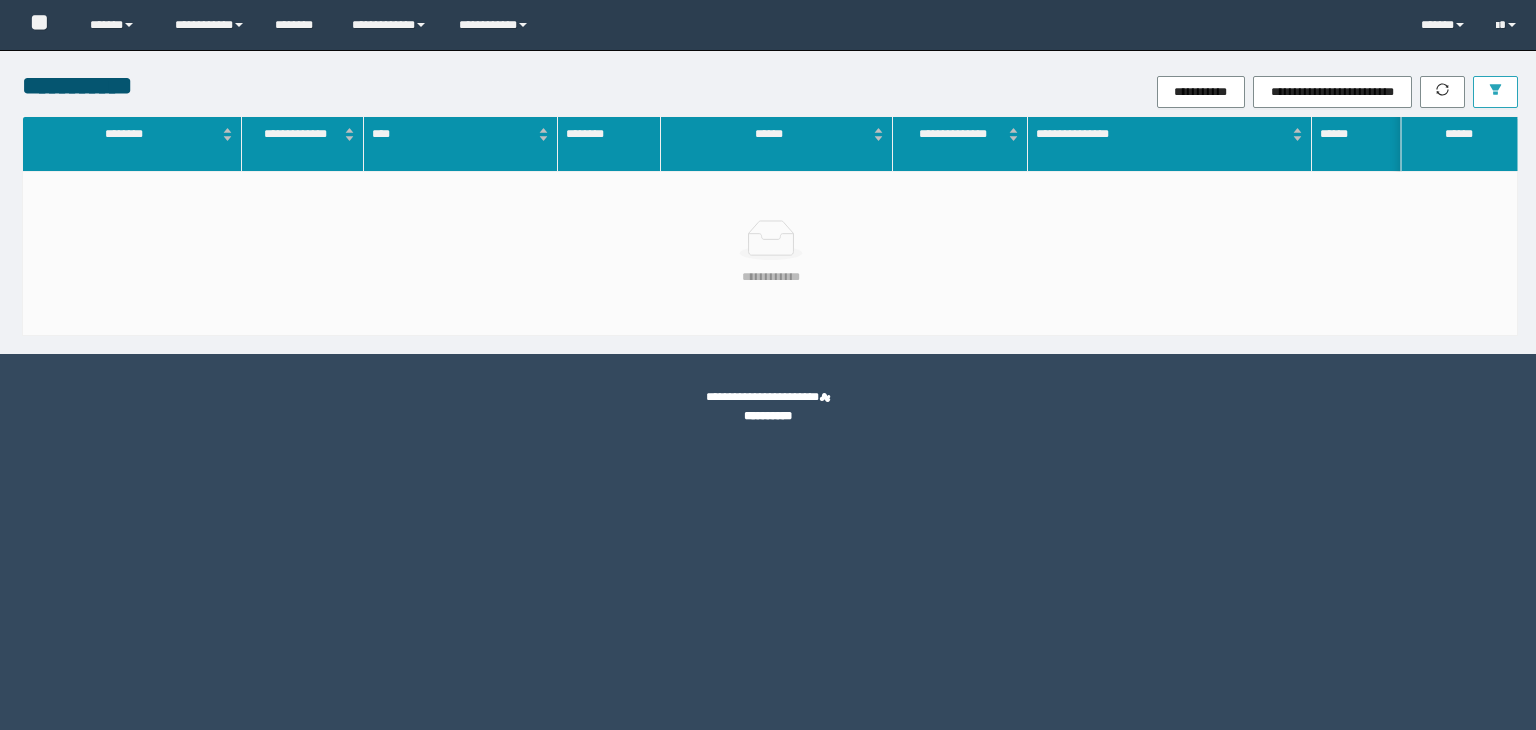 click at bounding box center (1495, 92) 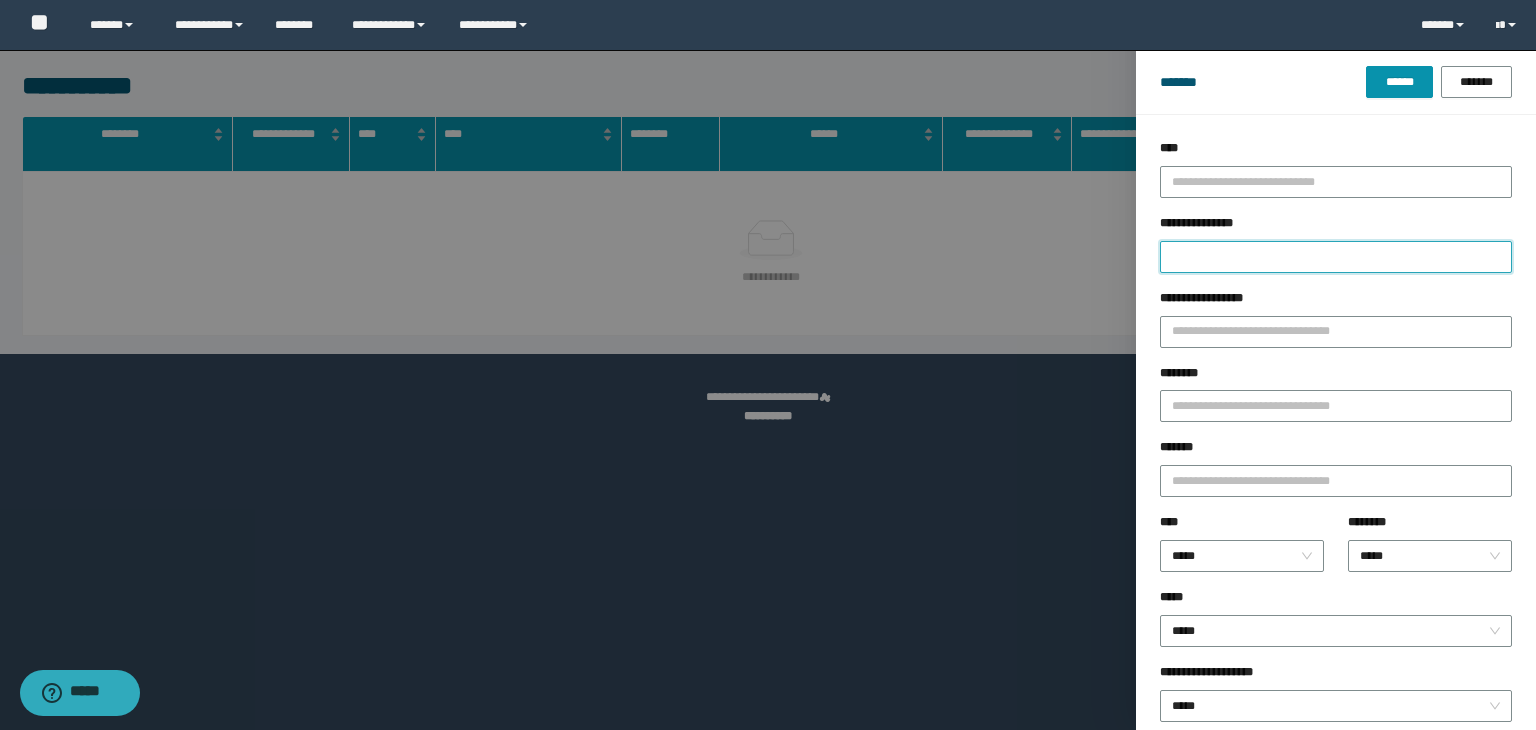 click on "**********" at bounding box center [1336, 257] 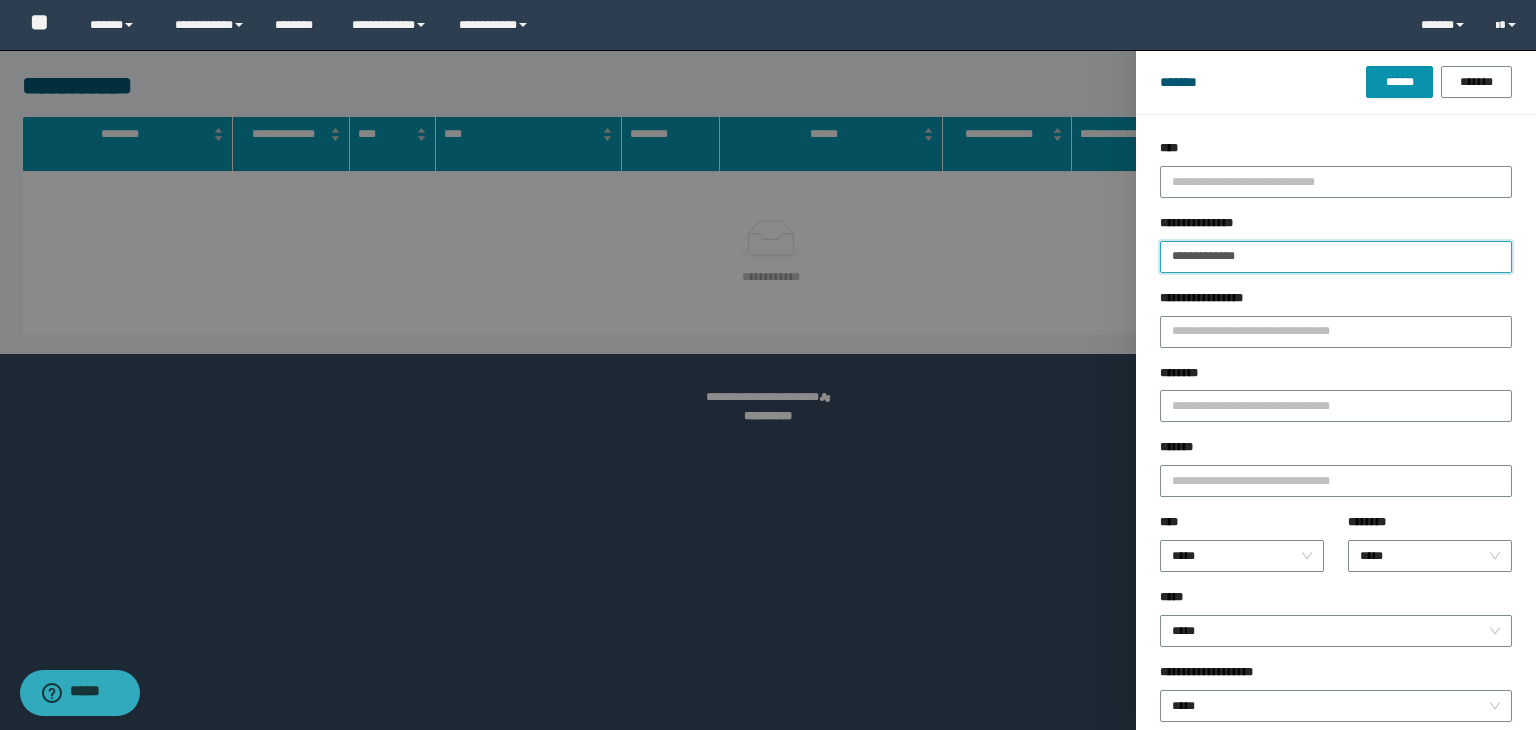 type 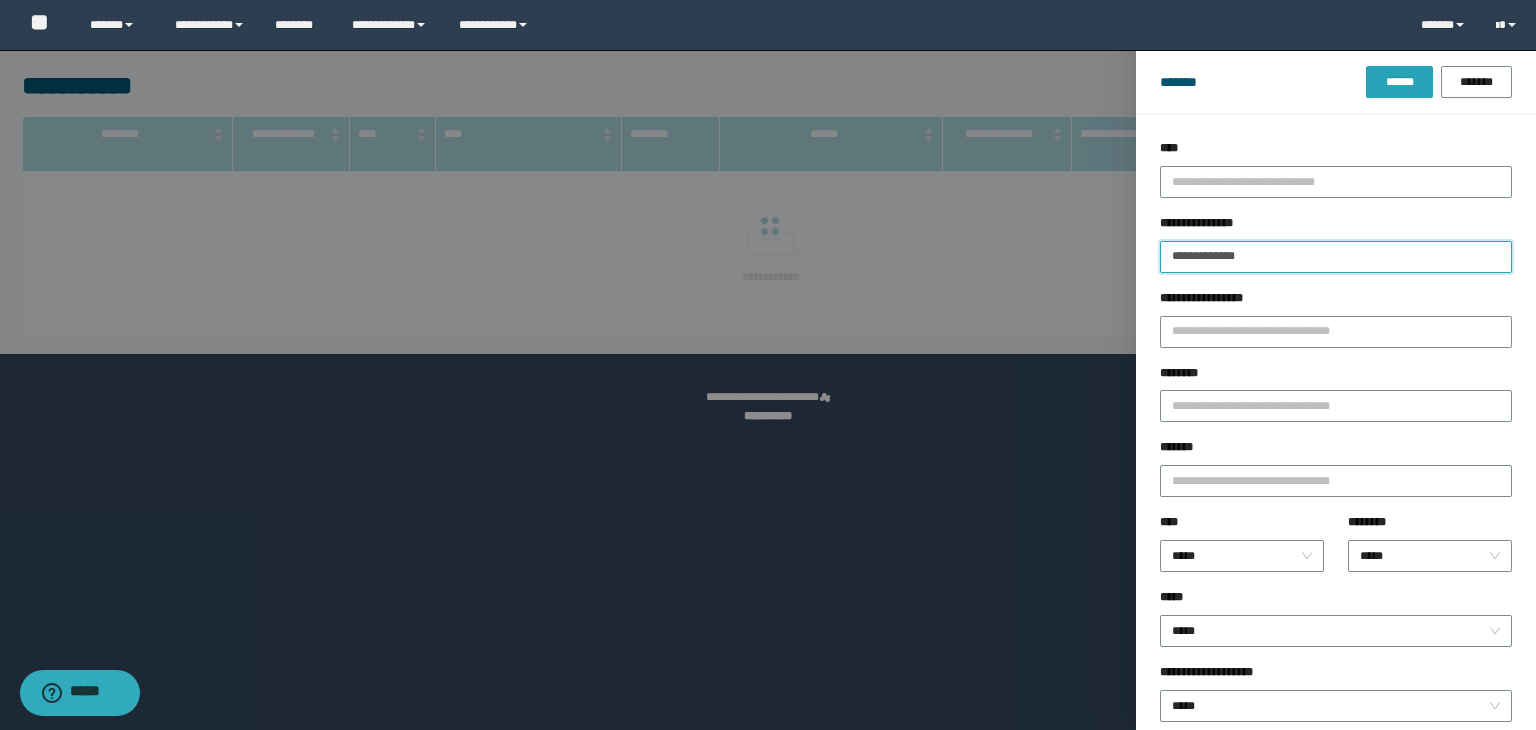 type on "**********" 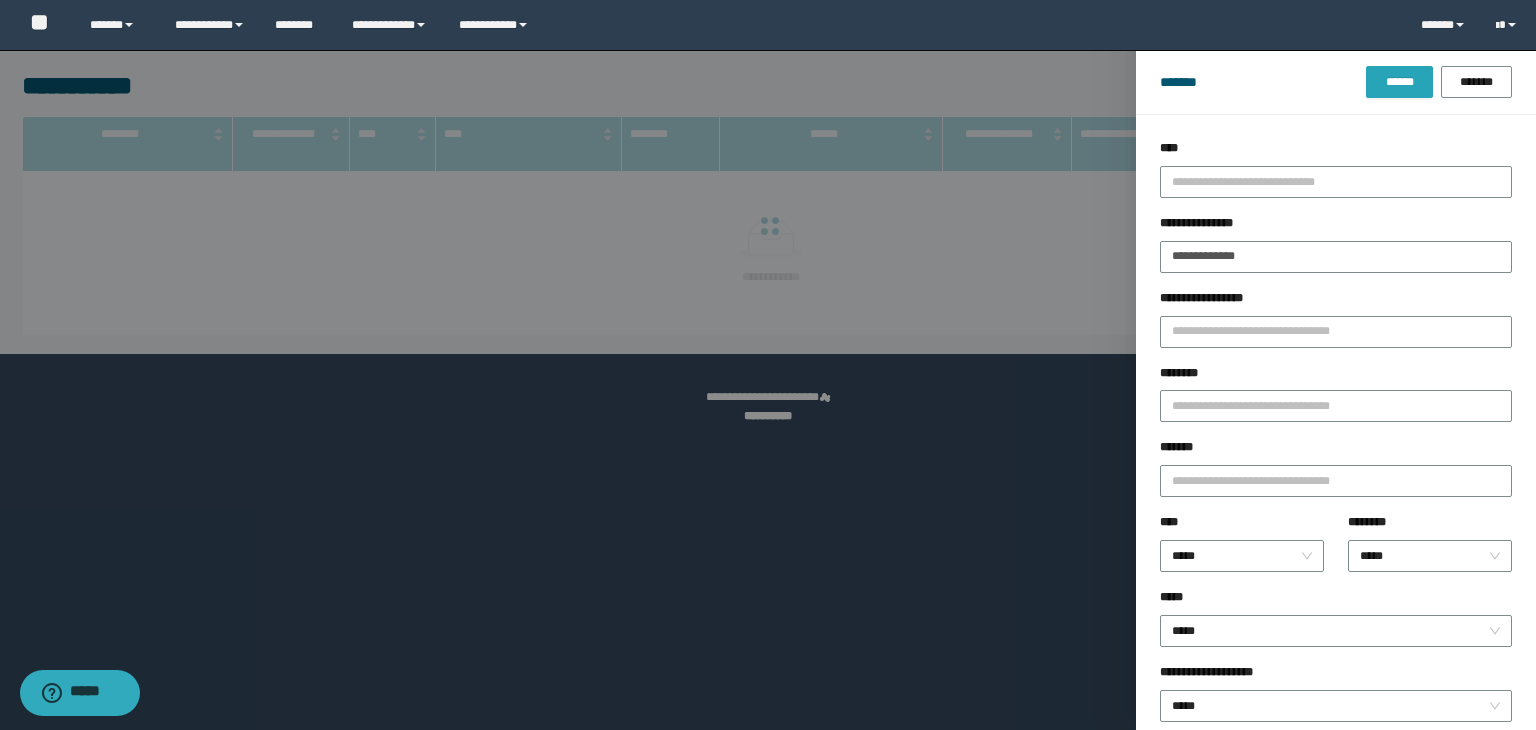 click on "******" at bounding box center [1399, 82] 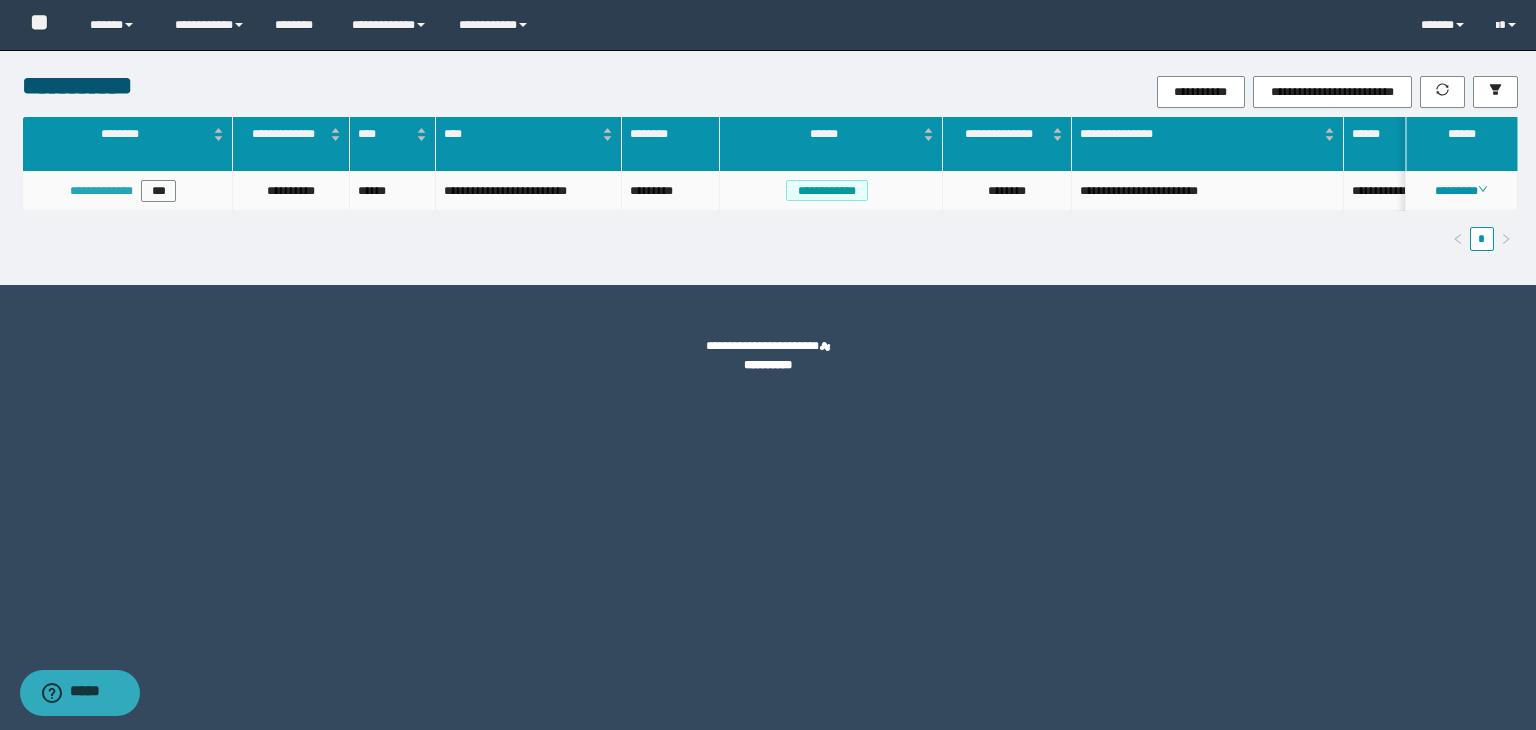 click on "**********" at bounding box center (101, 191) 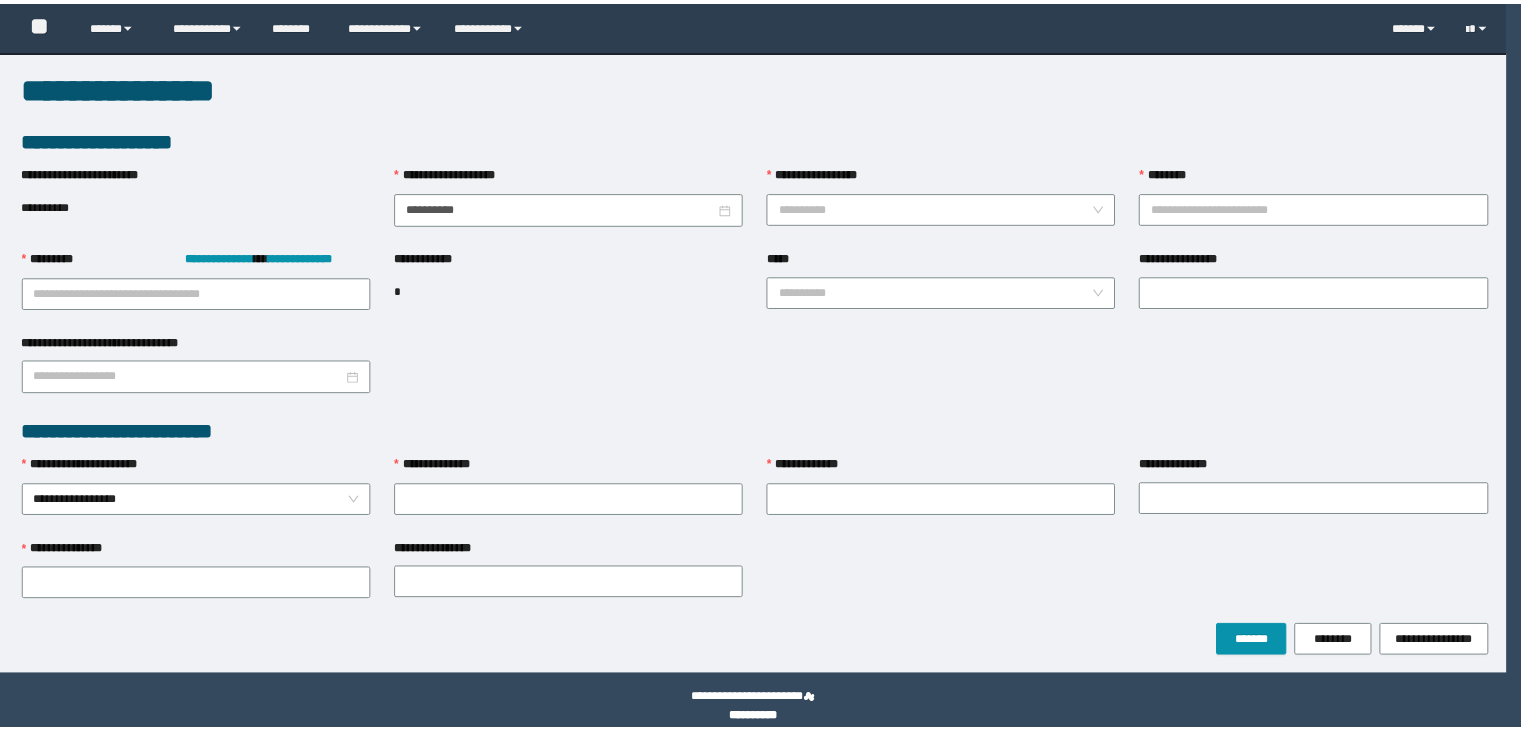 scroll, scrollTop: 0, scrollLeft: 0, axis: both 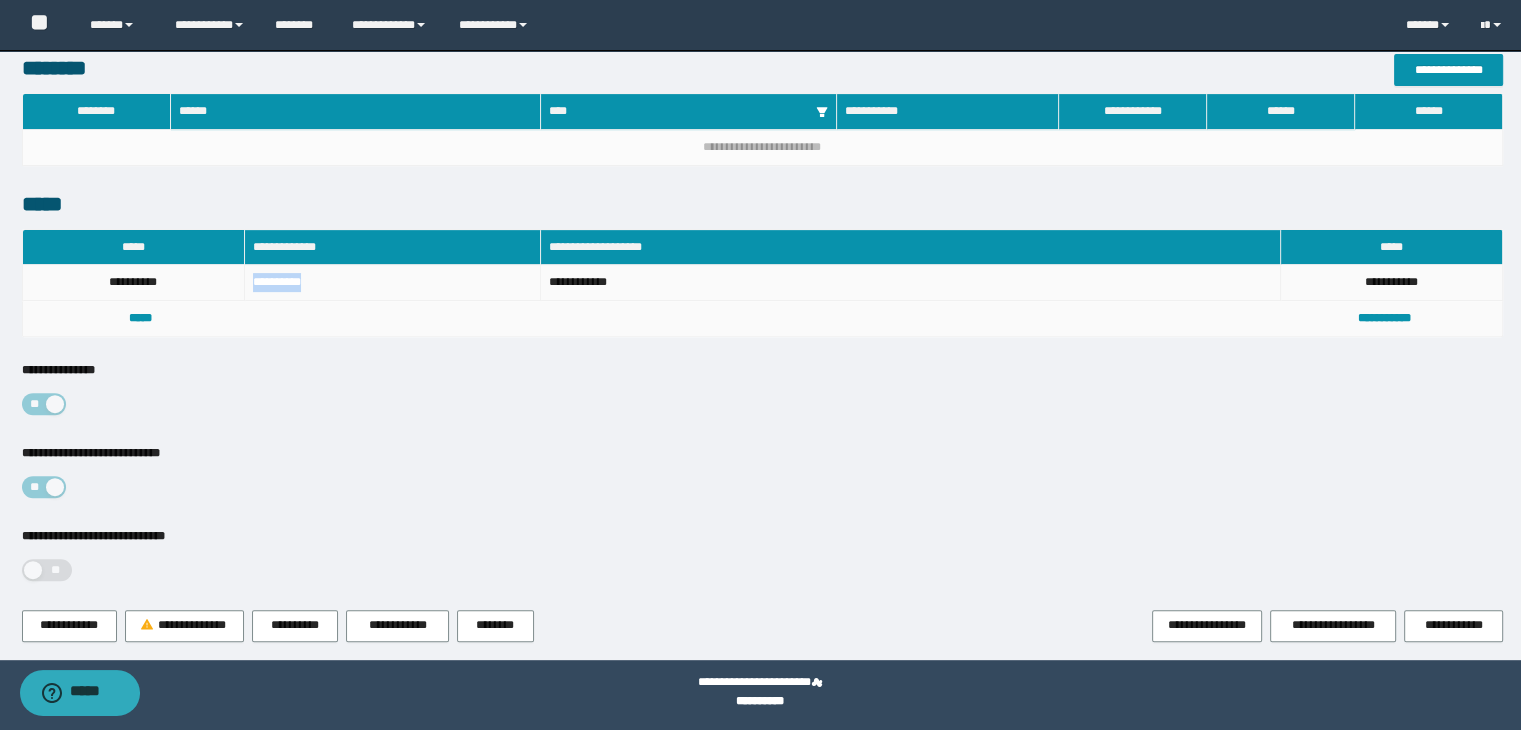 drag, startPoint x: 312, startPoint y: 274, endPoint x: 252, endPoint y: 278, distance: 60.133186 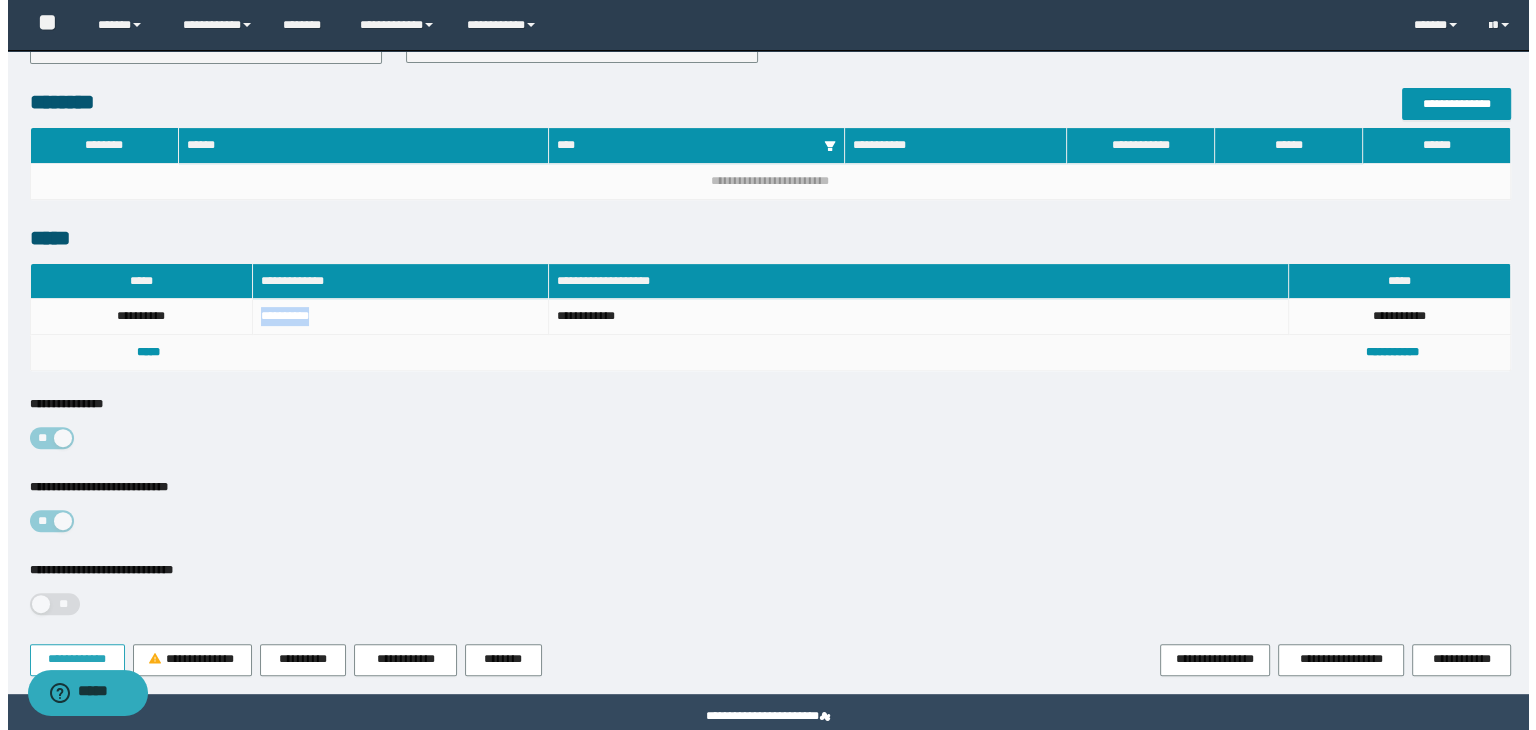 scroll, scrollTop: 653, scrollLeft: 0, axis: vertical 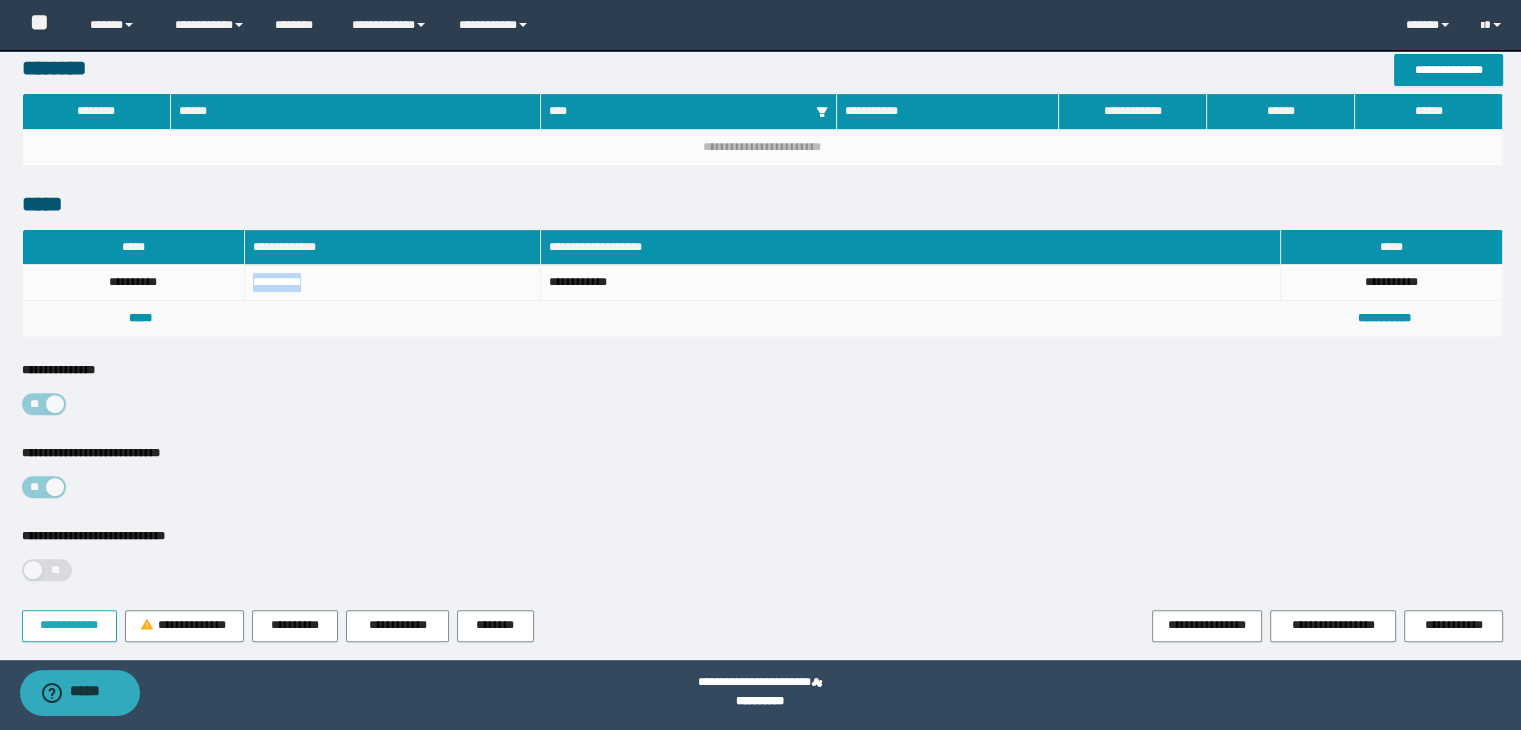 click on "**********" at bounding box center (69, 625) 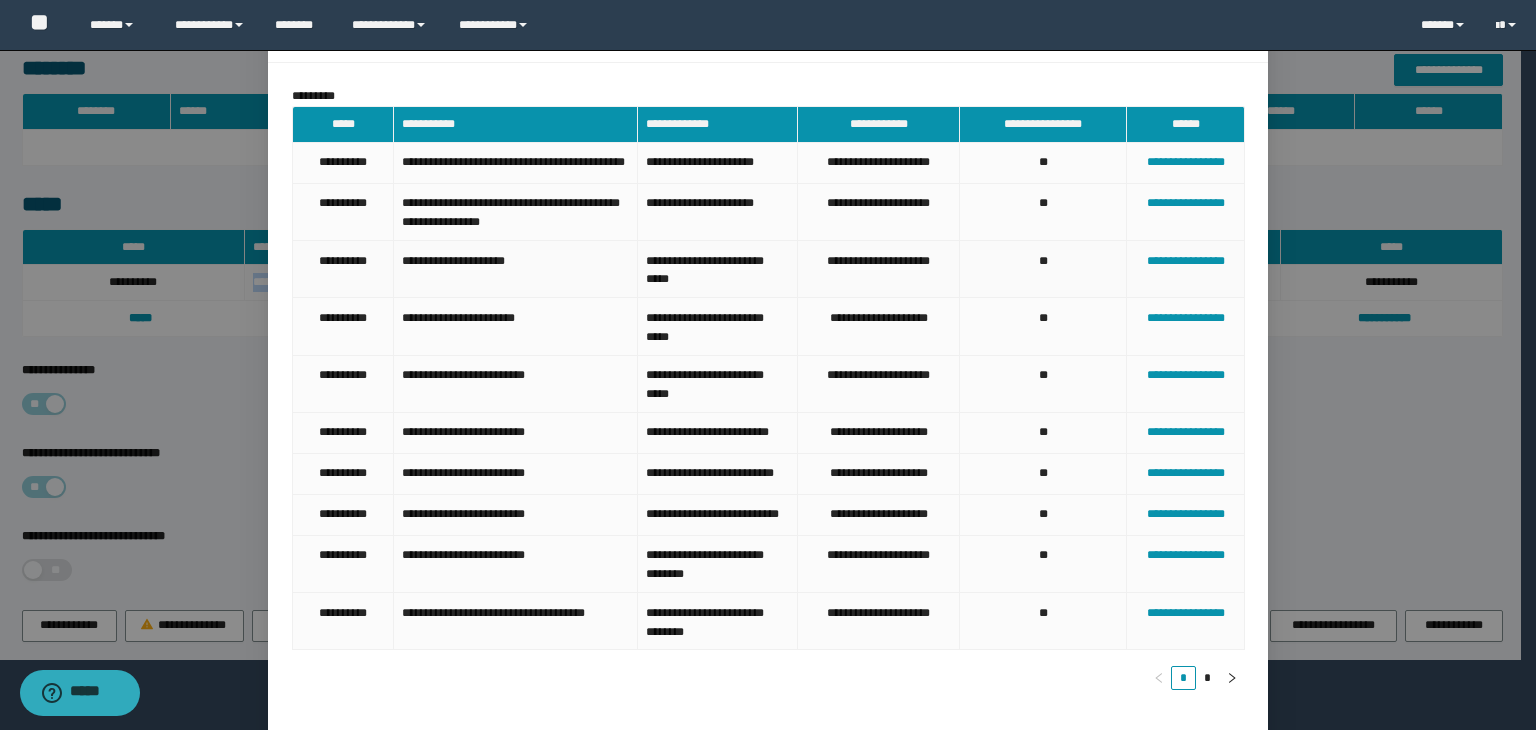 scroll, scrollTop: 199, scrollLeft: 0, axis: vertical 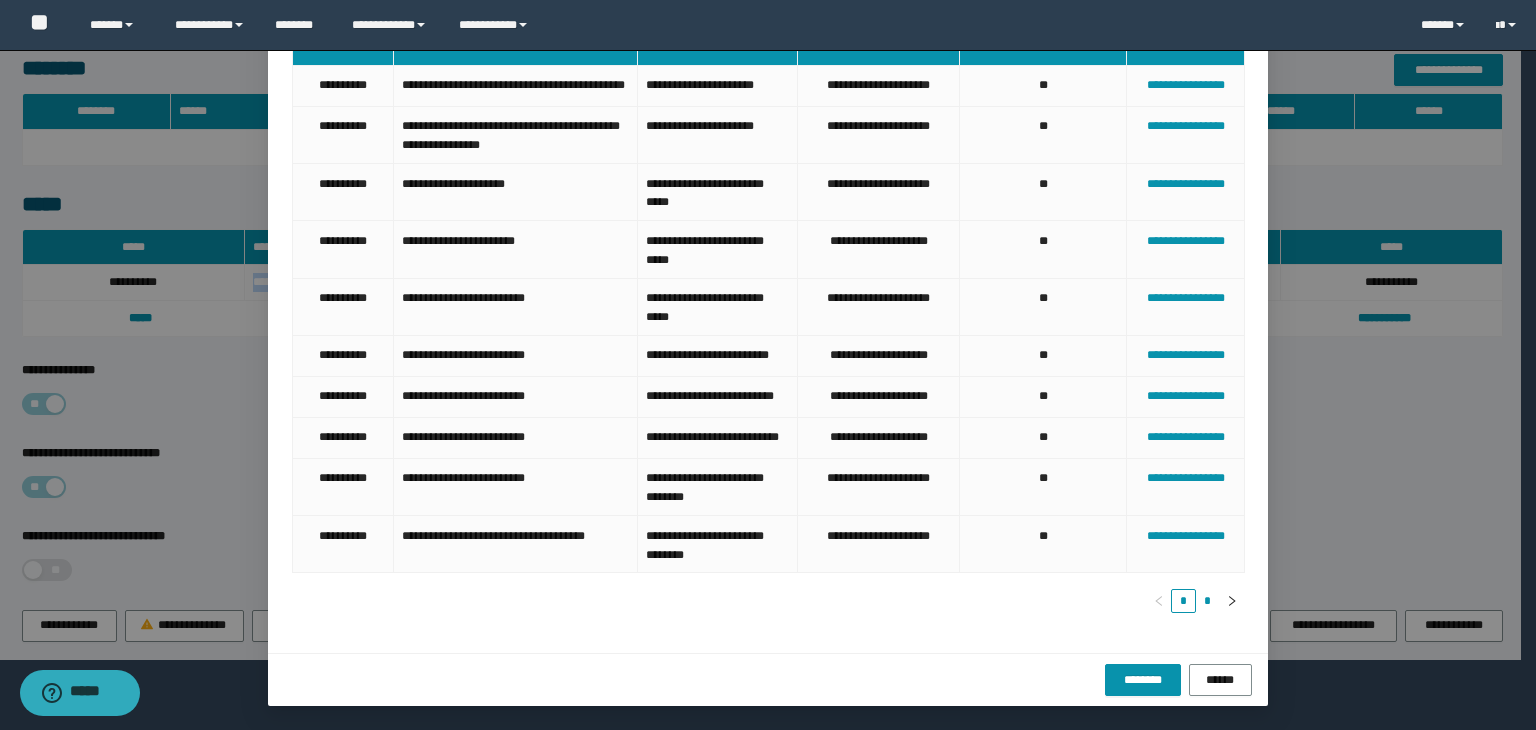 click on "*" at bounding box center (1208, 601) 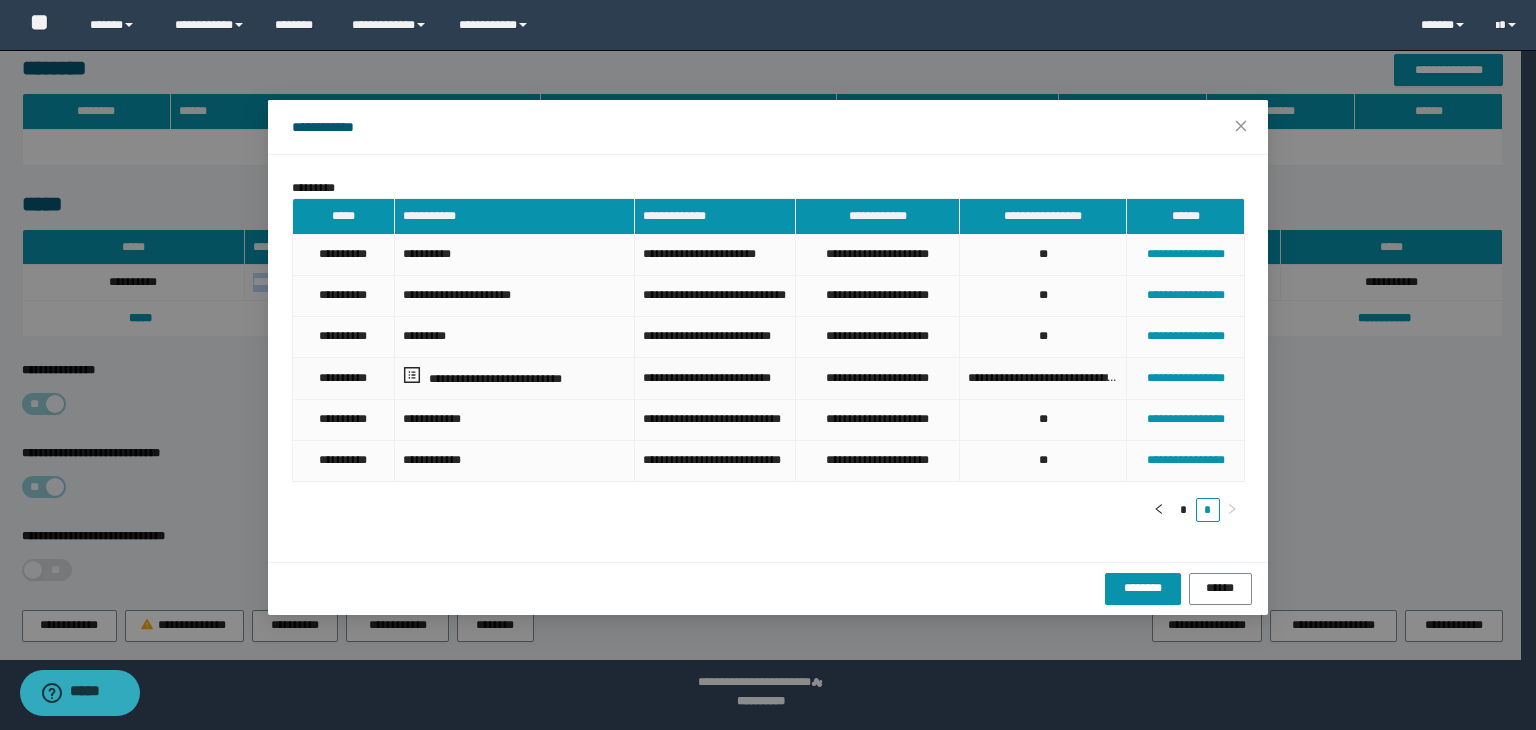 type 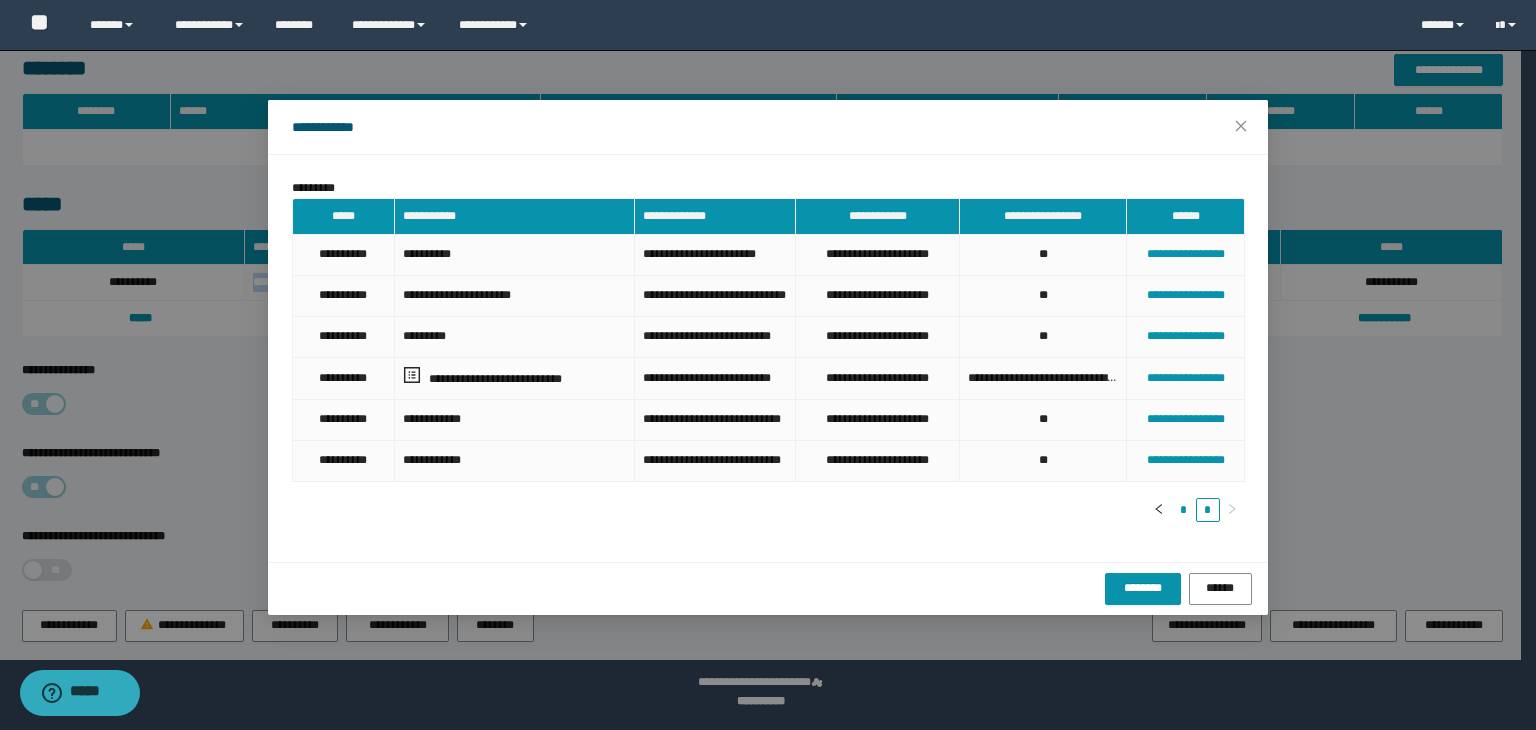 click on "*" at bounding box center (1183, 510) 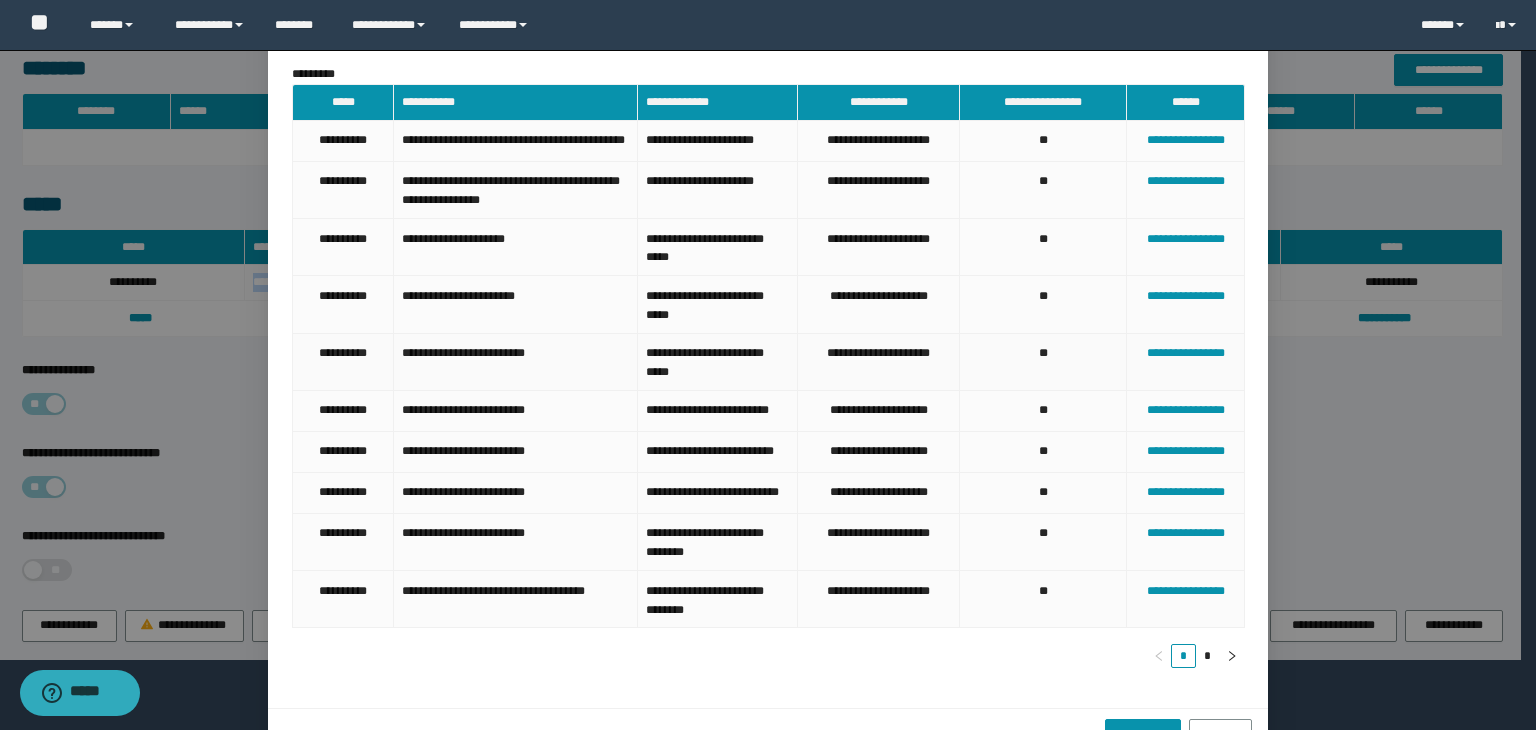 scroll, scrollTop: 199, scrollLeft: 0, axis: vertical 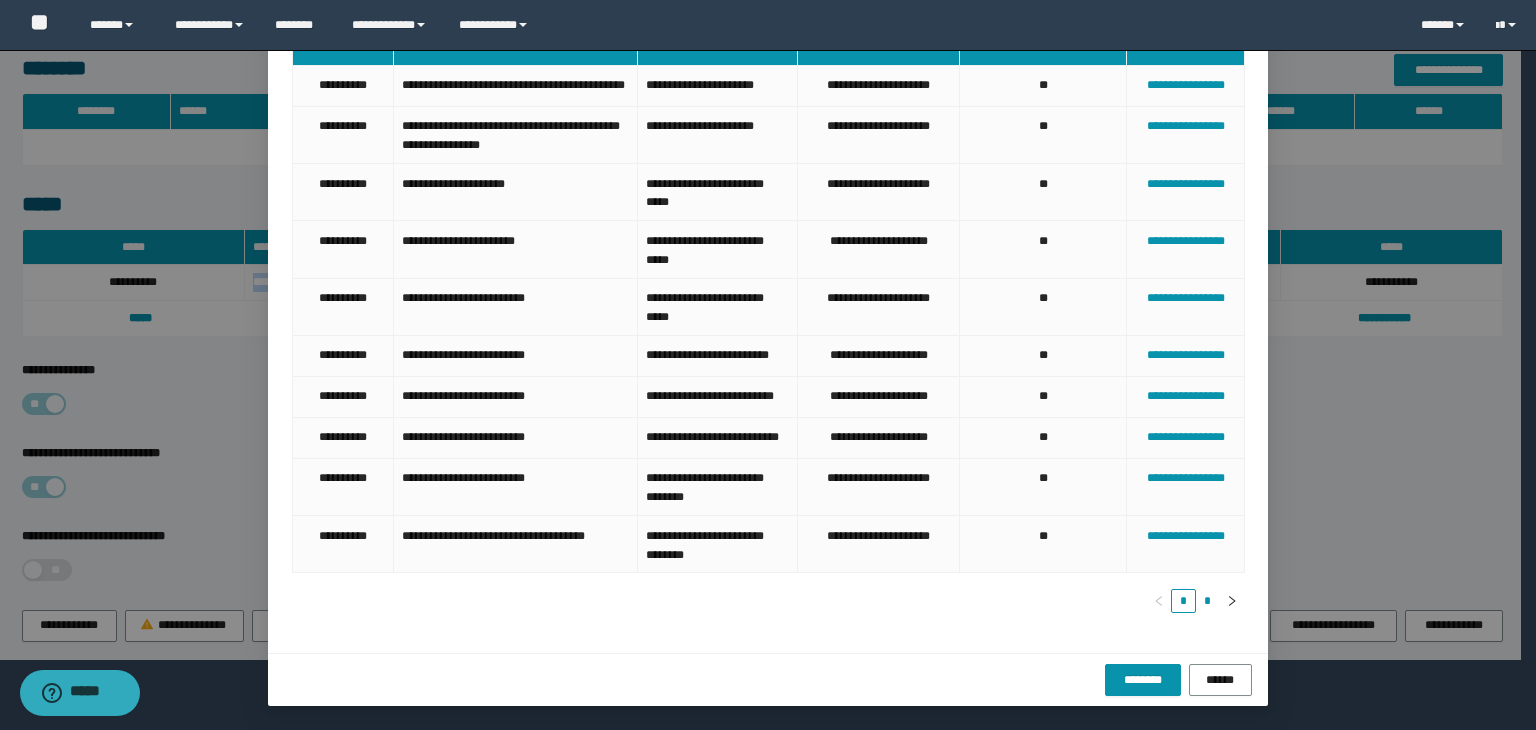 click on "*" at bounding box center (1208, 601) 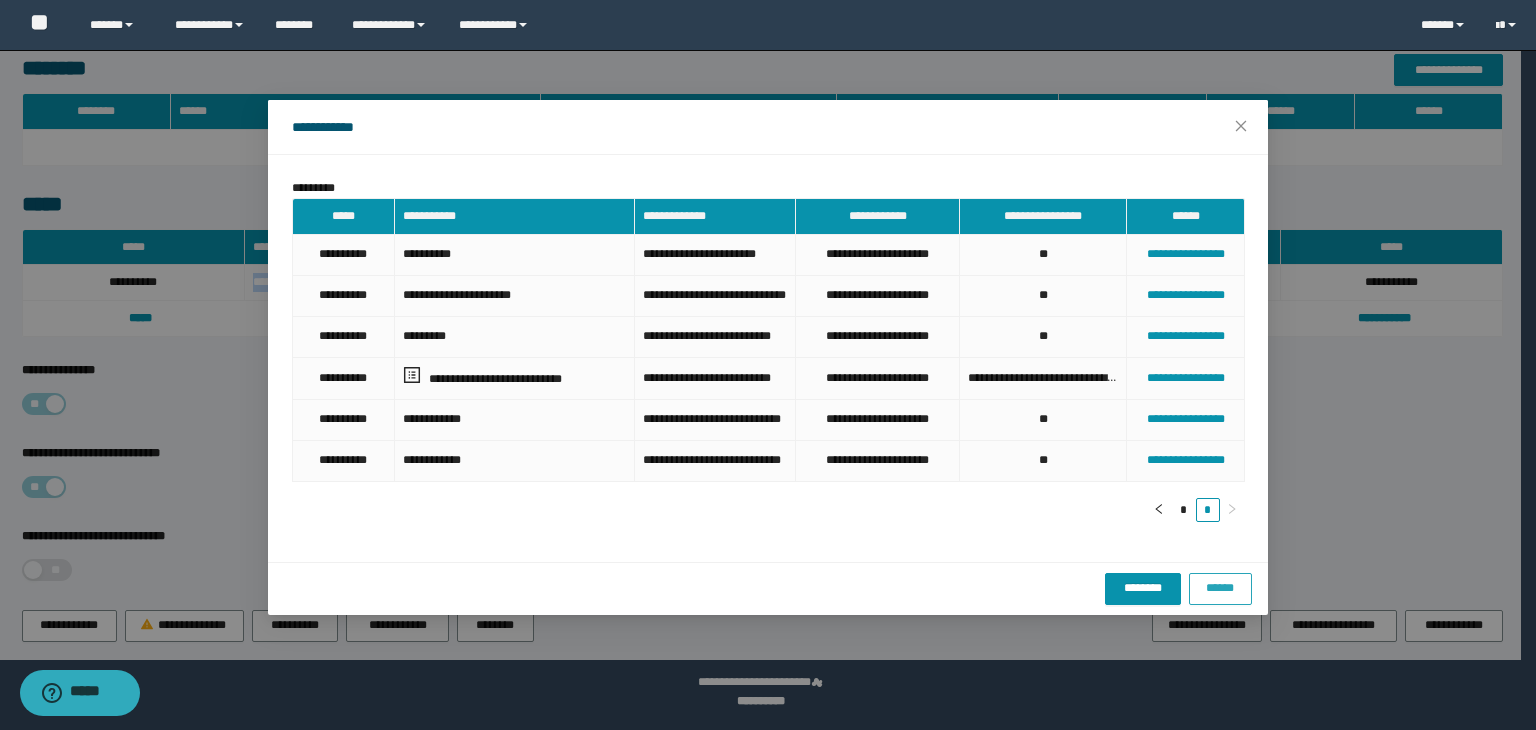 click on "******" at bounding box center (1220, 588) 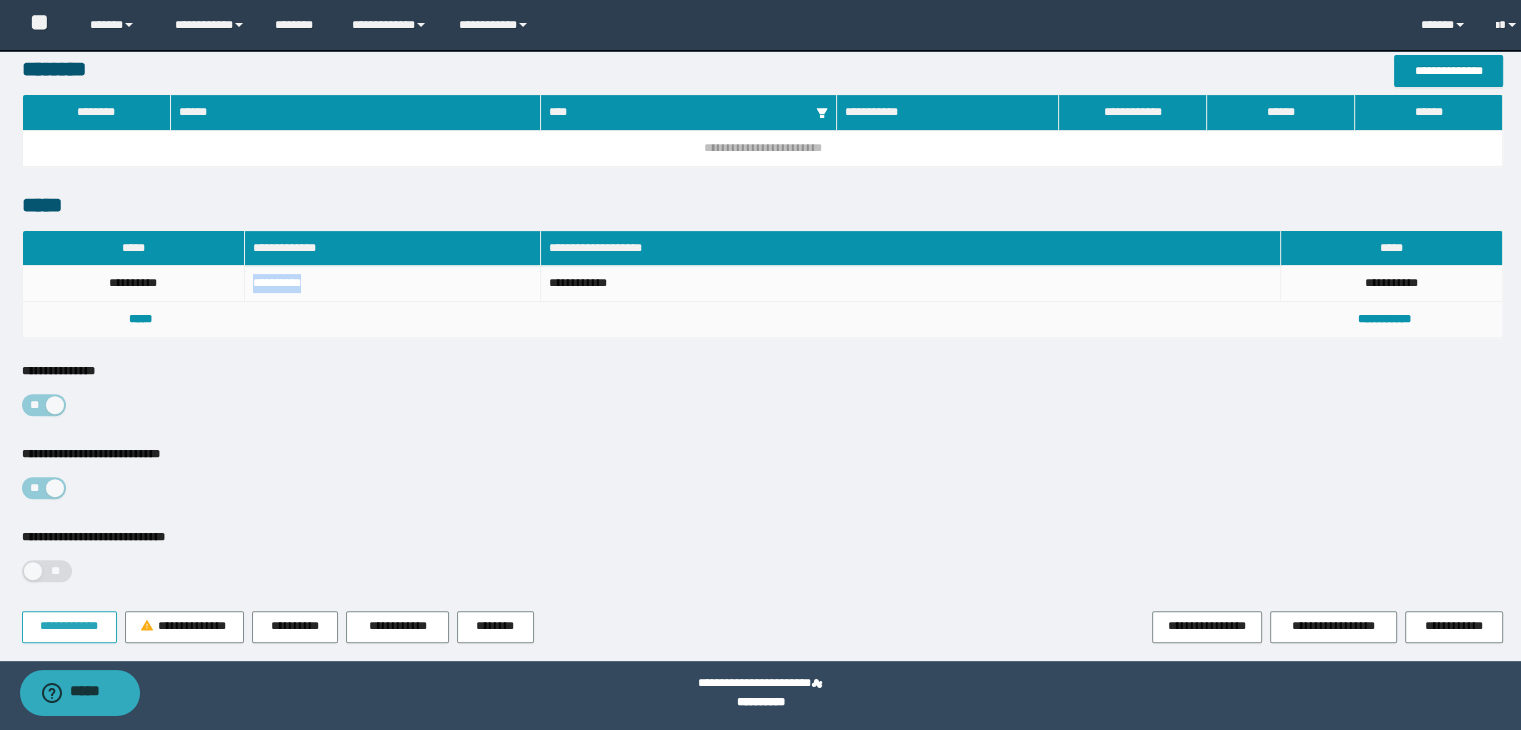 scroll, scrollTop: 353, scrollLeft: 0, axis: vertical 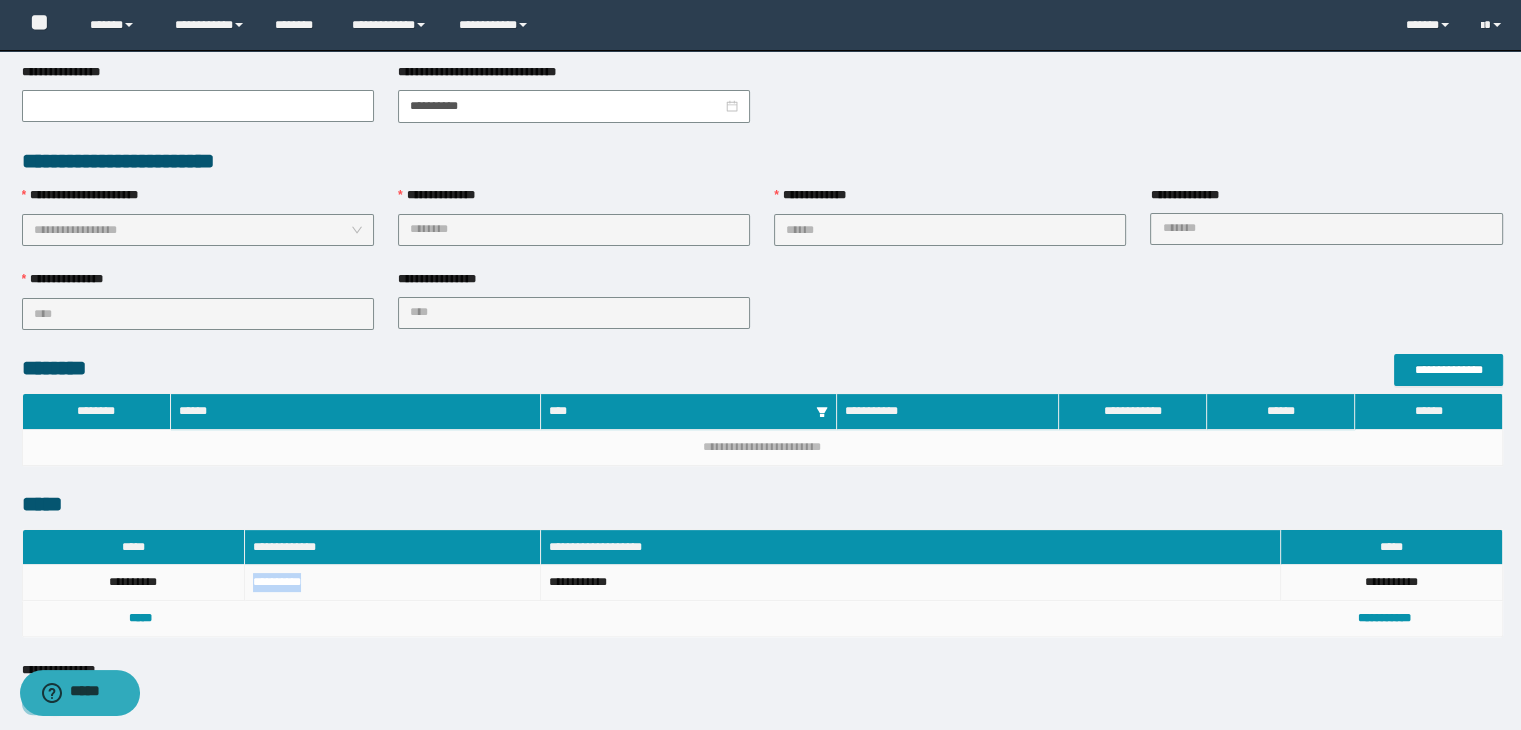 copy on "**********" 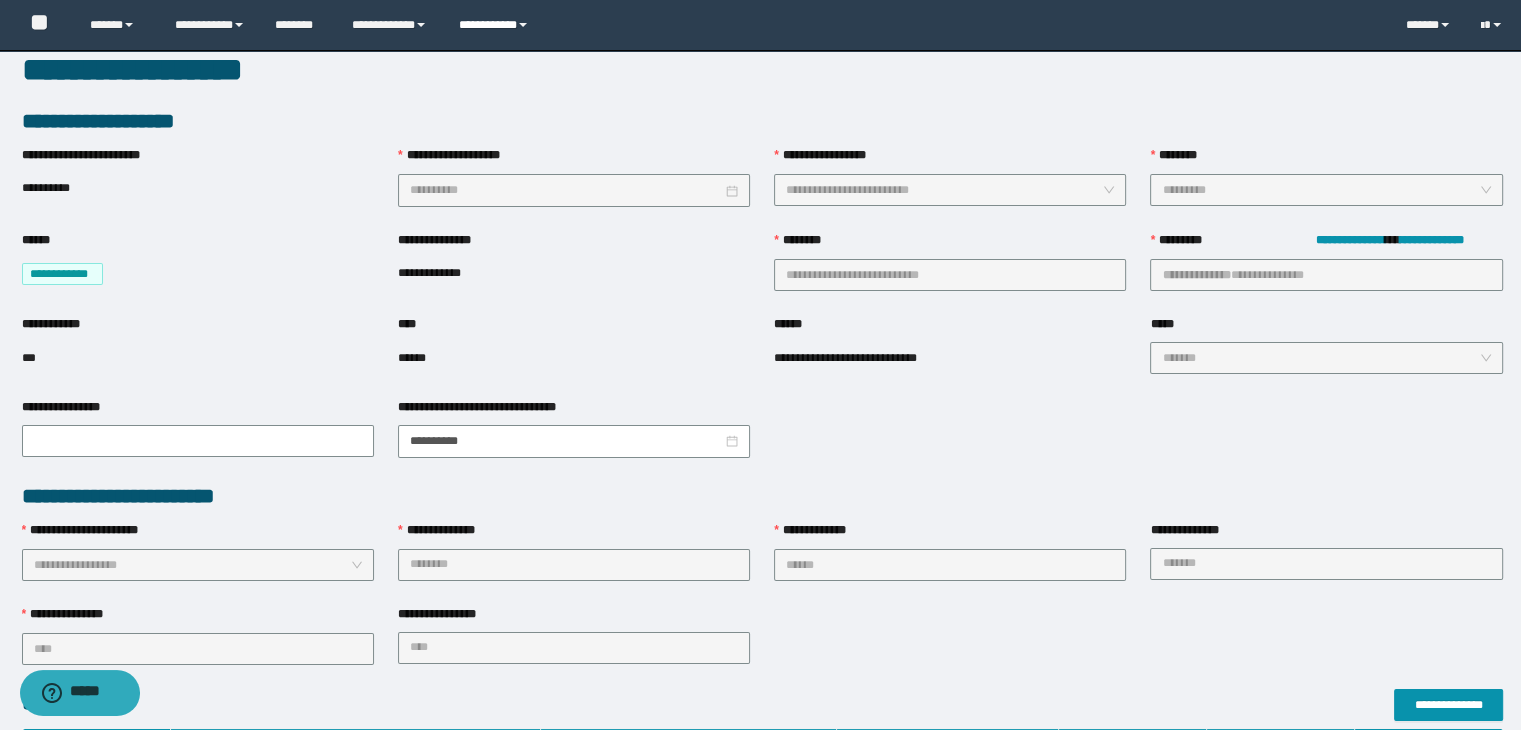 scroll, scrollTop: 0, scrollLeft: 0, axis: both 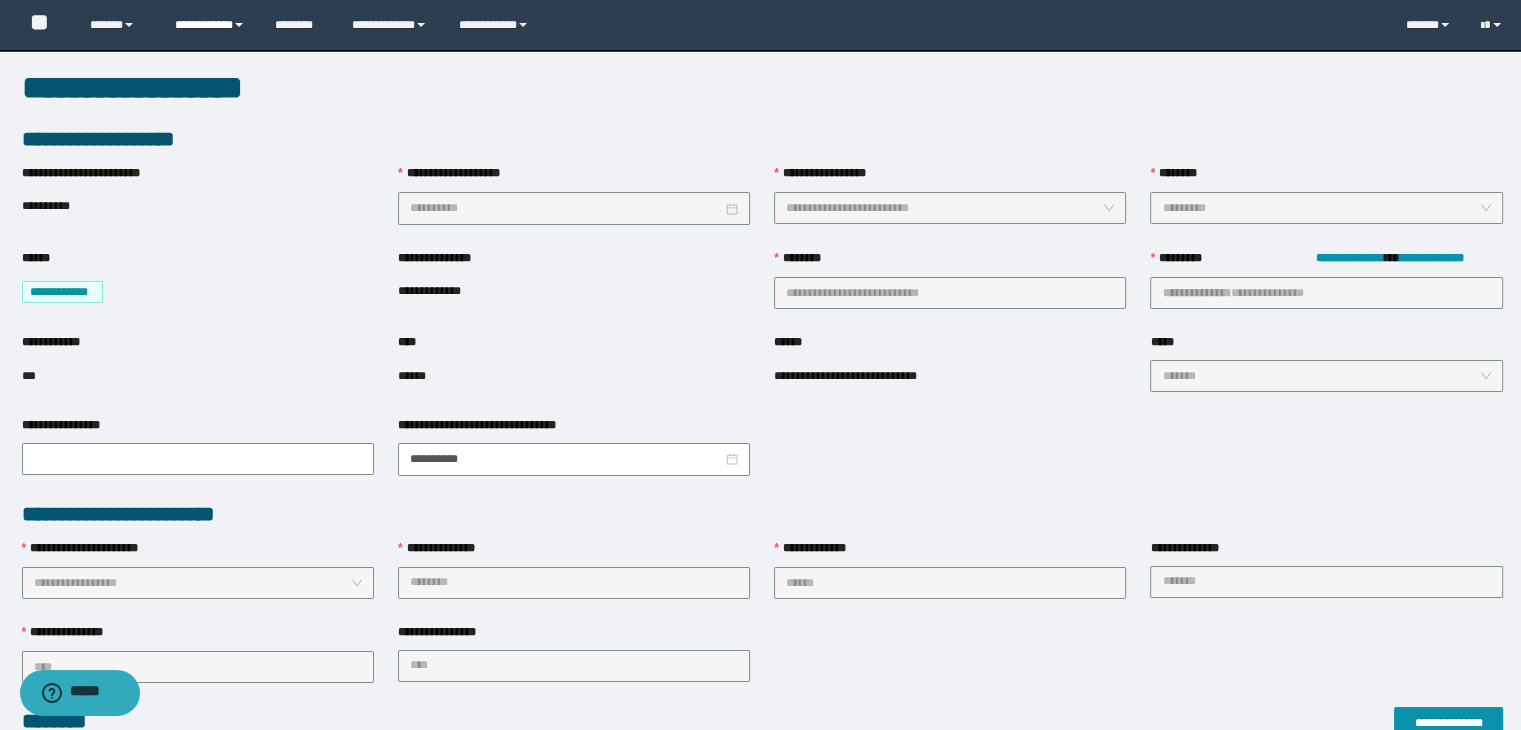 click on "**********" at bounding box center [210, 25] 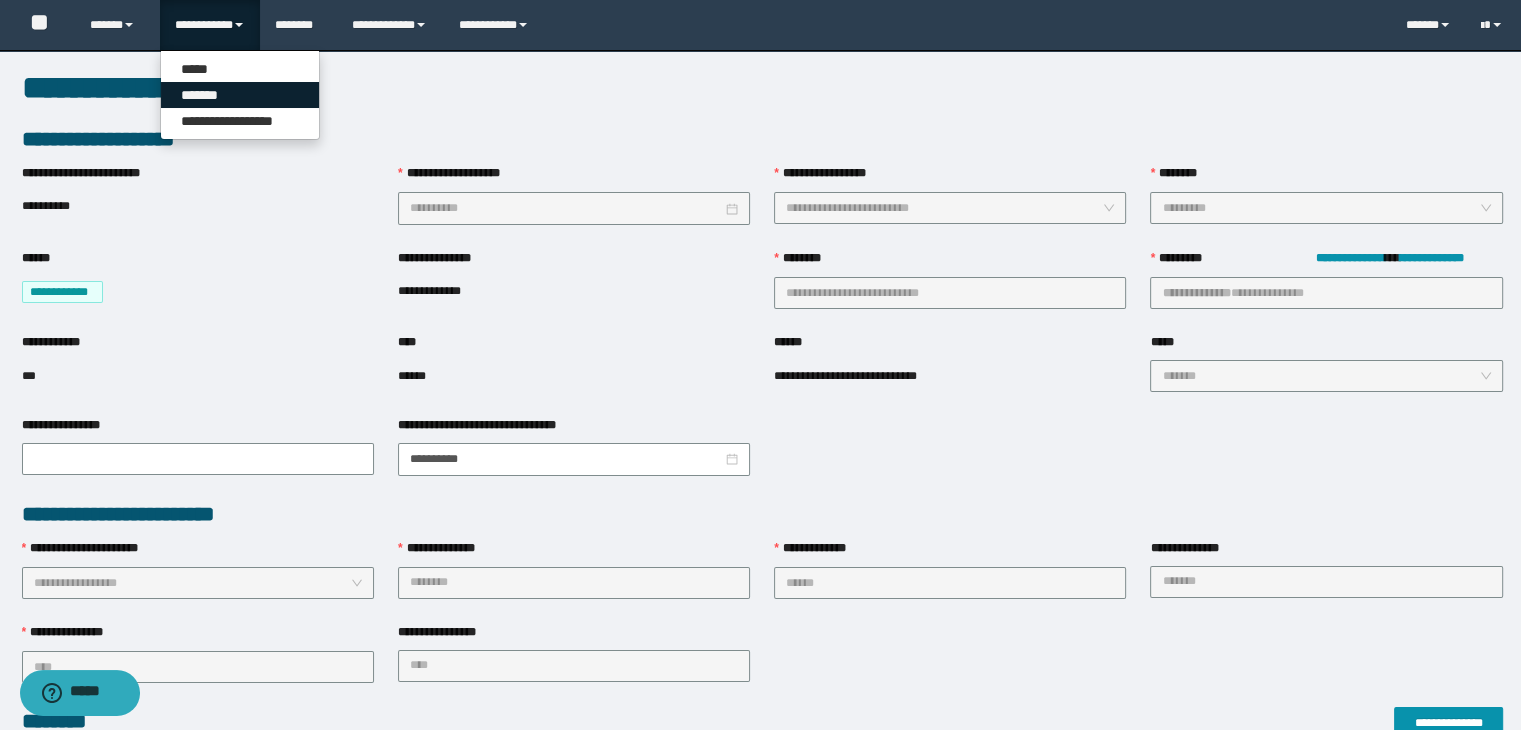 click on "*******" at bounding box center [240, 95] 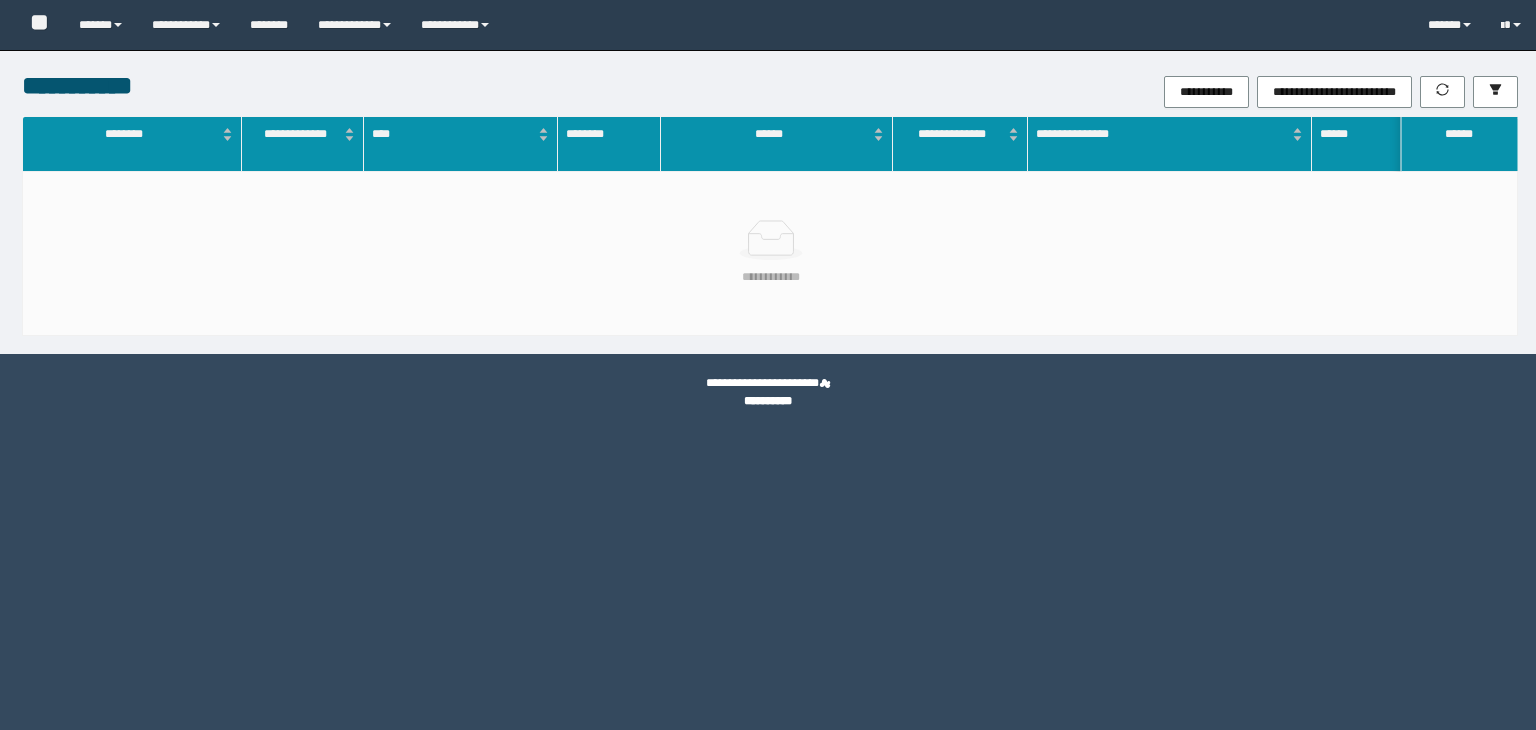 scroll, scrollTop: 0, scrollLeft: 0, axis: both 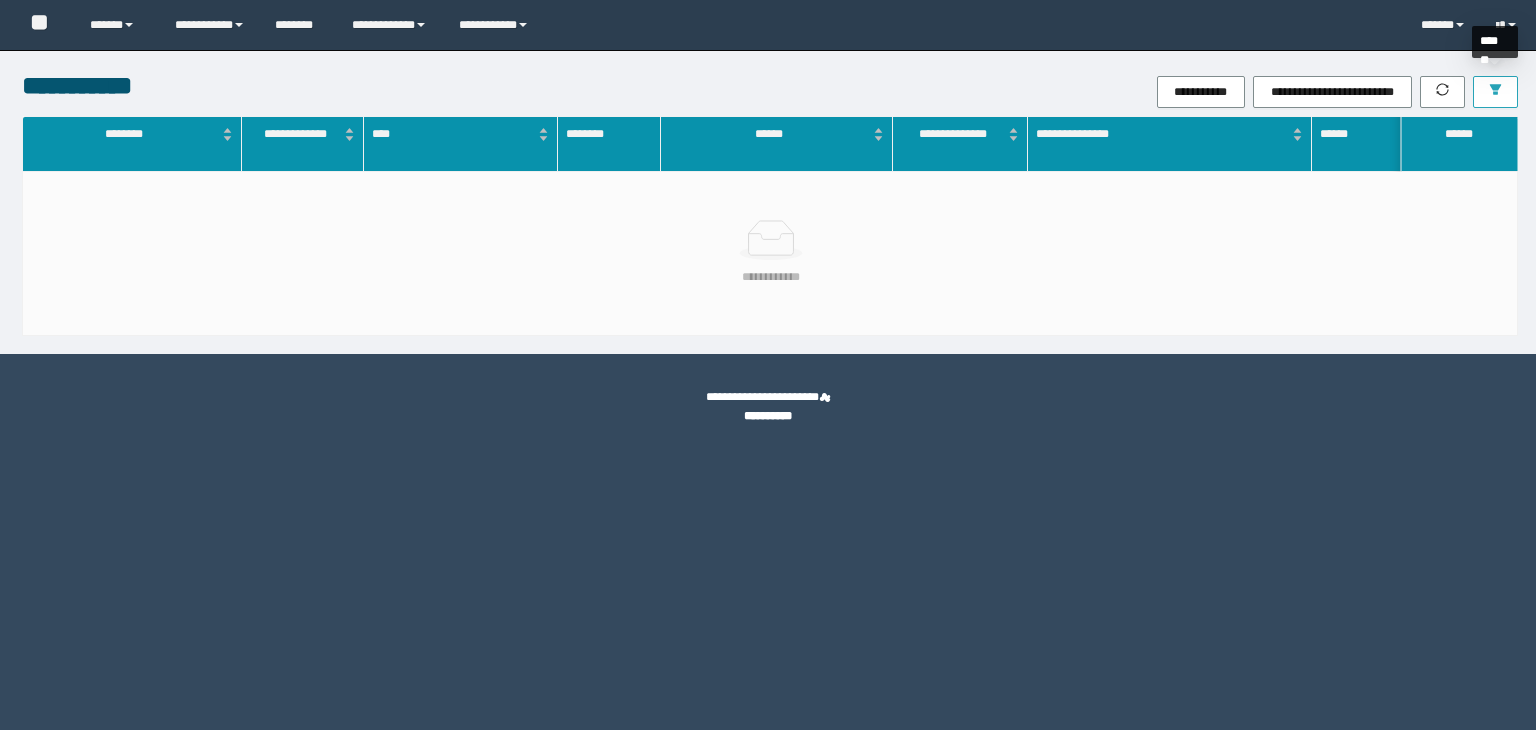 click at bounding box center (1495, 92) 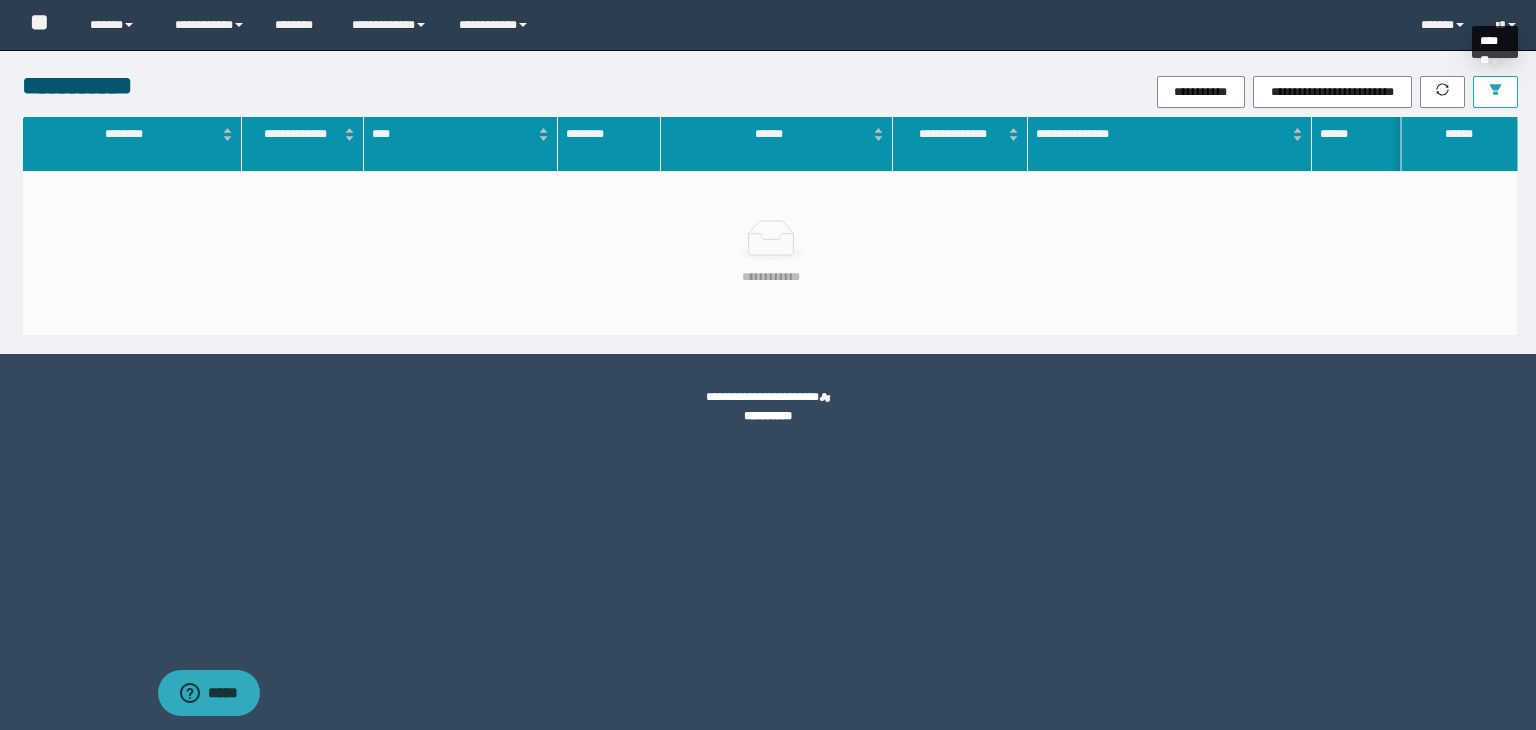 scroll, scrollTop: 0, scrollLeft: 0, axis: both 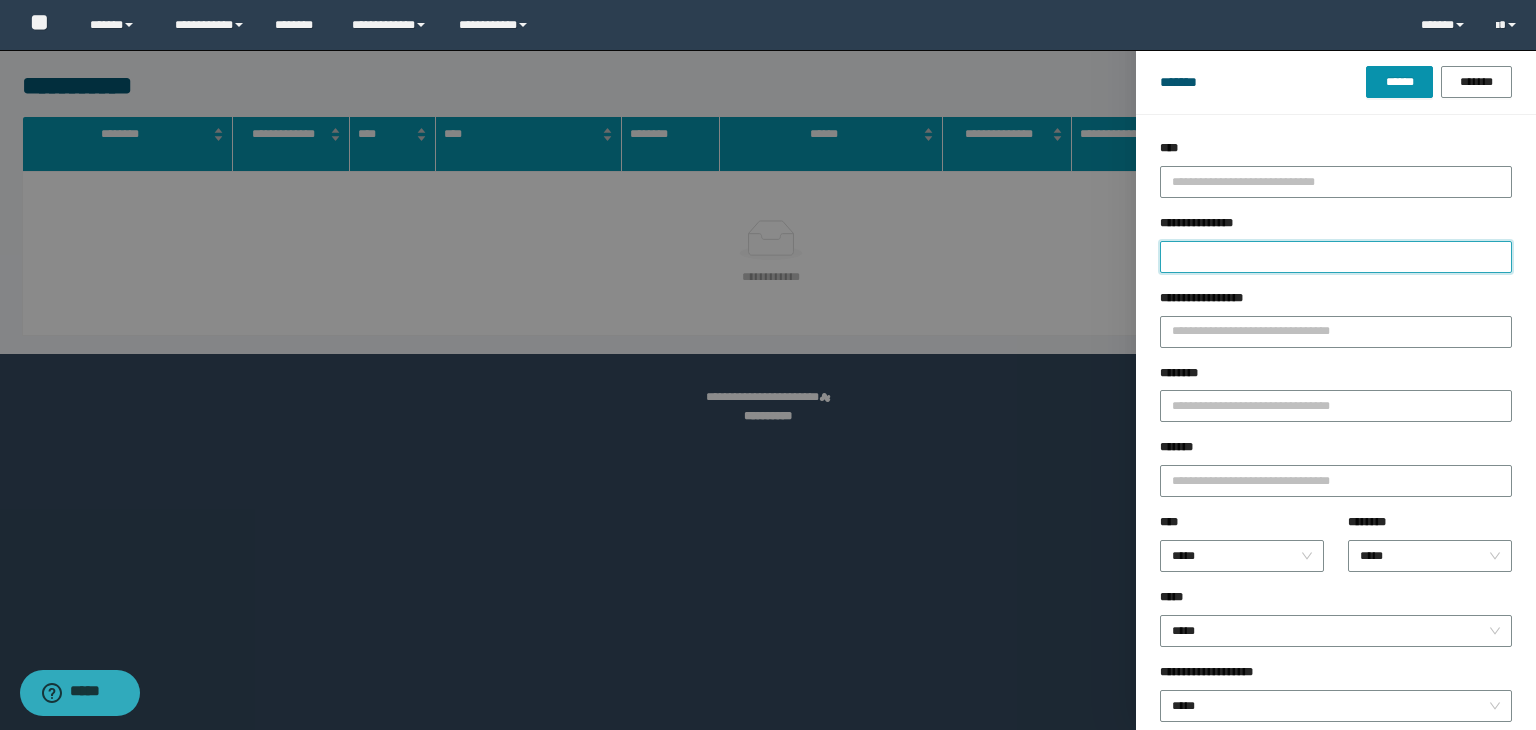 drag, startPoint x: 1242, startPoint y: 249, endPoint x: 1252, endPoint y: 246, distance: 10.440307 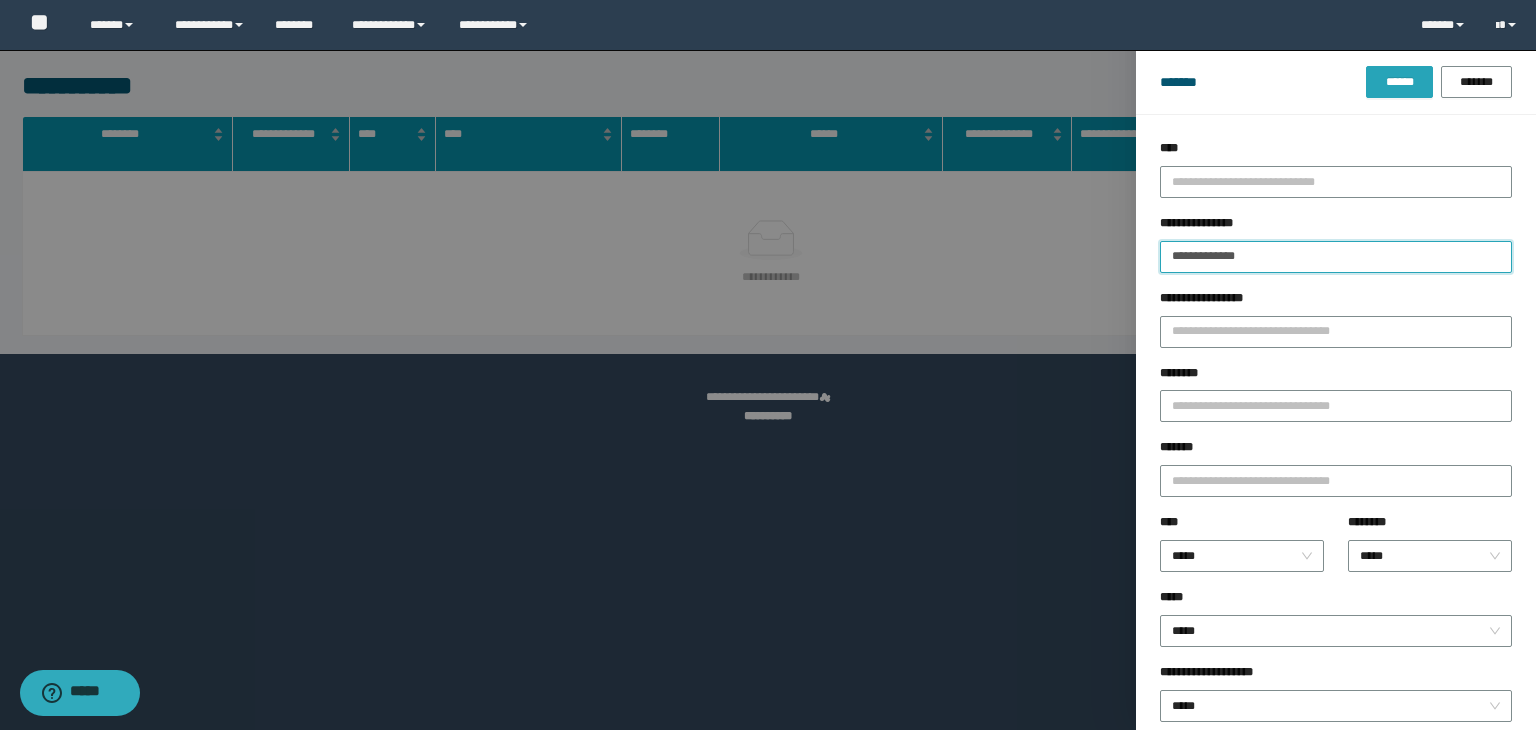 type on "**********" 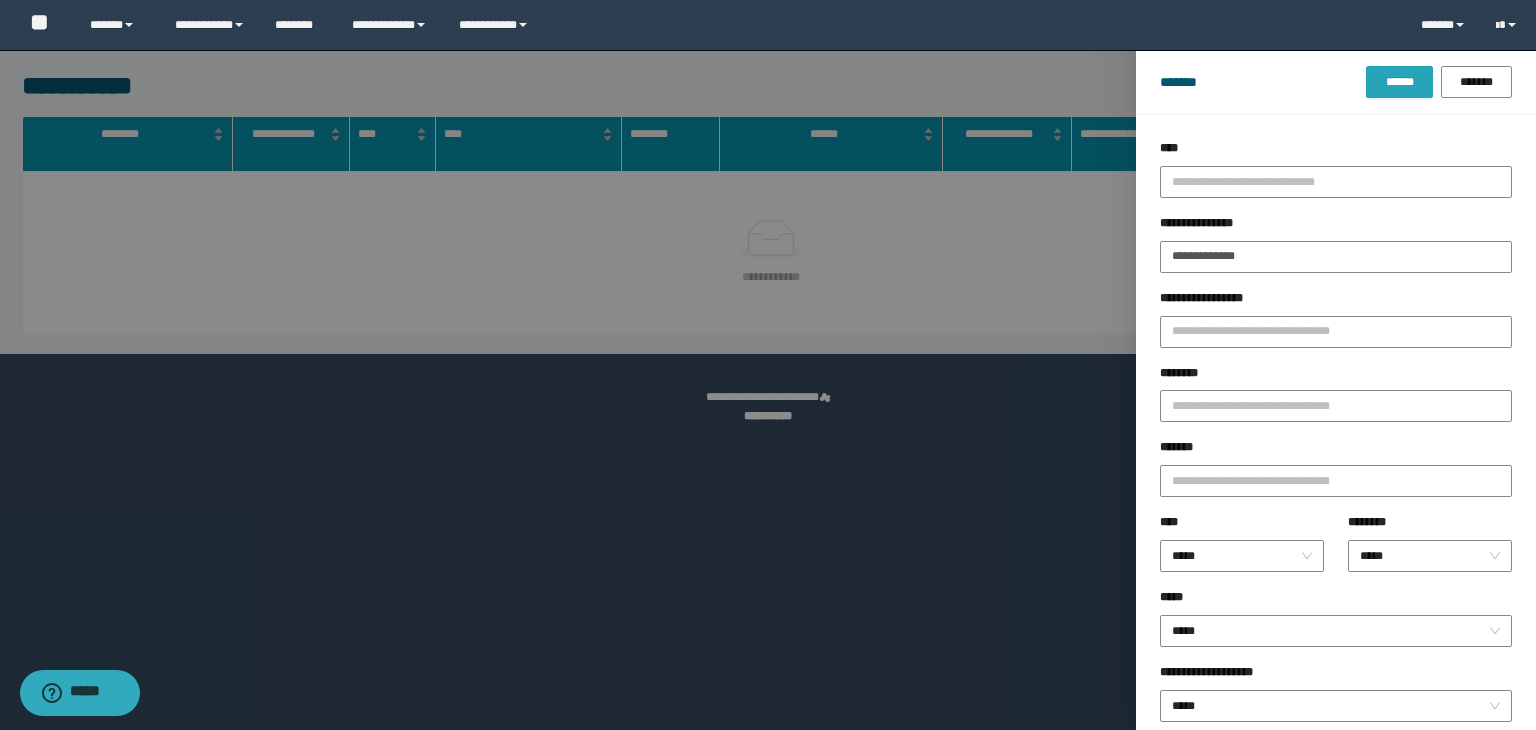 click on "******" at bounding box center [1399, 82] 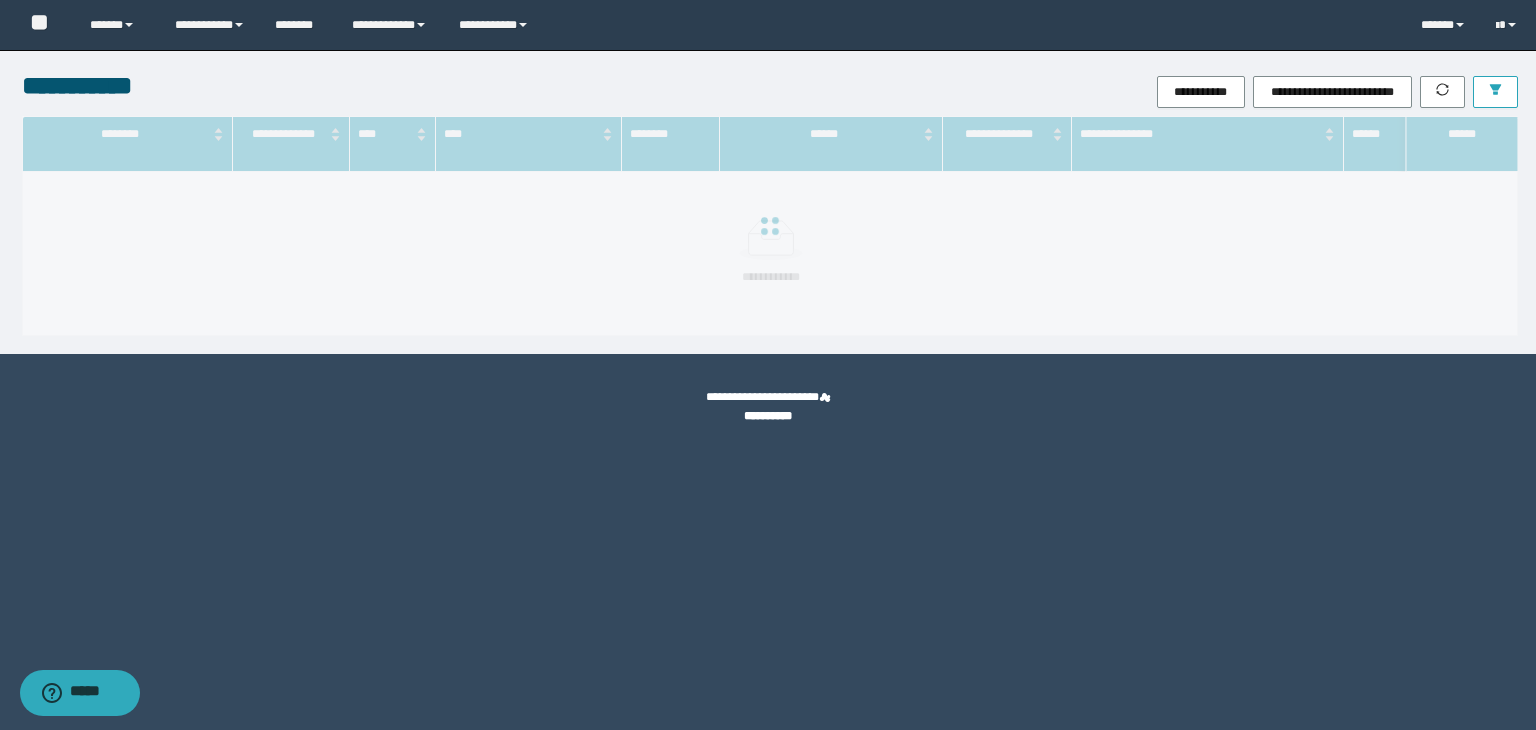 type 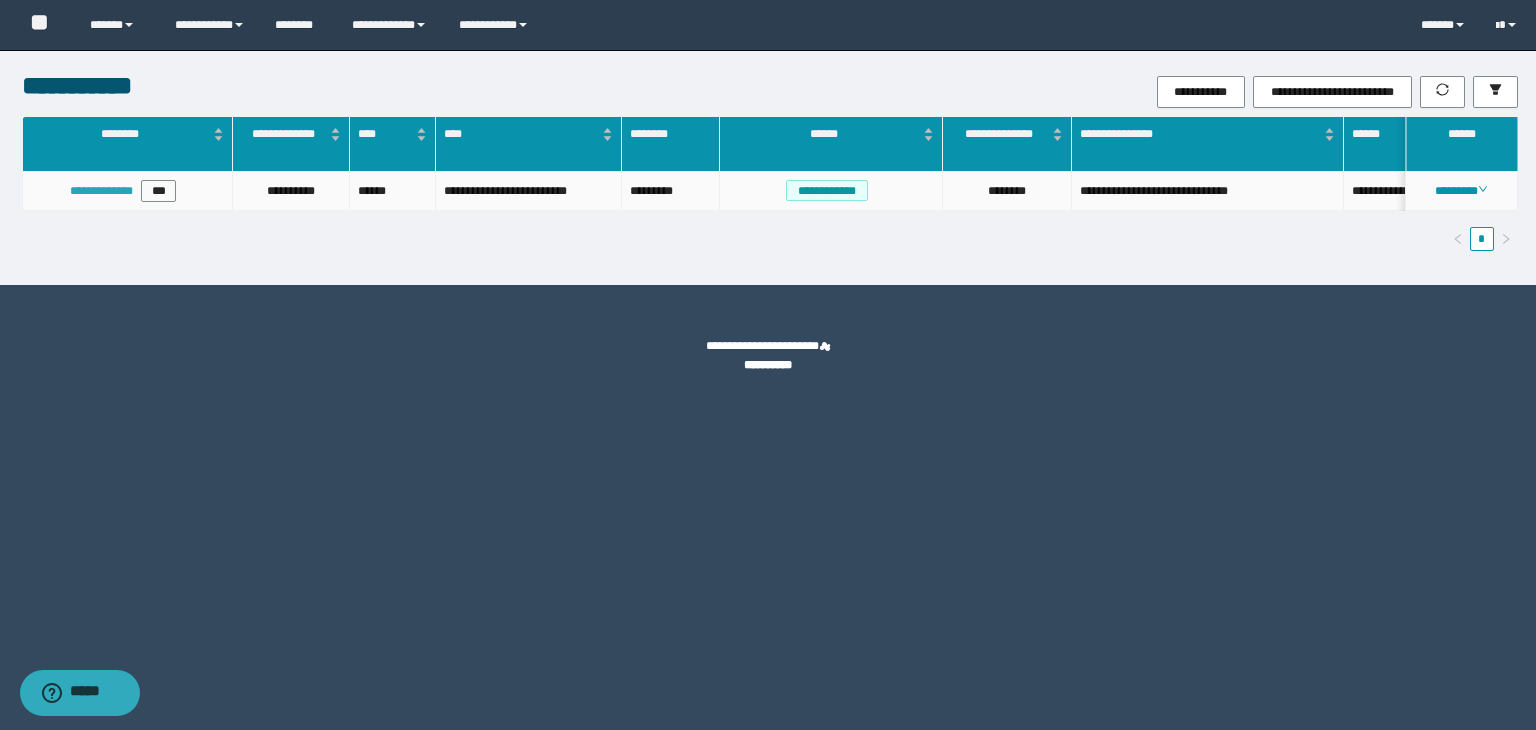 click on "**********" at bounding box center [101, 191] 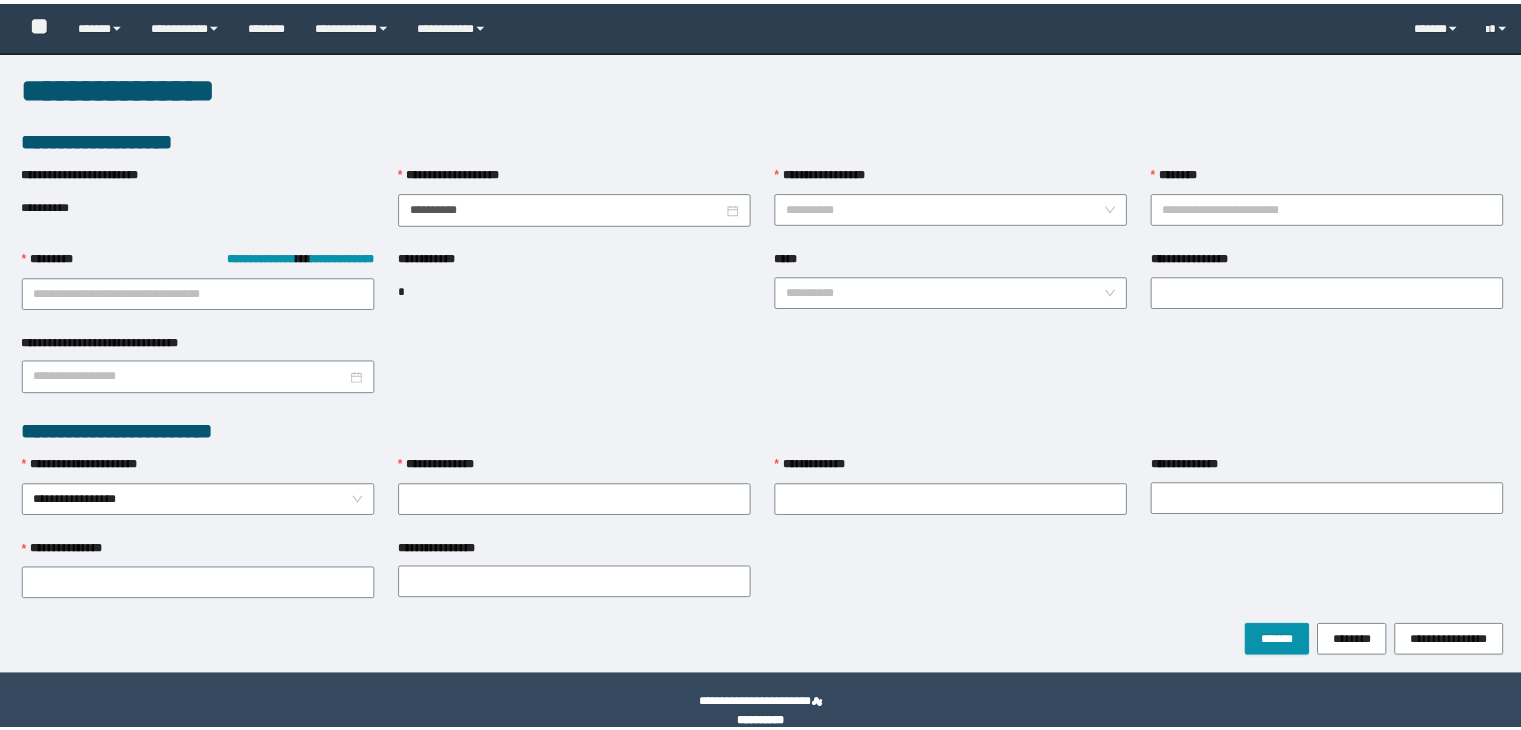 scroll, scrollTop: 0, scrollLeft: 0, axis: both 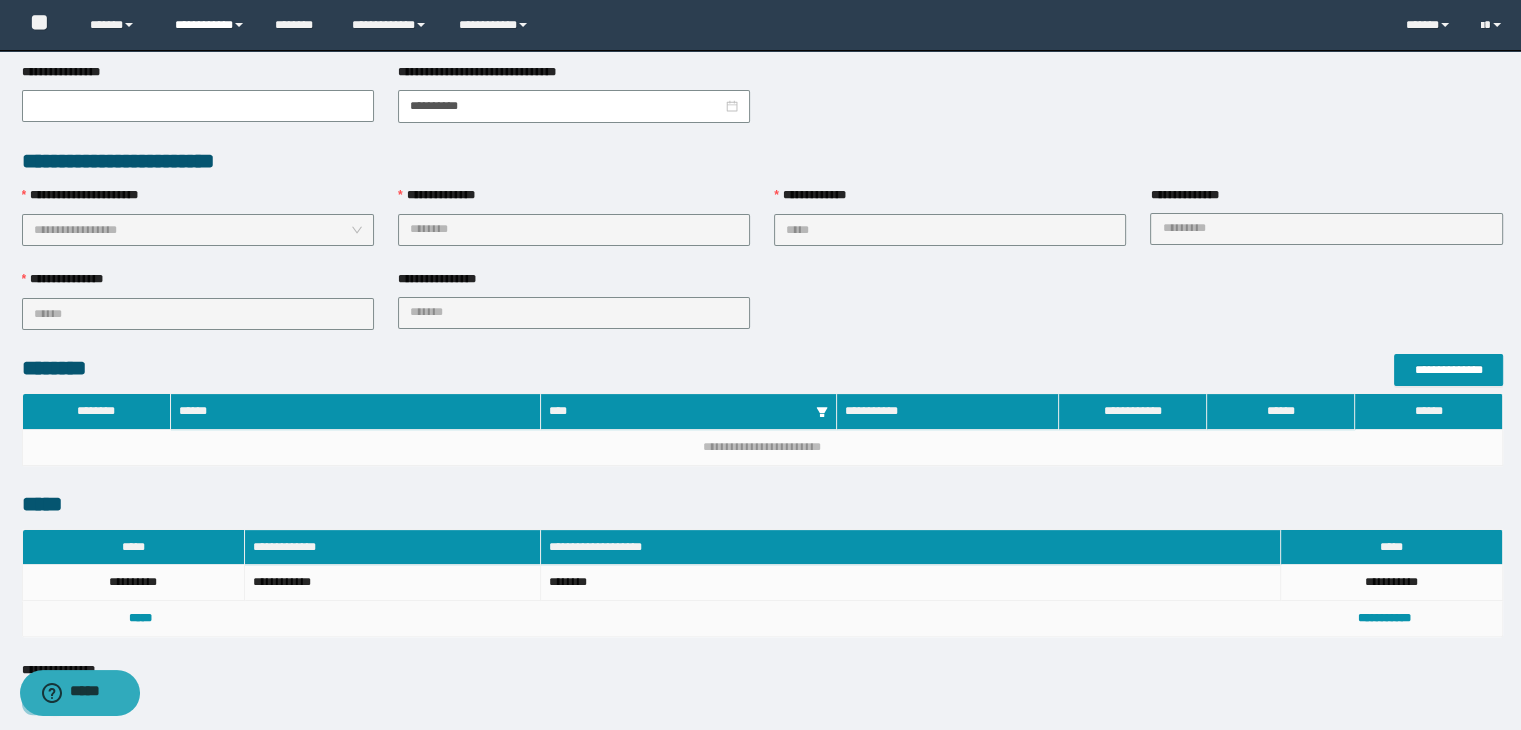 click on "**********" at bounding box center (210, 25) 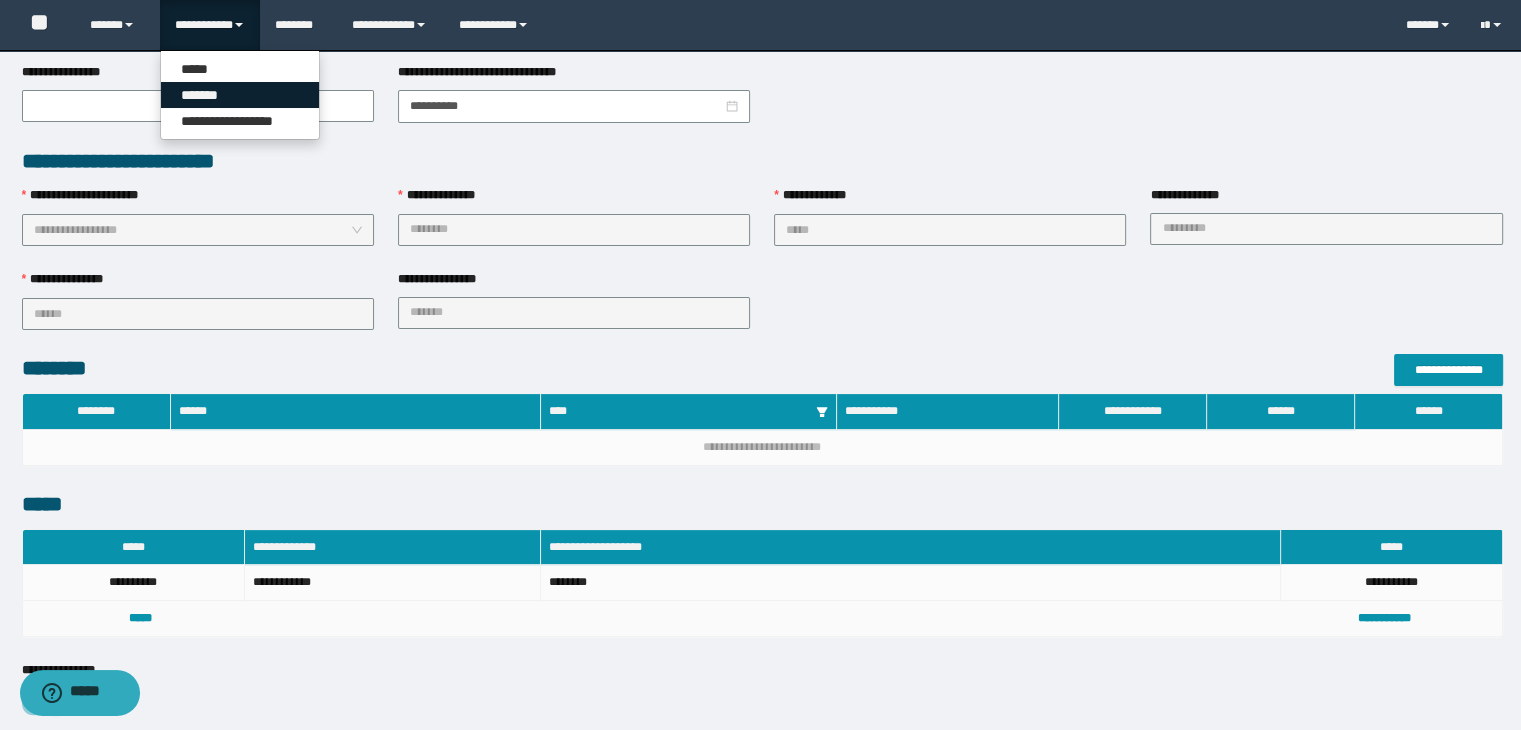 click on "*******" at bounding box center (240, 95) 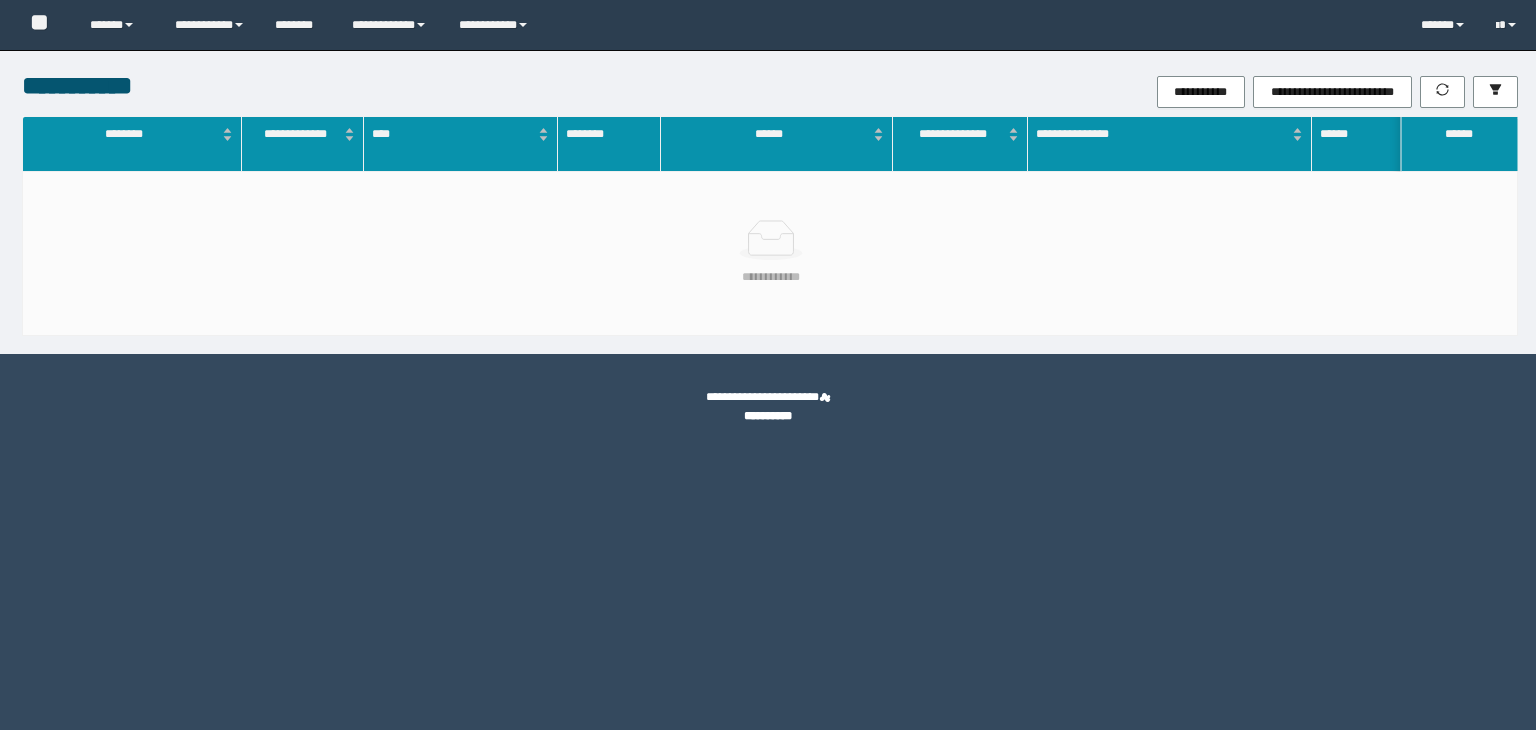 scroll, scrollTop: 0, scrollLeft: 0, axis: both 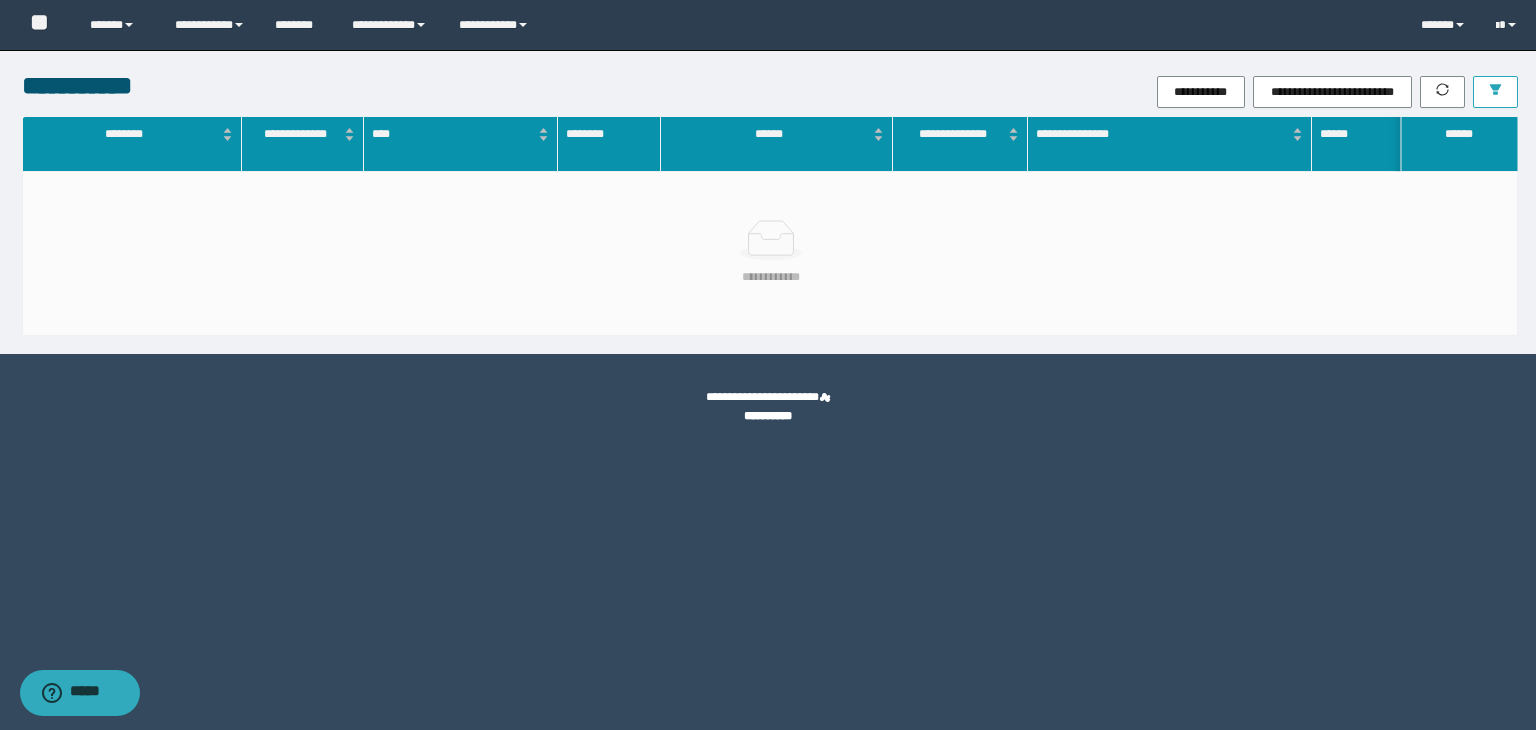click at bounding box center [1495, 92] 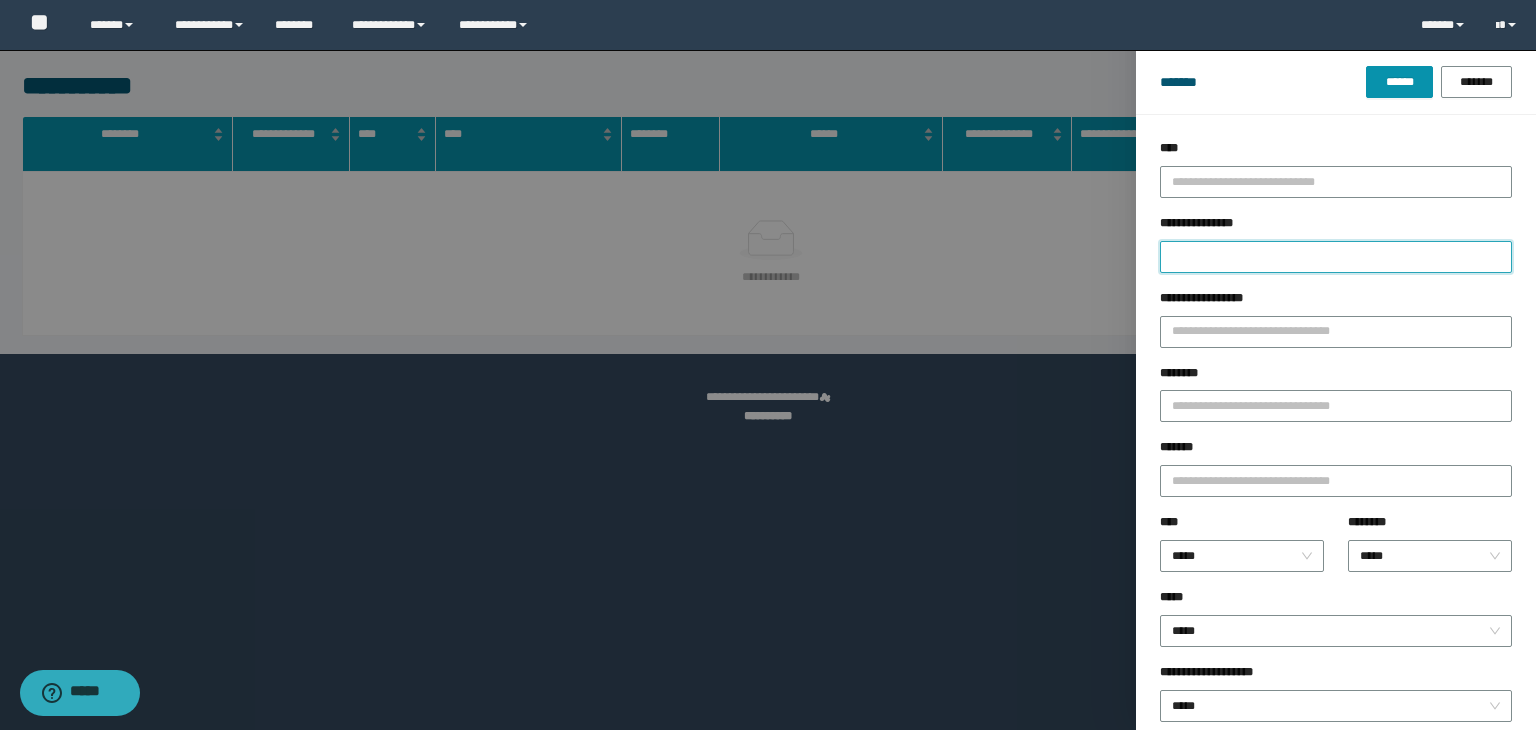click on "**********" at bounding box center [1336, 257] 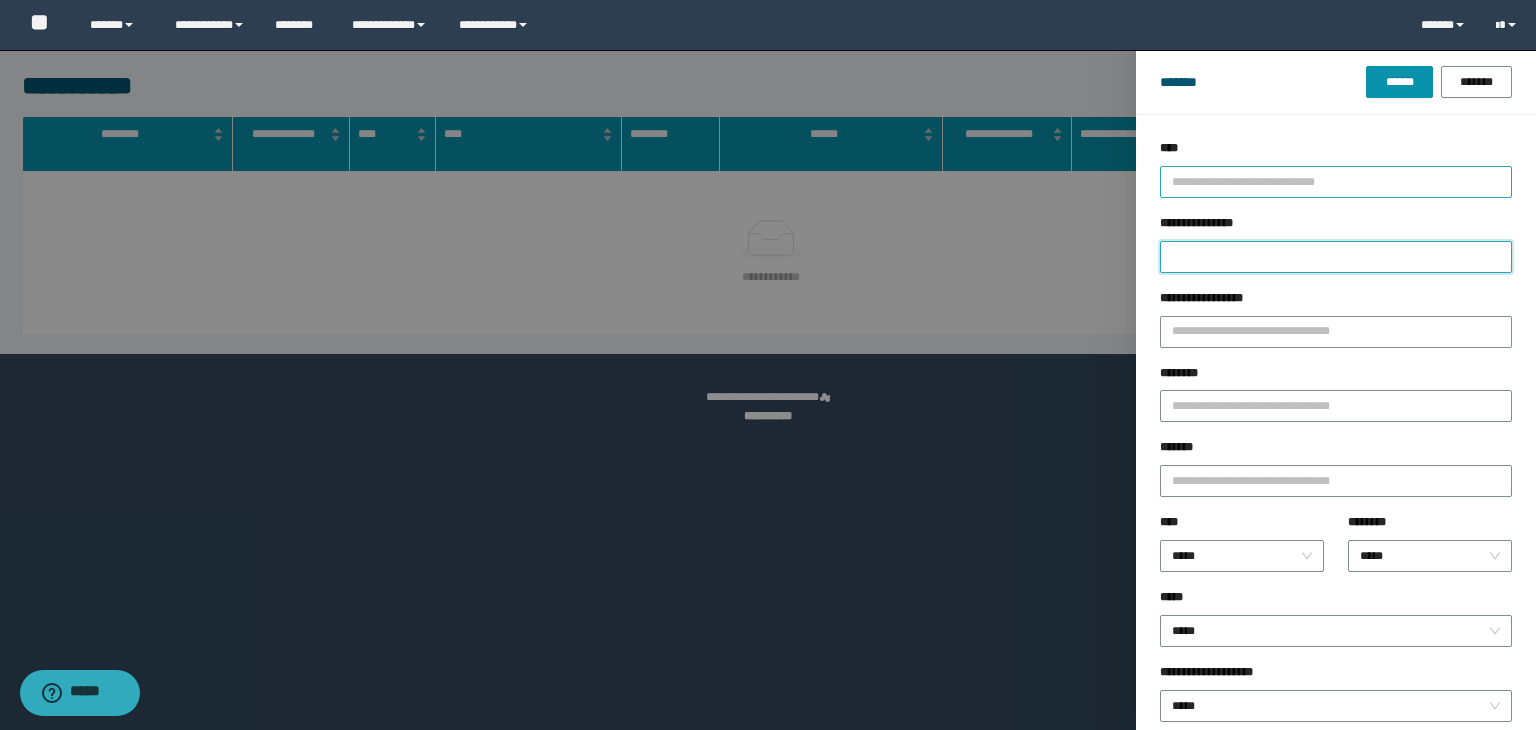 paste on "**********" 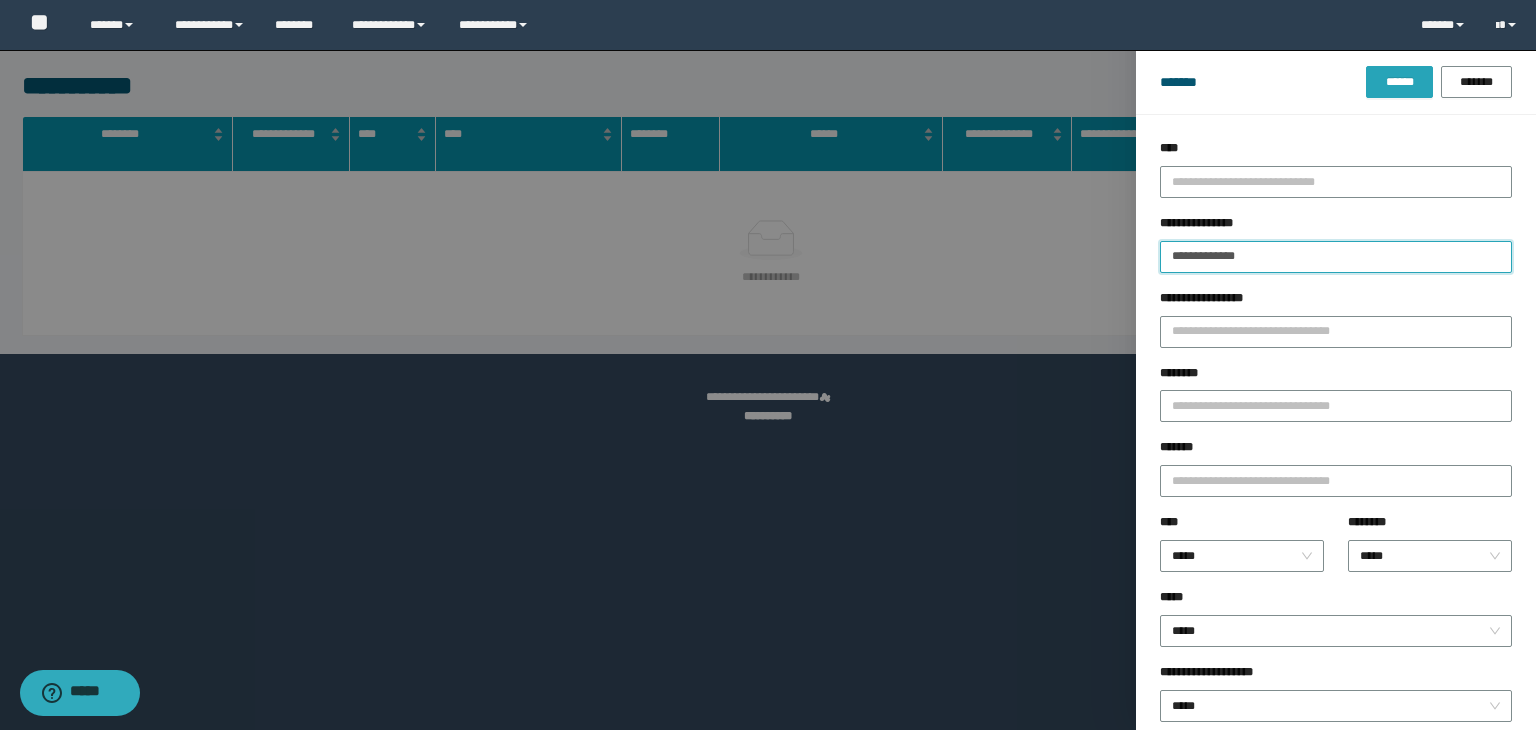 type on "**********" 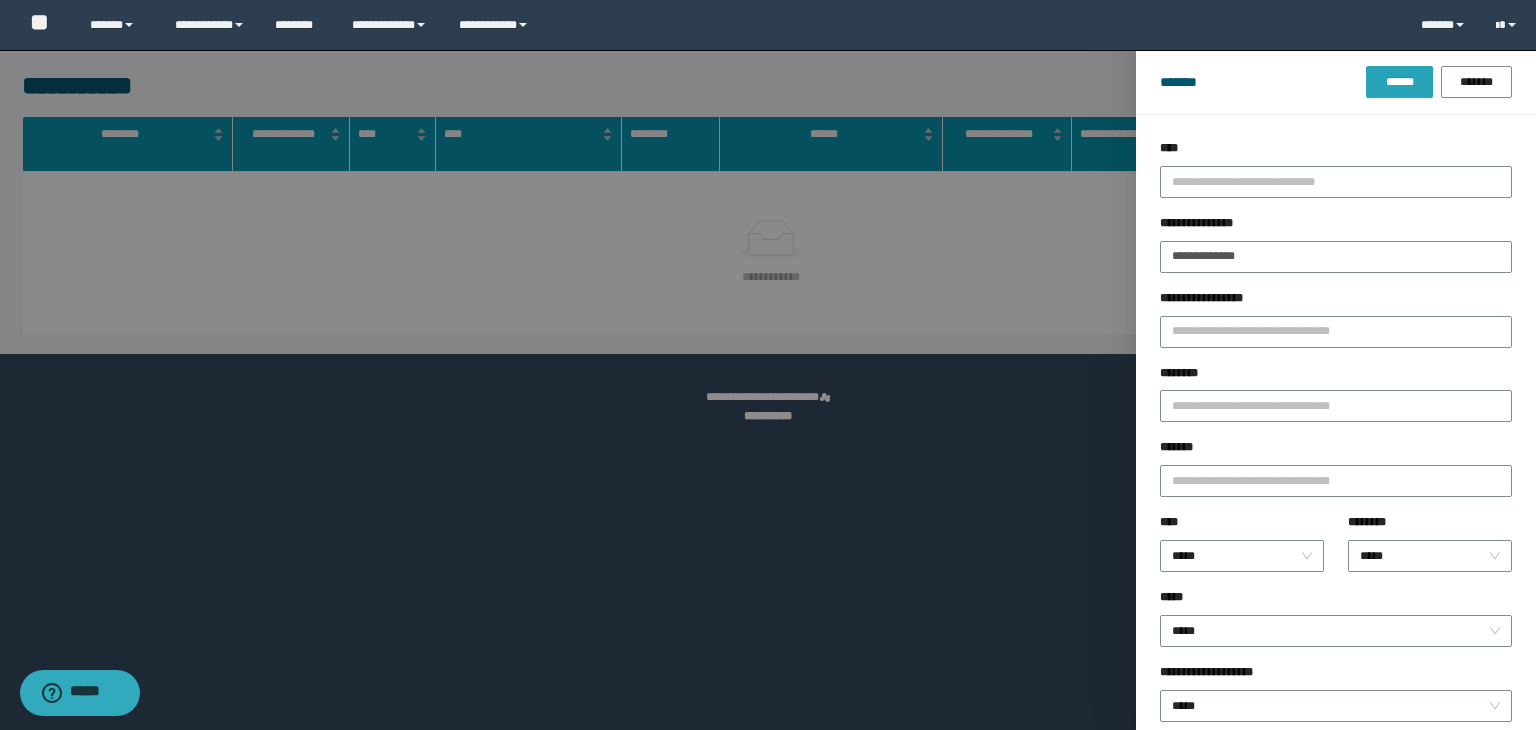 click on "******" at bounding box center (1399, 82) 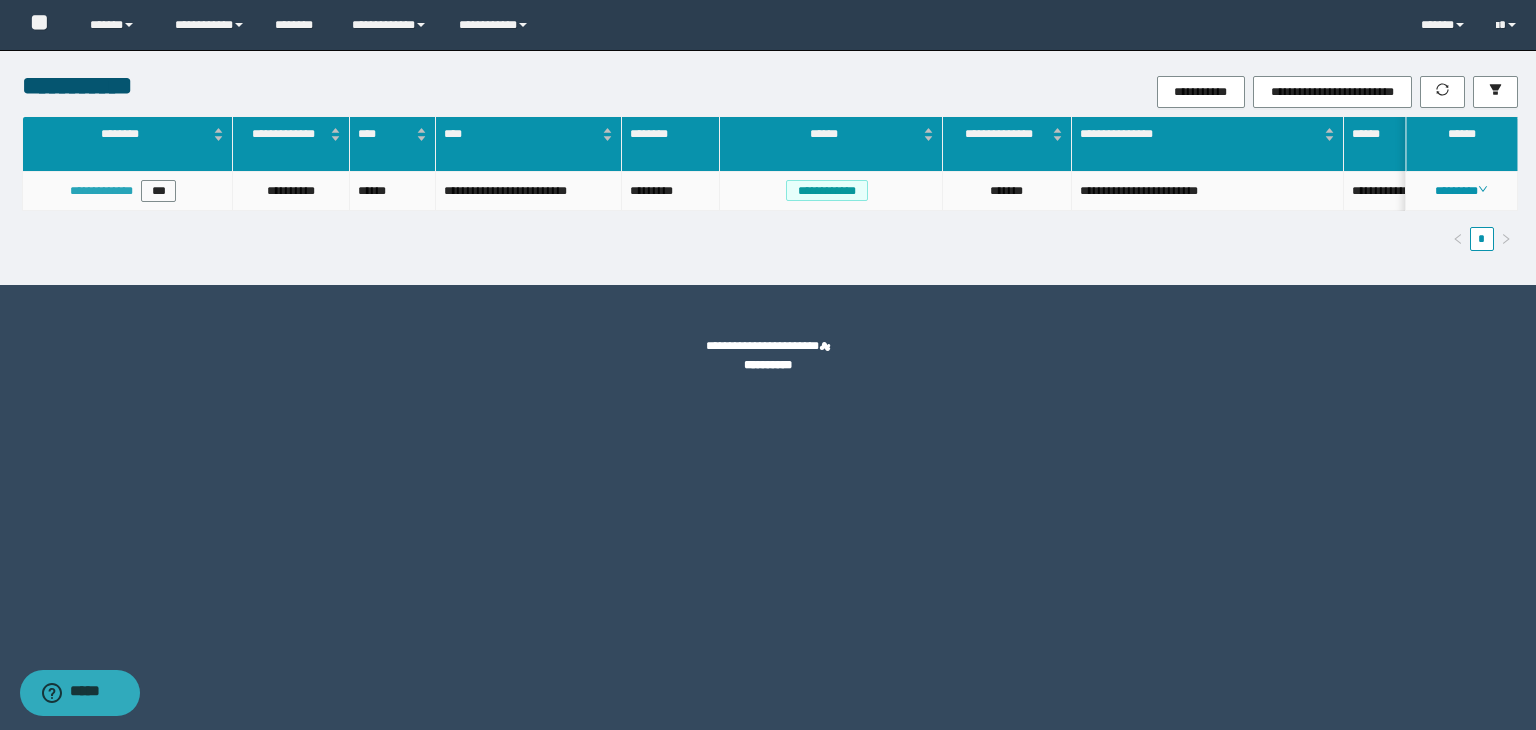 click on "**********" at bounding box center [101, 191] 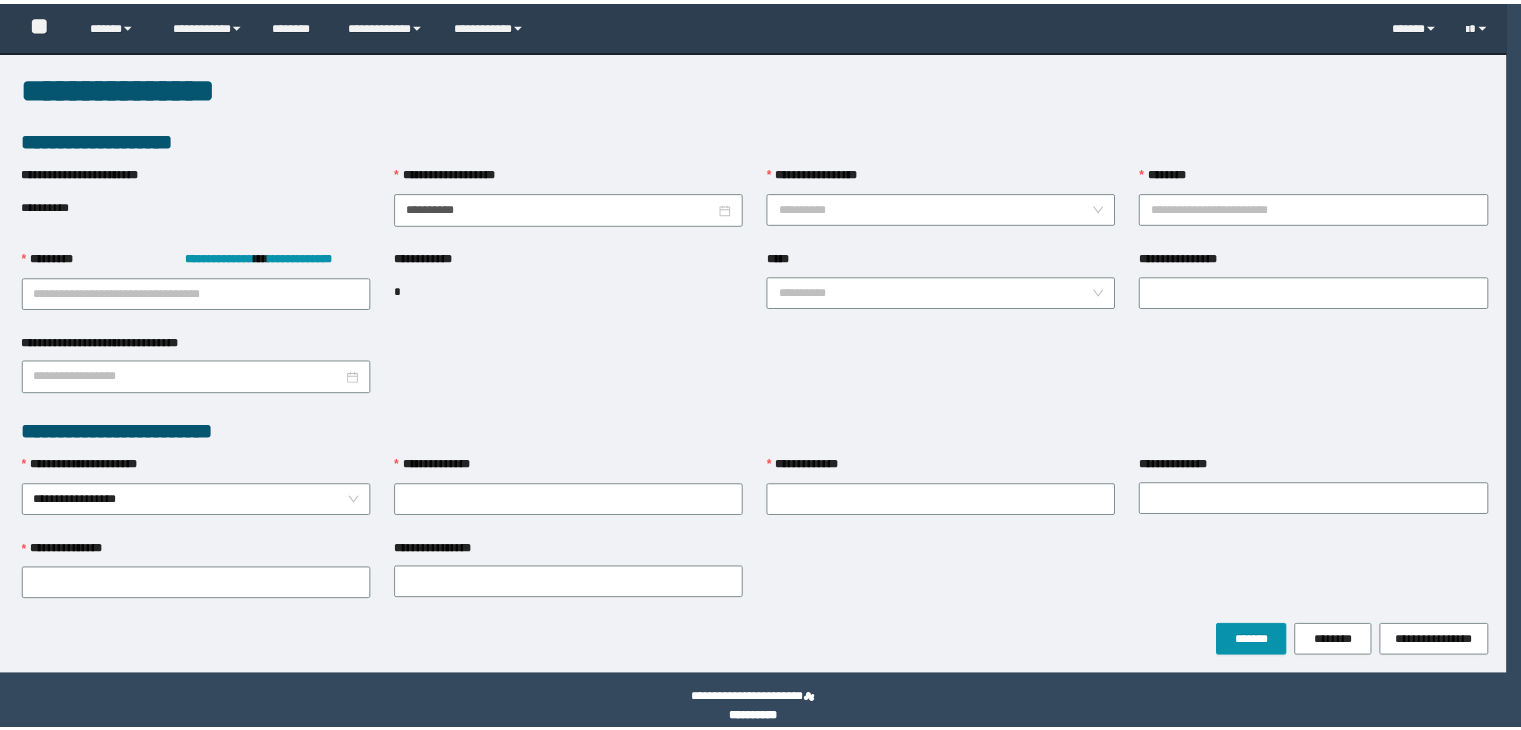 scroll, scrollTop: 0, scrollLeft: 0, axis: both 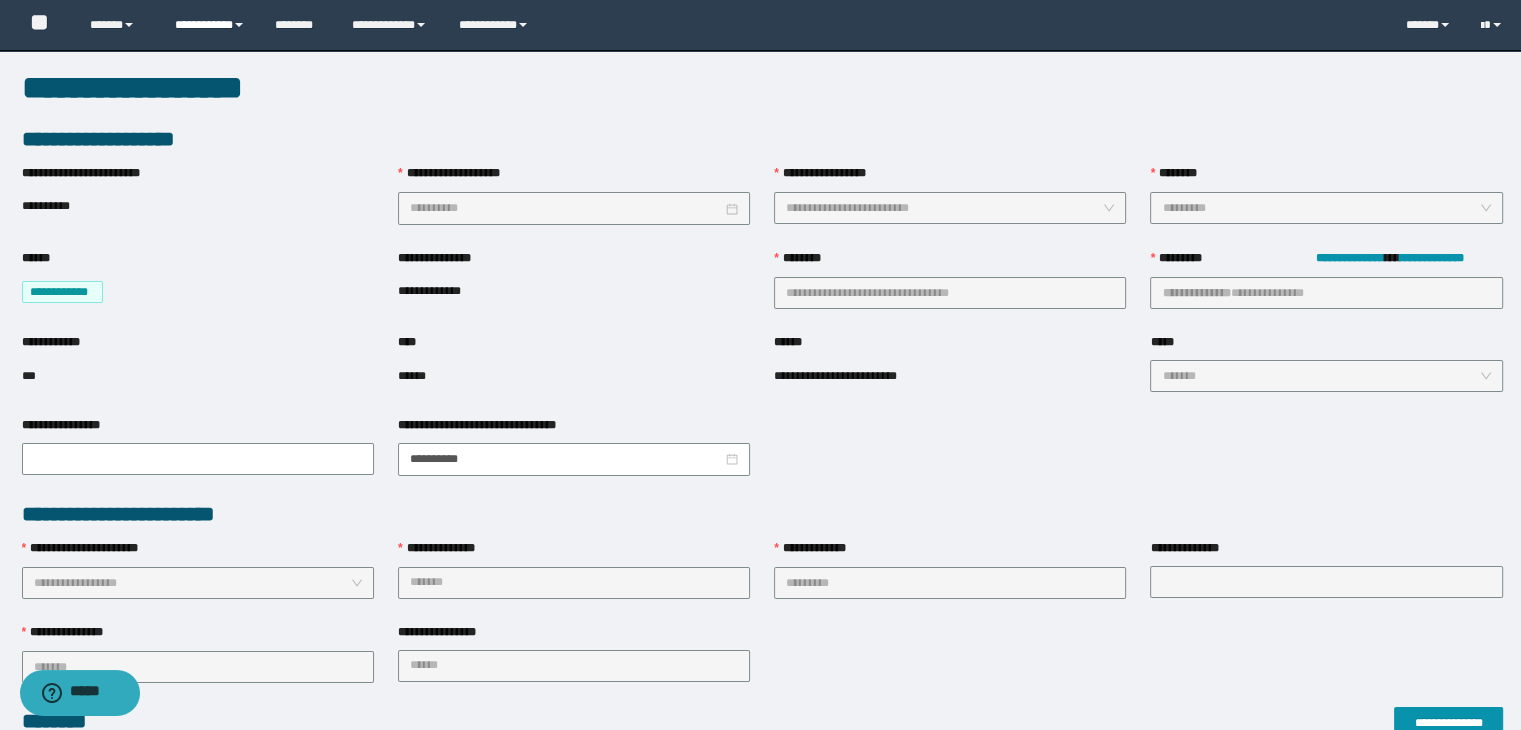 click on "**********" at bounding box center (210, 25) 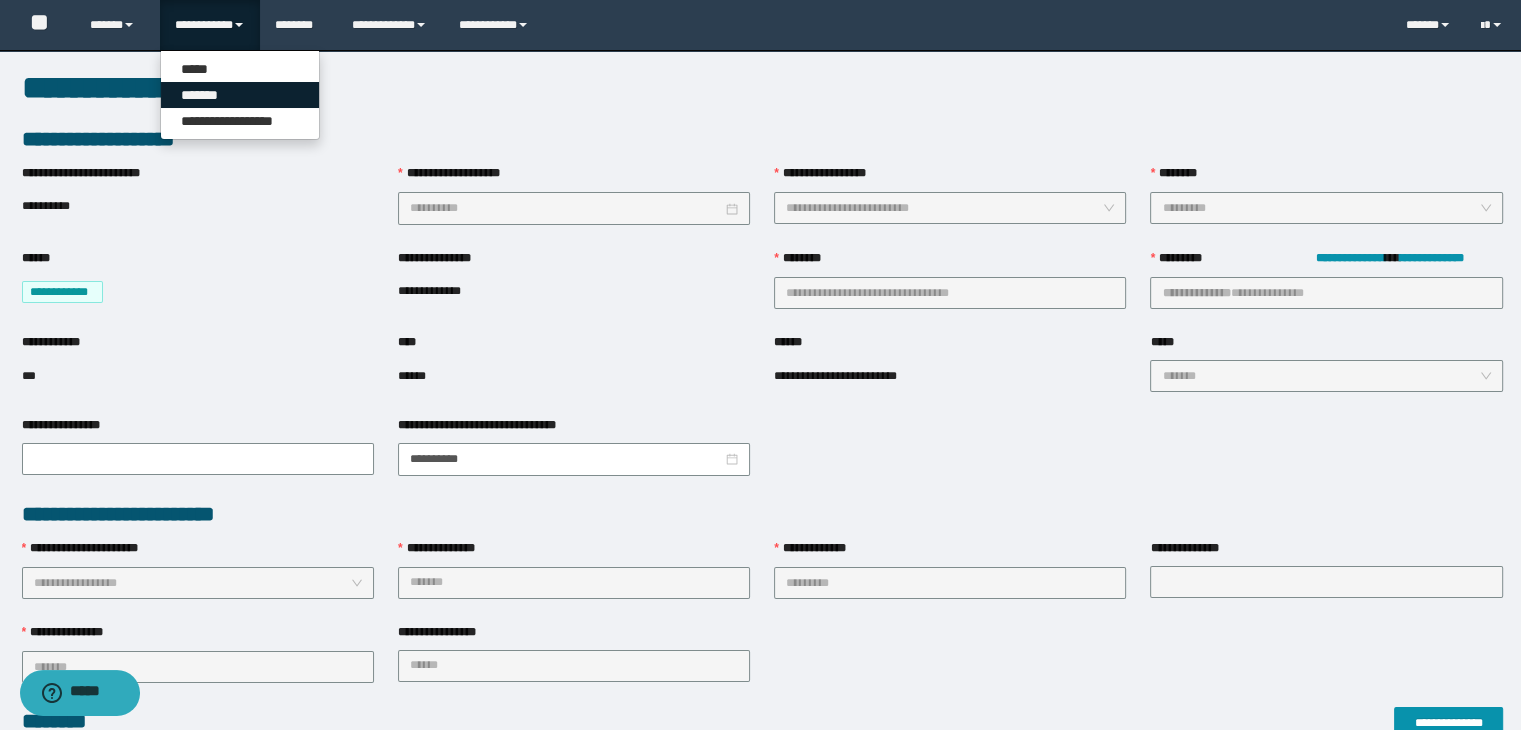 click on "*******" at bounding box center (240, 95) 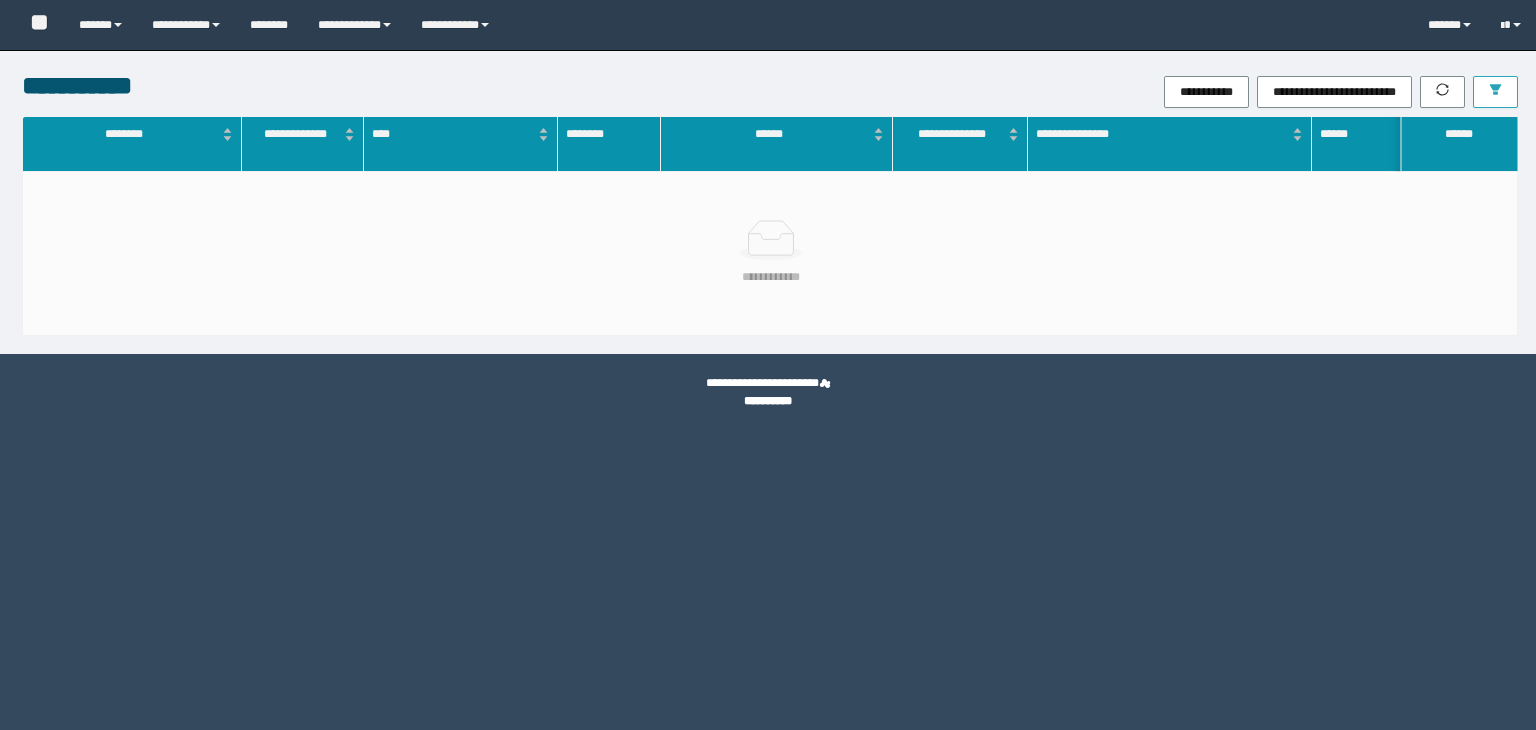 scroll, scrollTop: 0, scrollLeft: 0, axis: both 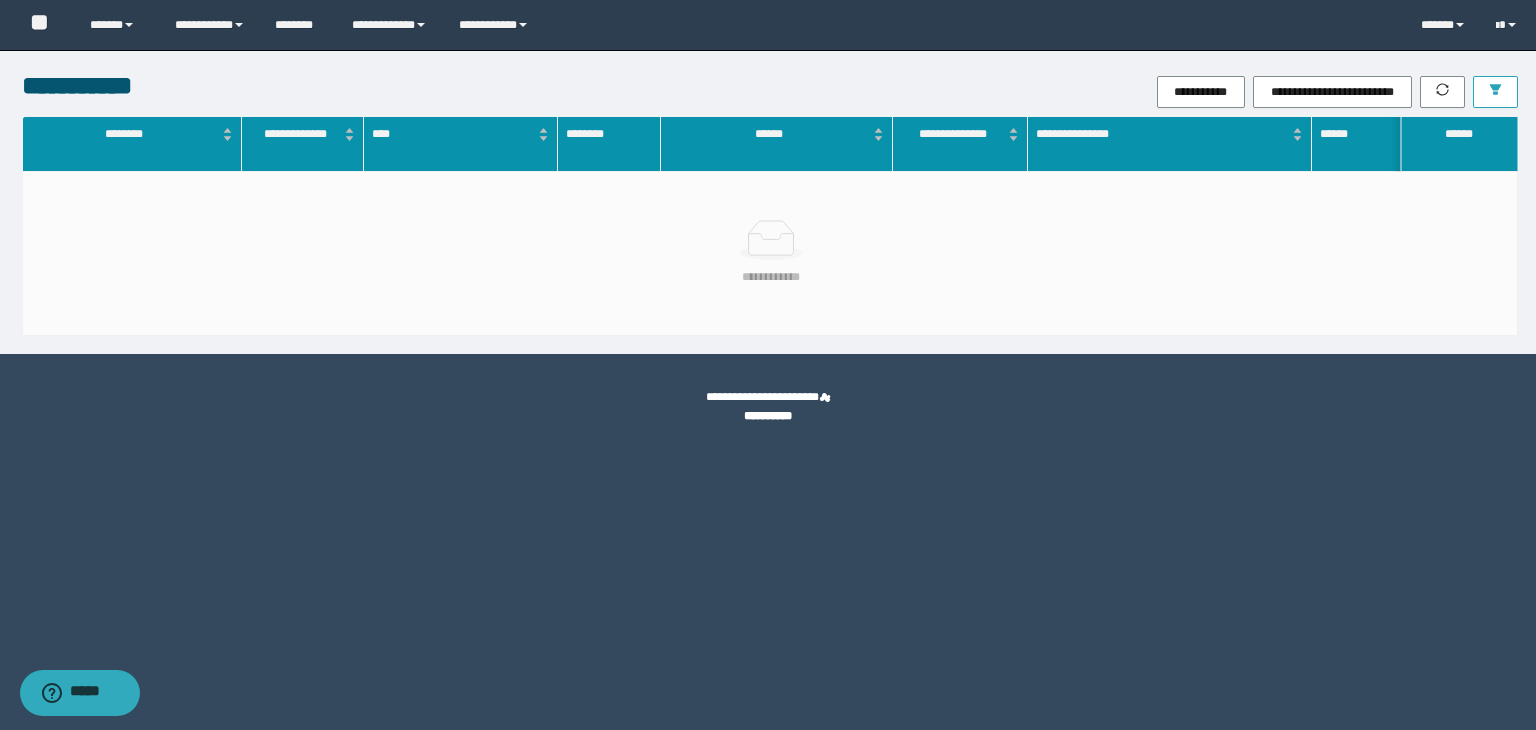 click 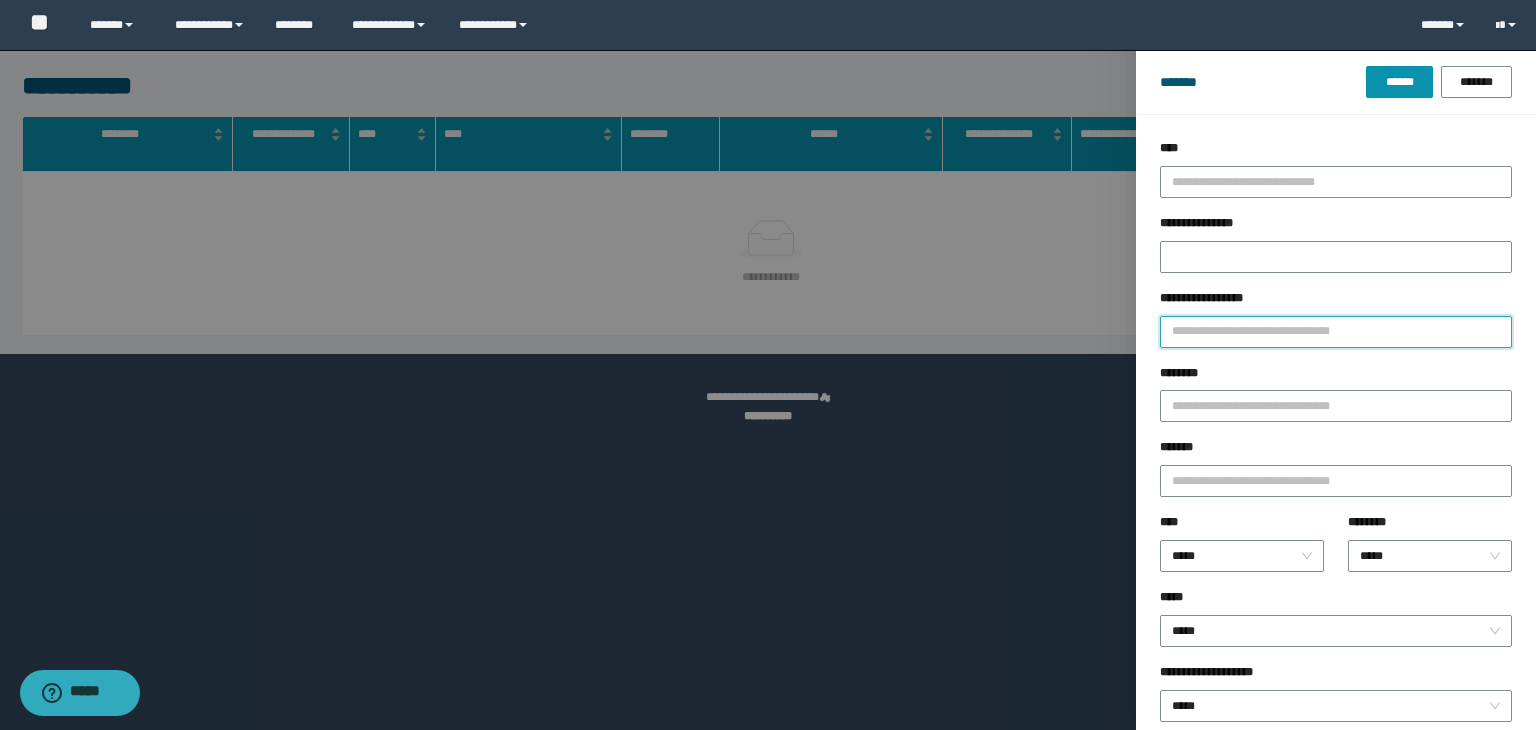 drag, startPoint x: 1199, startPoint y: 341, endPoint x: 1192, endPoint y: 377, distance: 36.67424 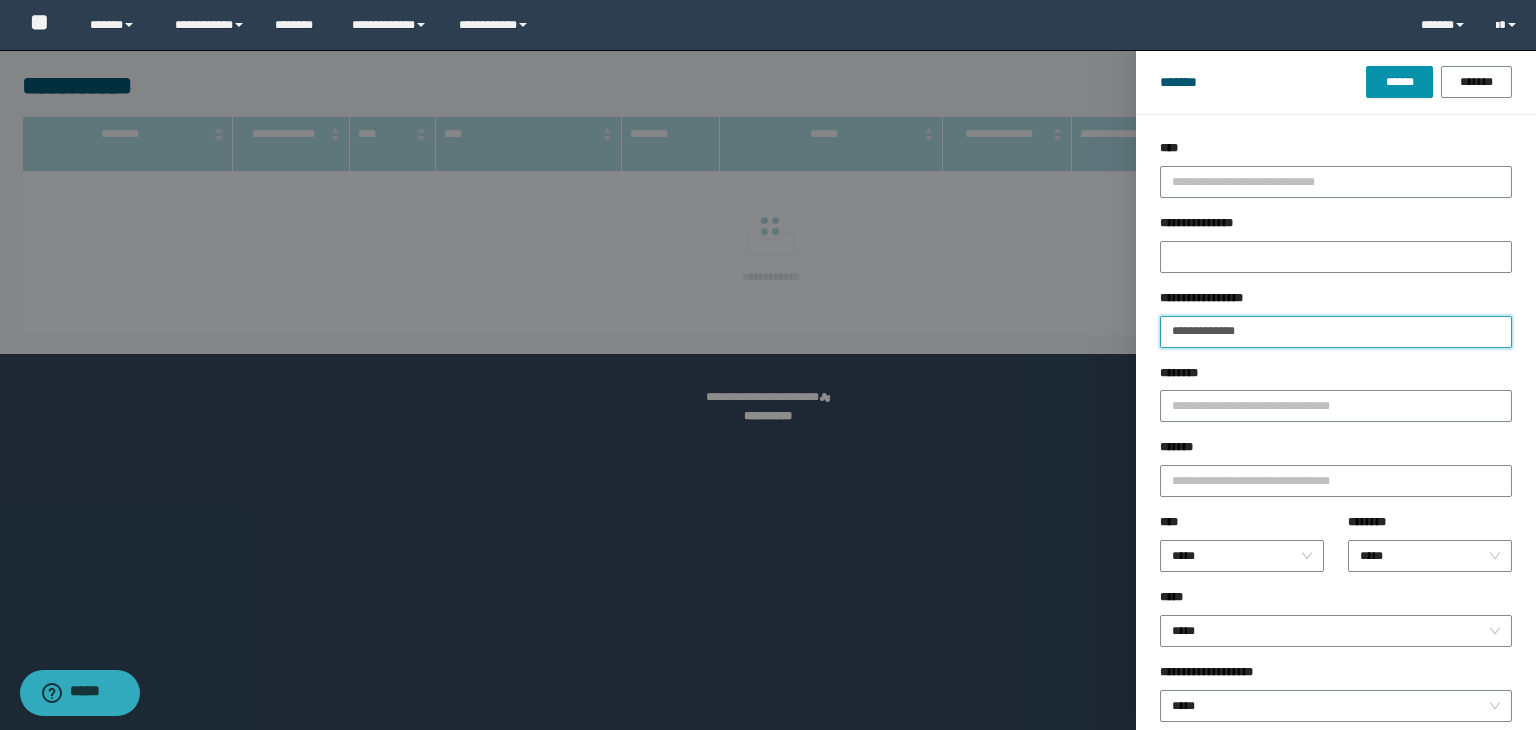 drag, startPoint x: 1229, startPoint y: 318, endPoint x: 772, endPoint y: 261, distance: 460.541 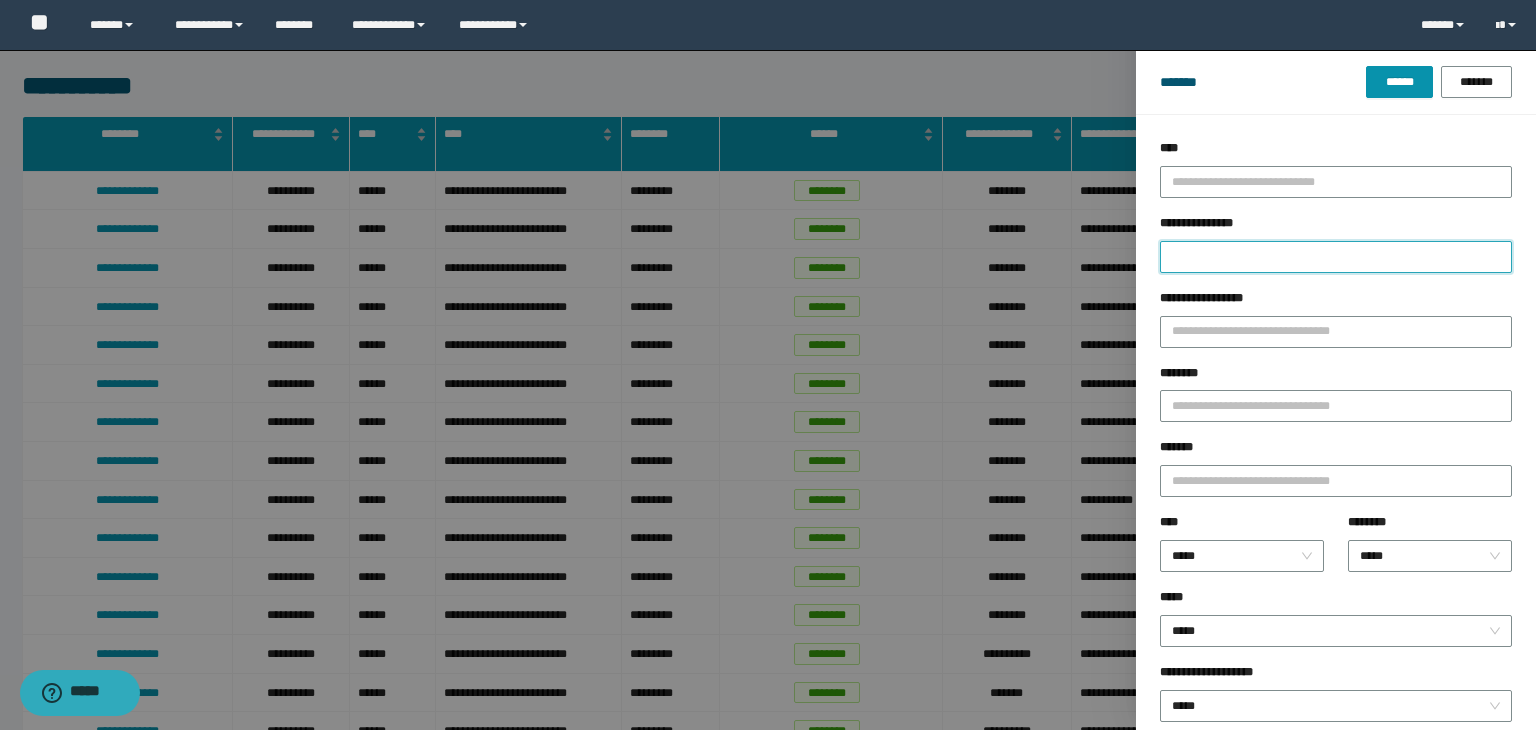 click on "**********" at bounding box center [1336, 257] 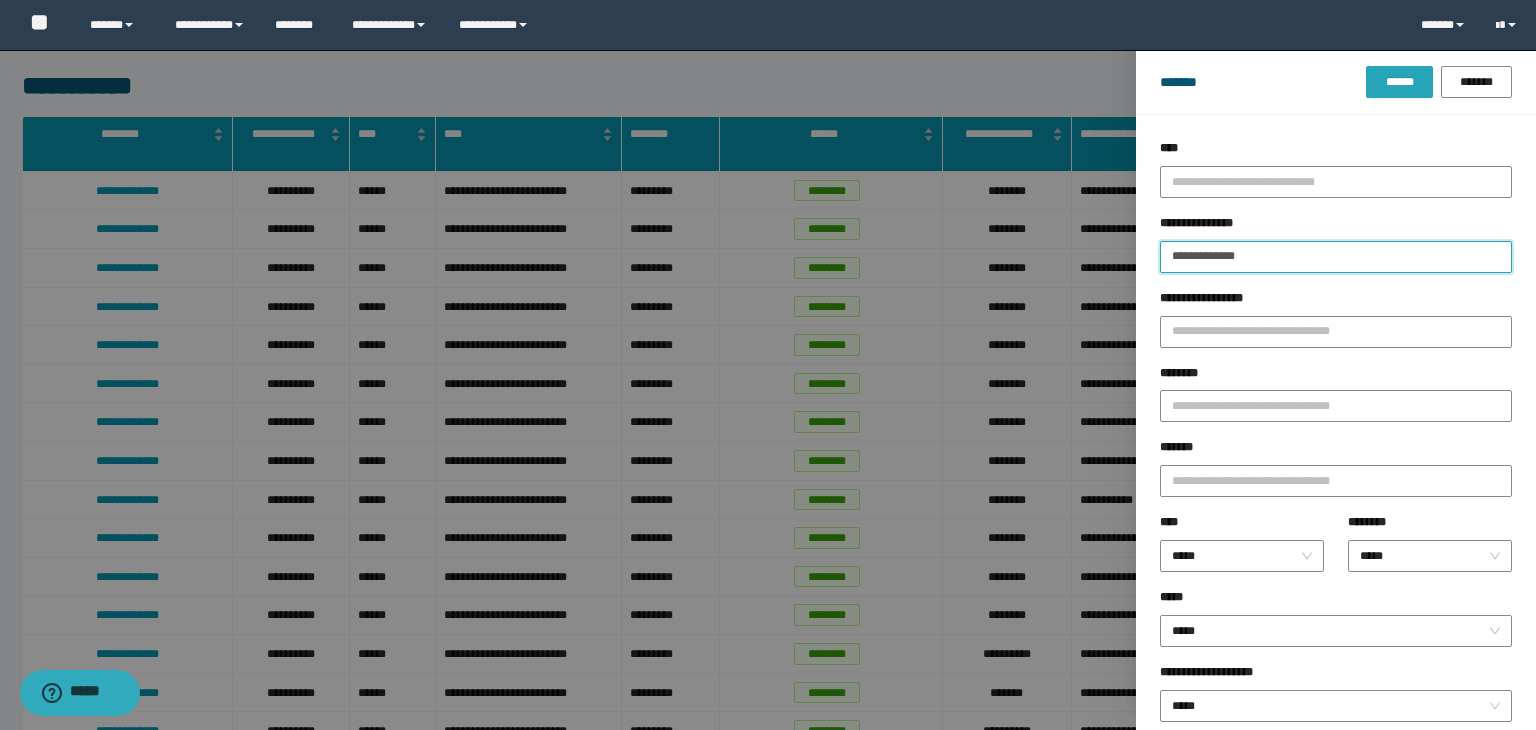 type on "**********" 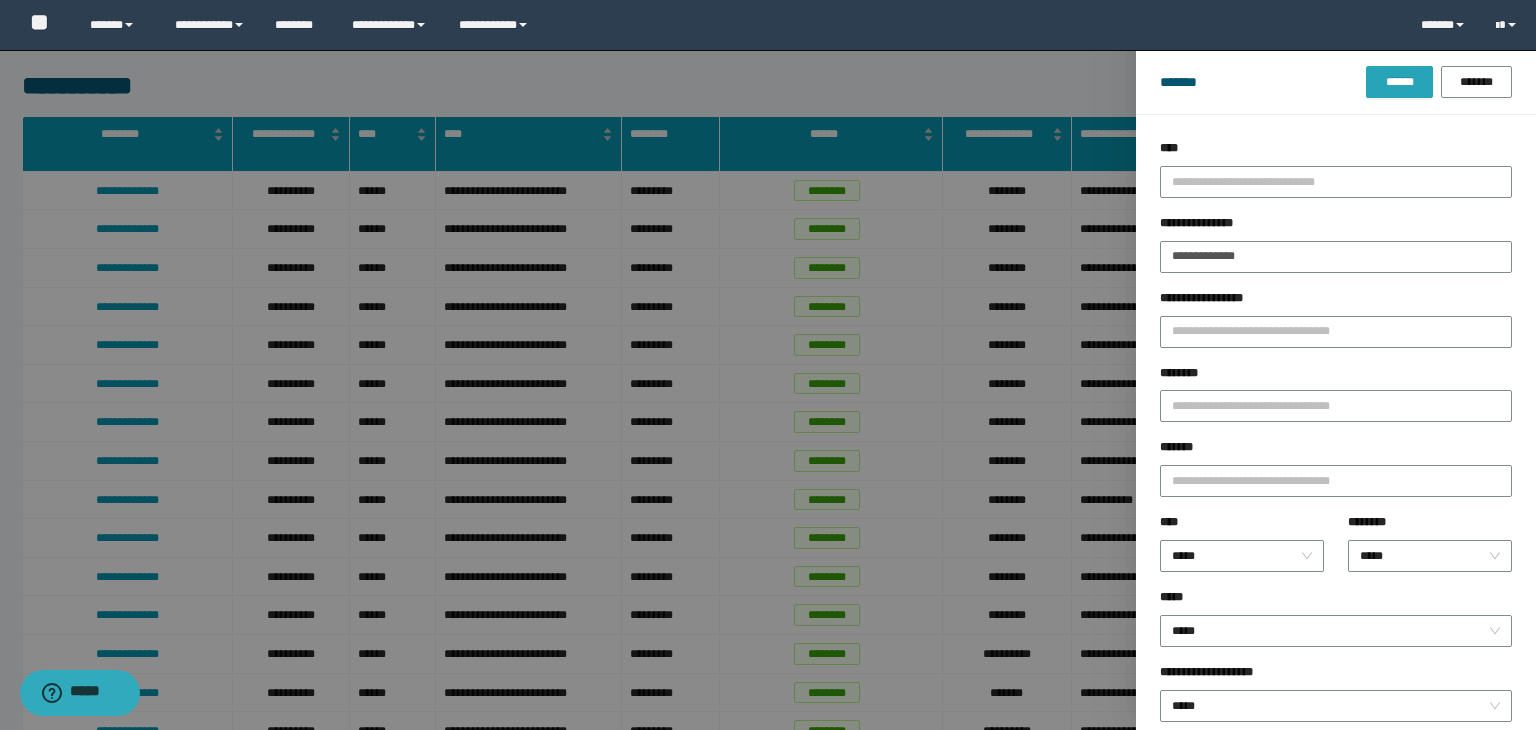 click on "******" at bounding box center (1399, 82) 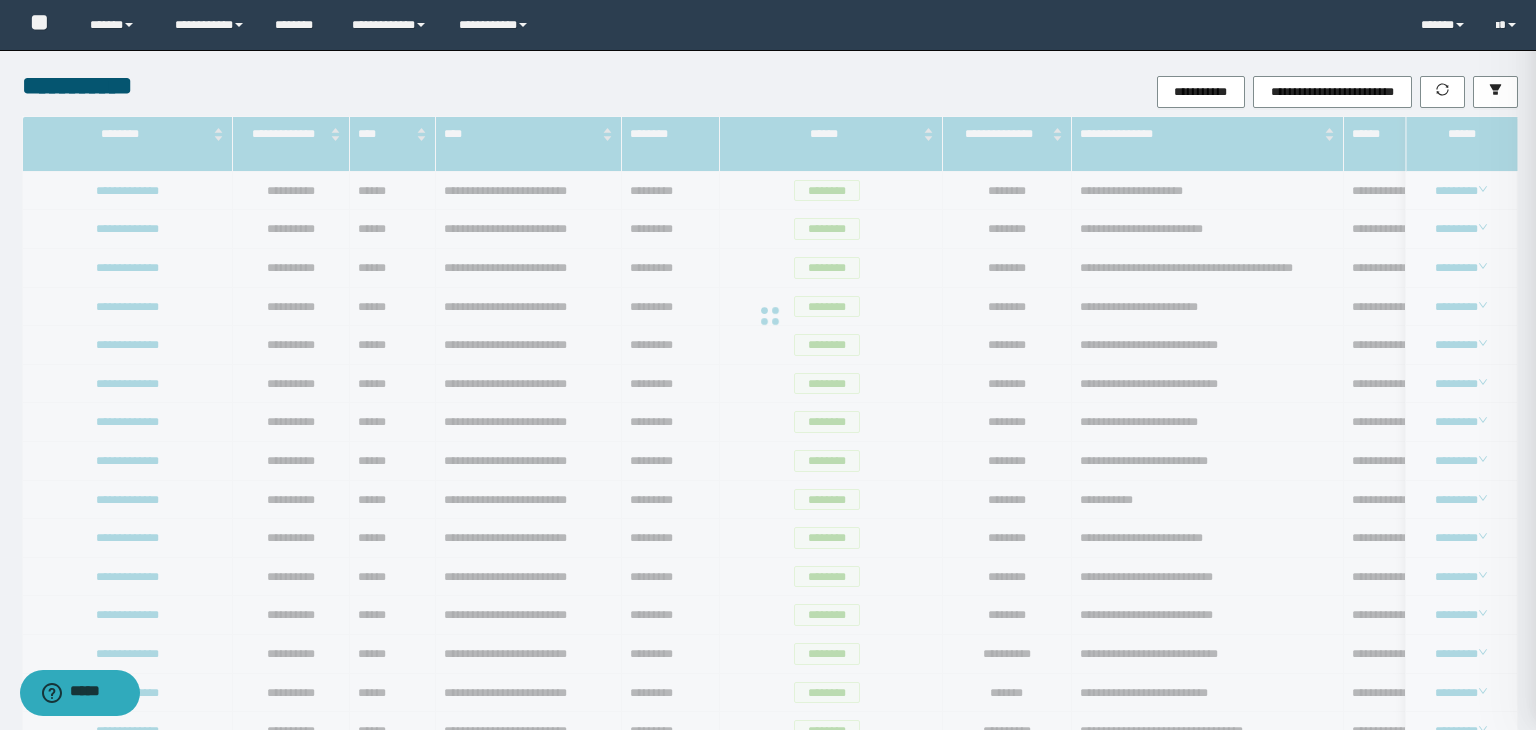 type 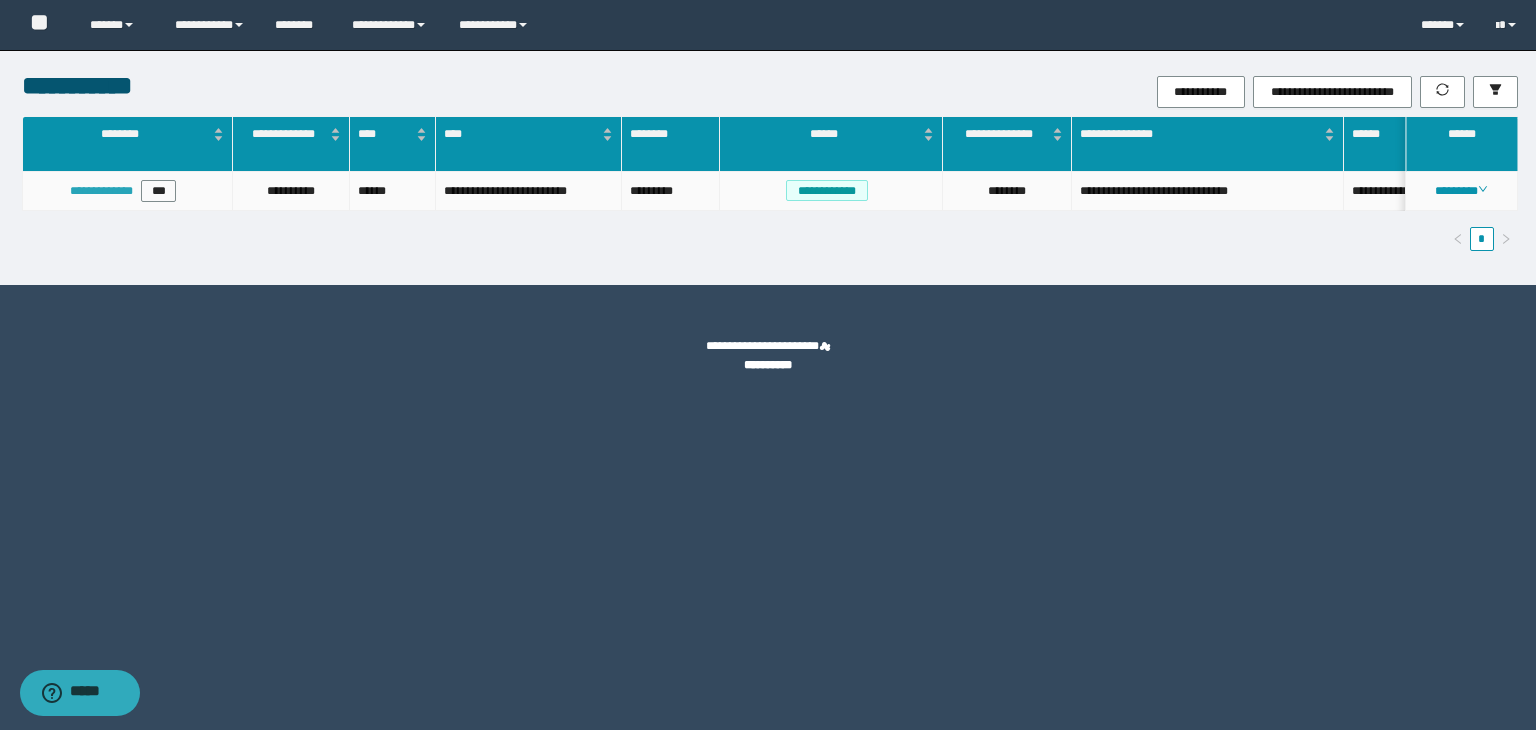 click on "**********" at bounding box center [101, 191] 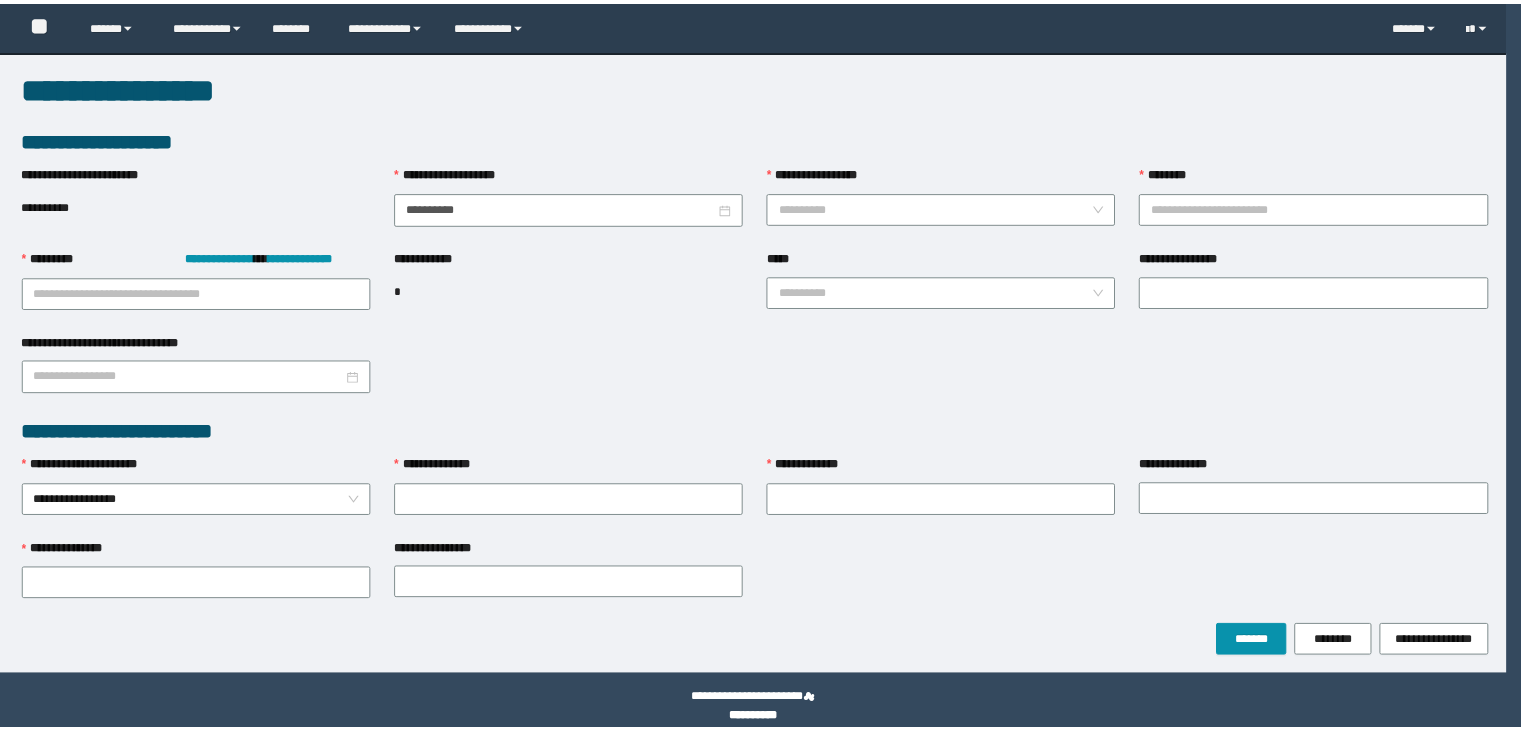scroll, scrollTop: 0, scrollLeft: 0, axis: both 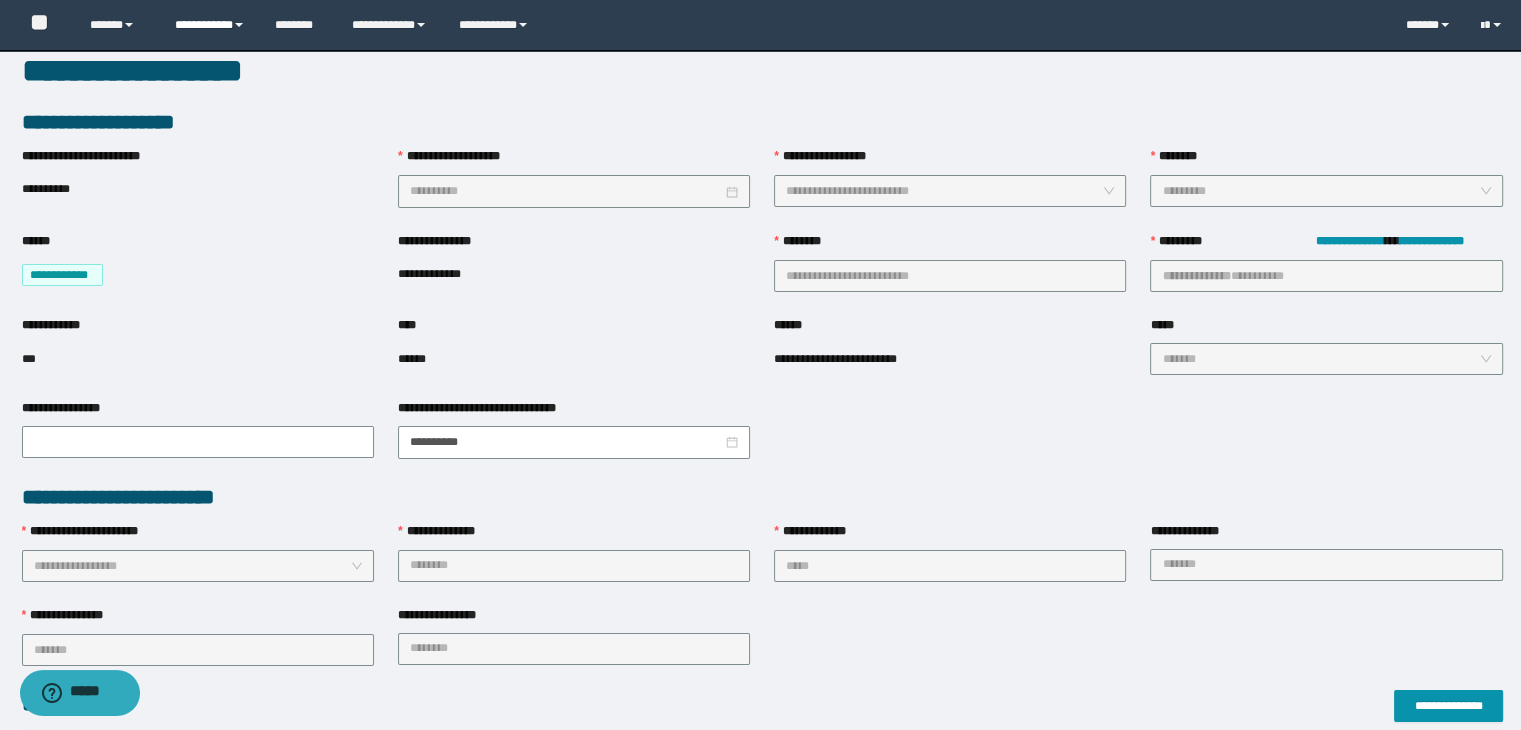 click on "**********" at bounding box center [210, 25] 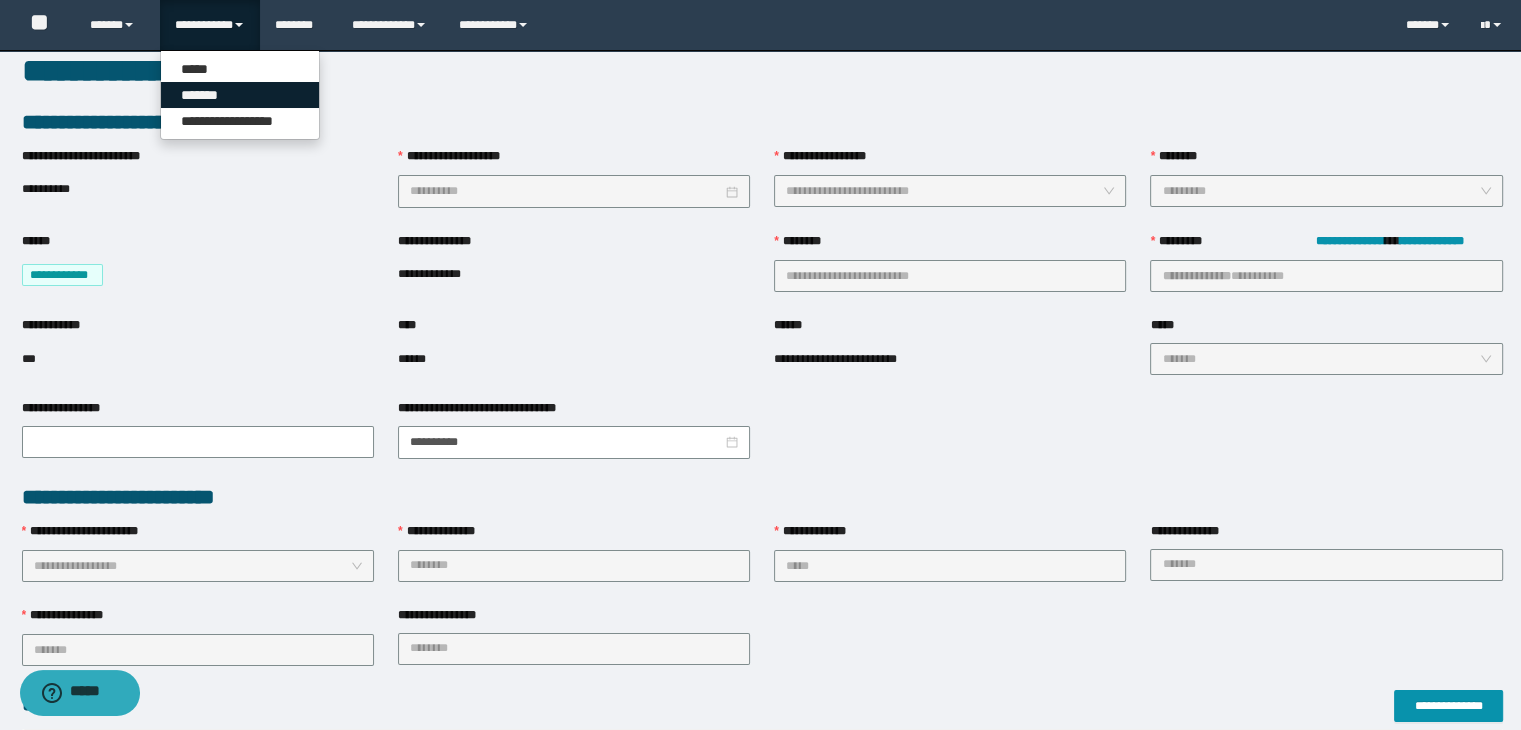 click on "*******" at bounding box center (240, 95) 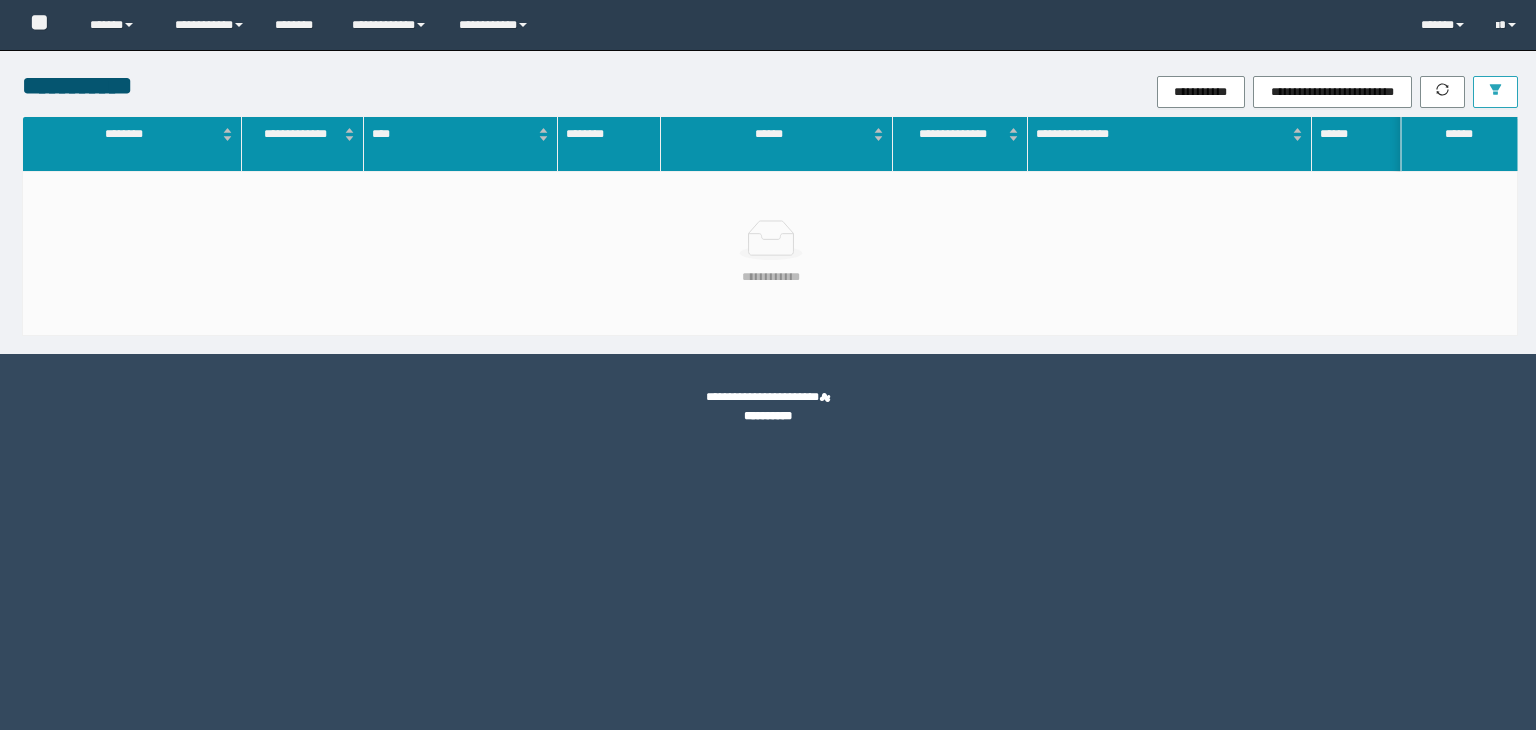 scroll, scrollTop: 0, scrollLeft: 0, axis: both 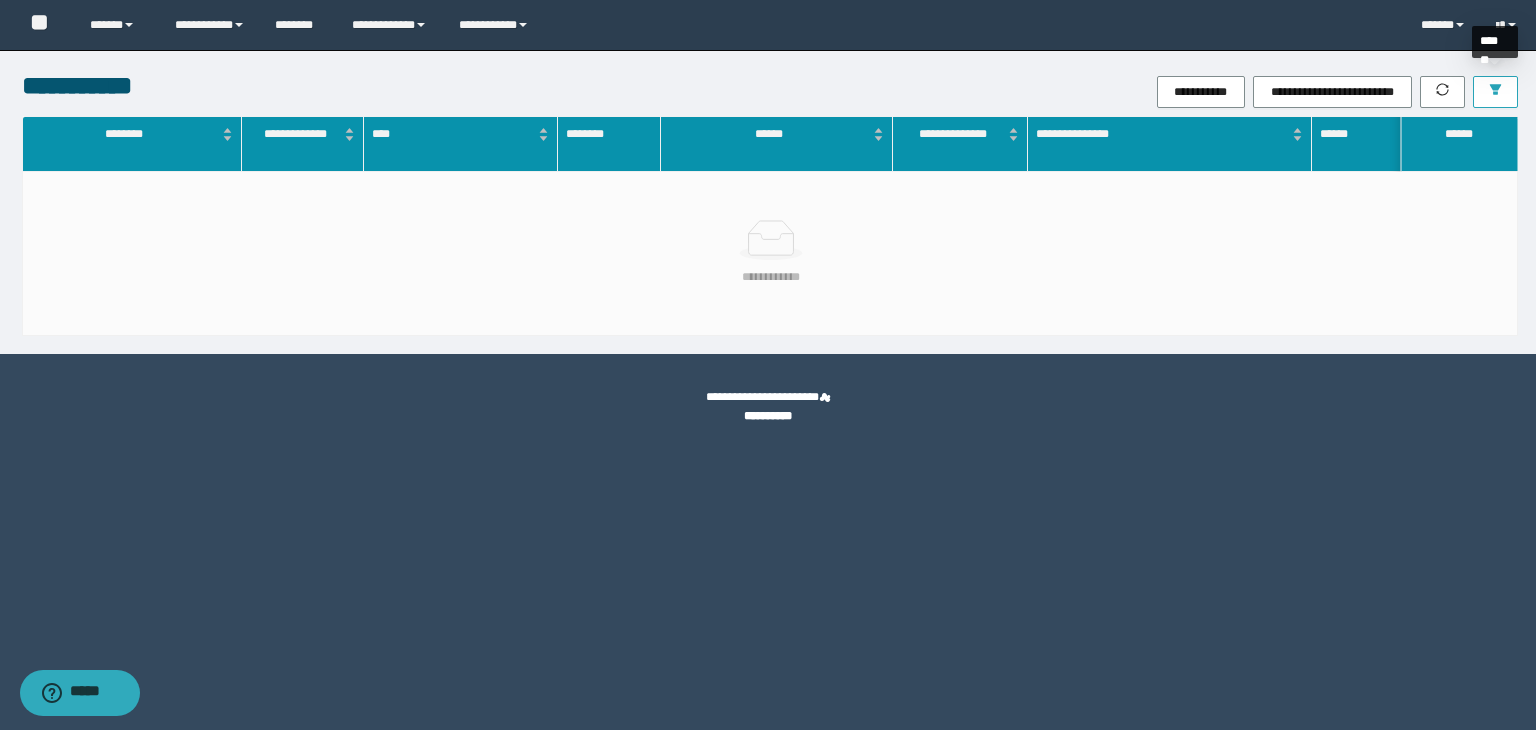 click 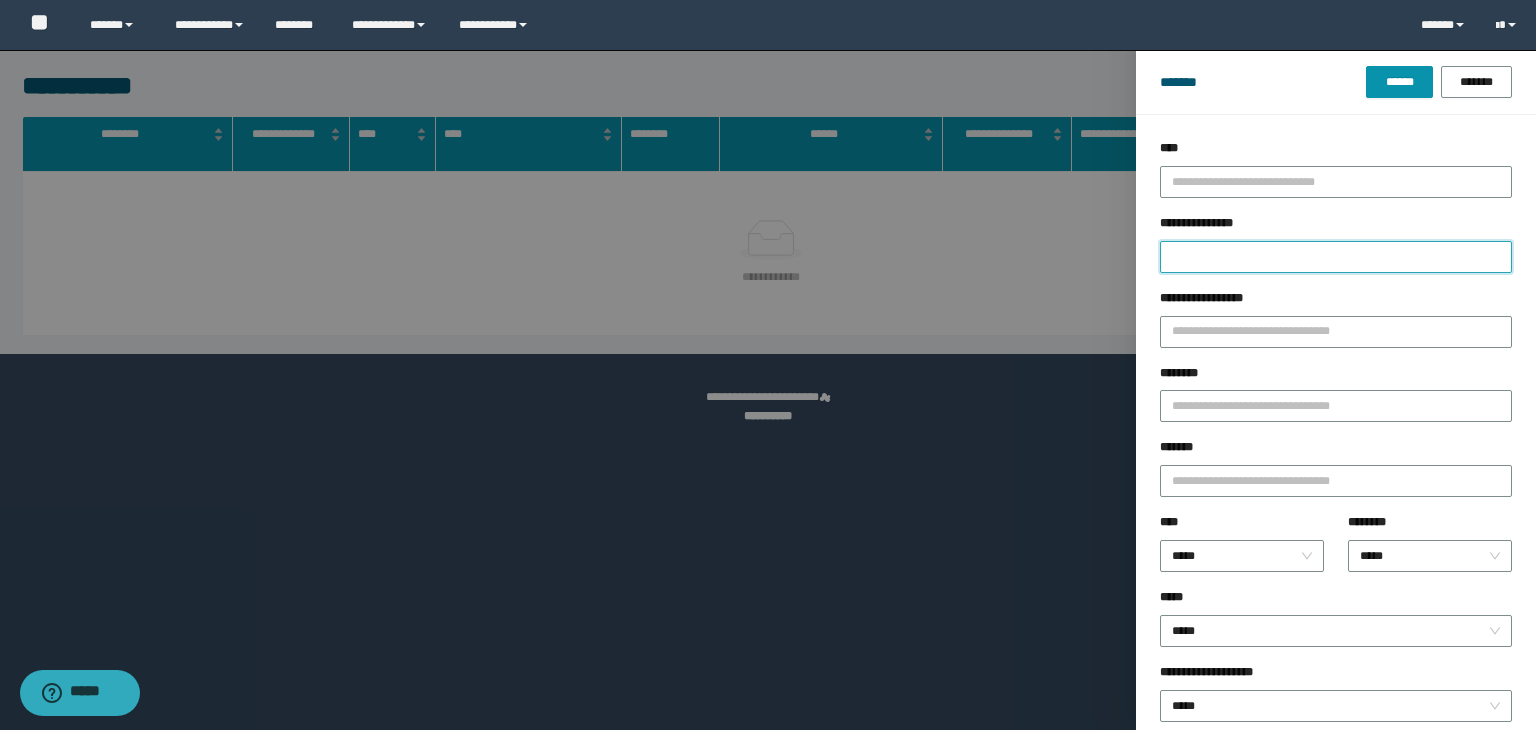 click on "**********" at bounding box center [1336, 257] 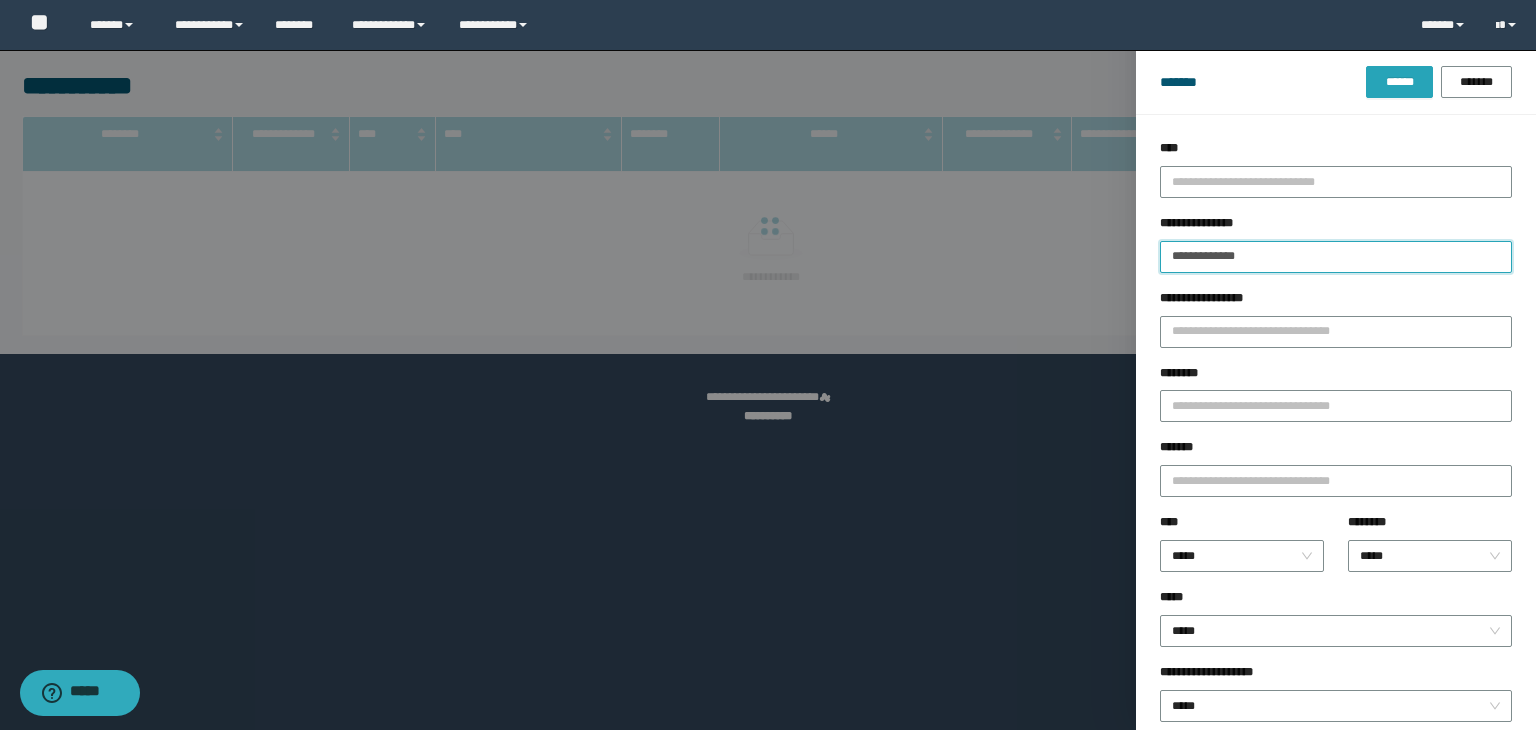 type on "**********" 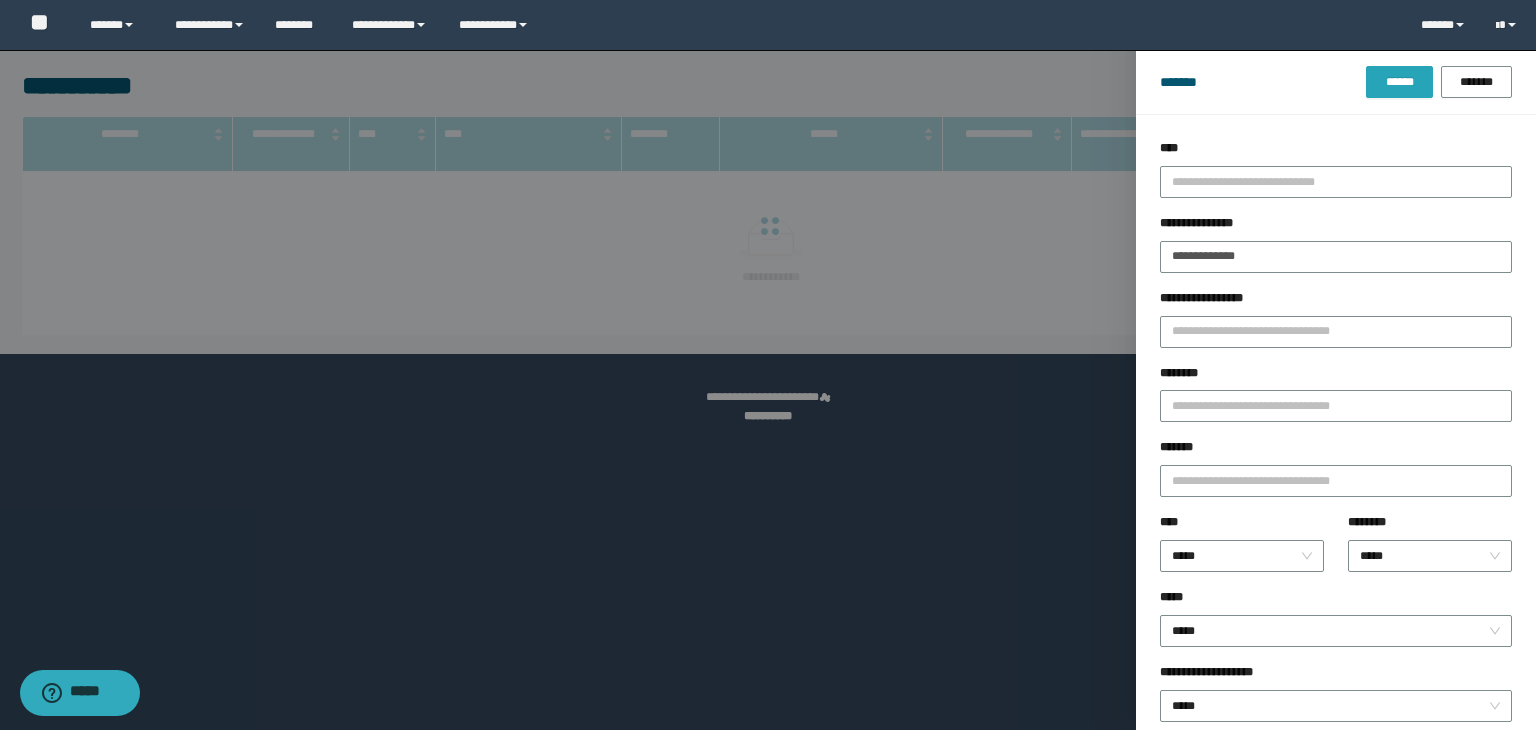 click on "******" at bounding box center (1399, 82) 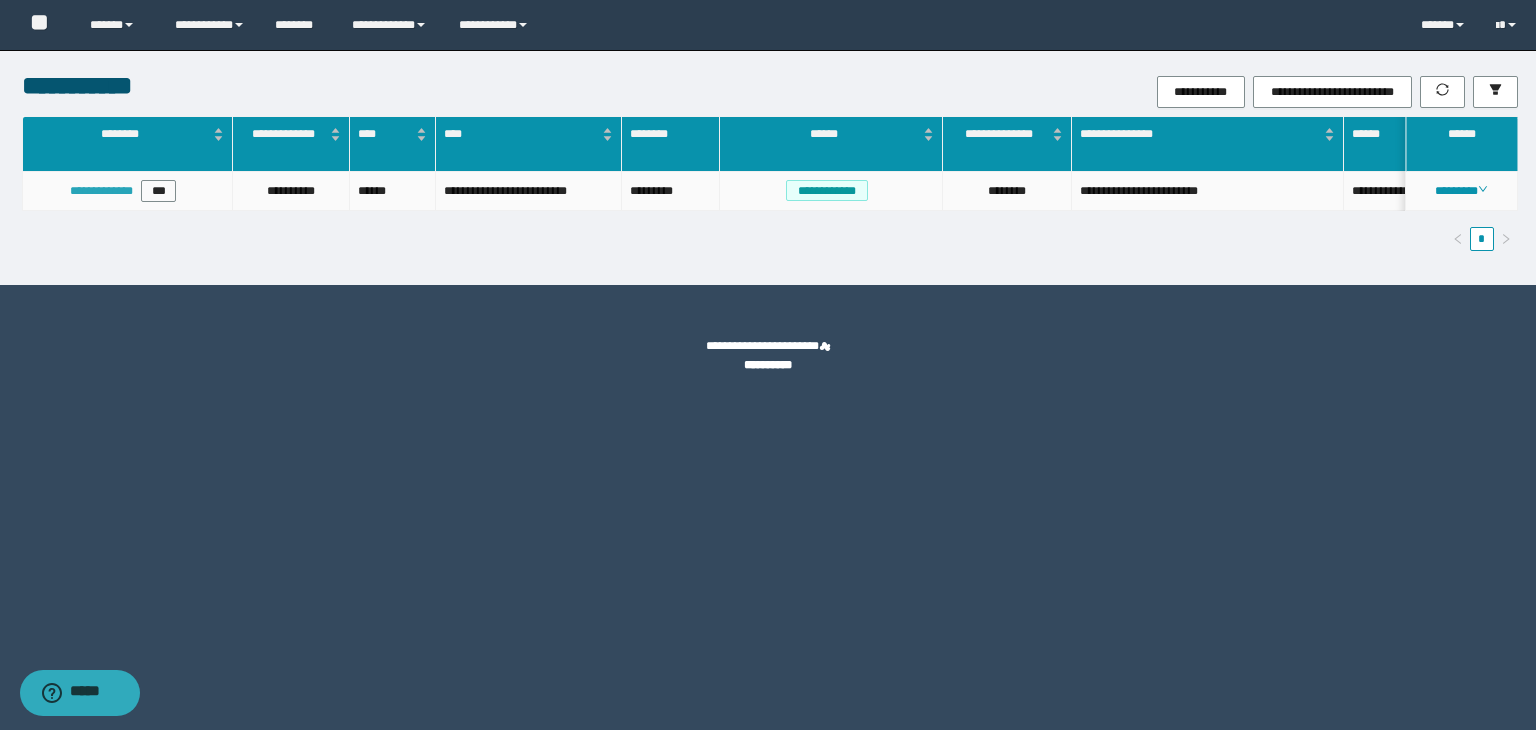 click on "**********" at bounding box center [101, 191] 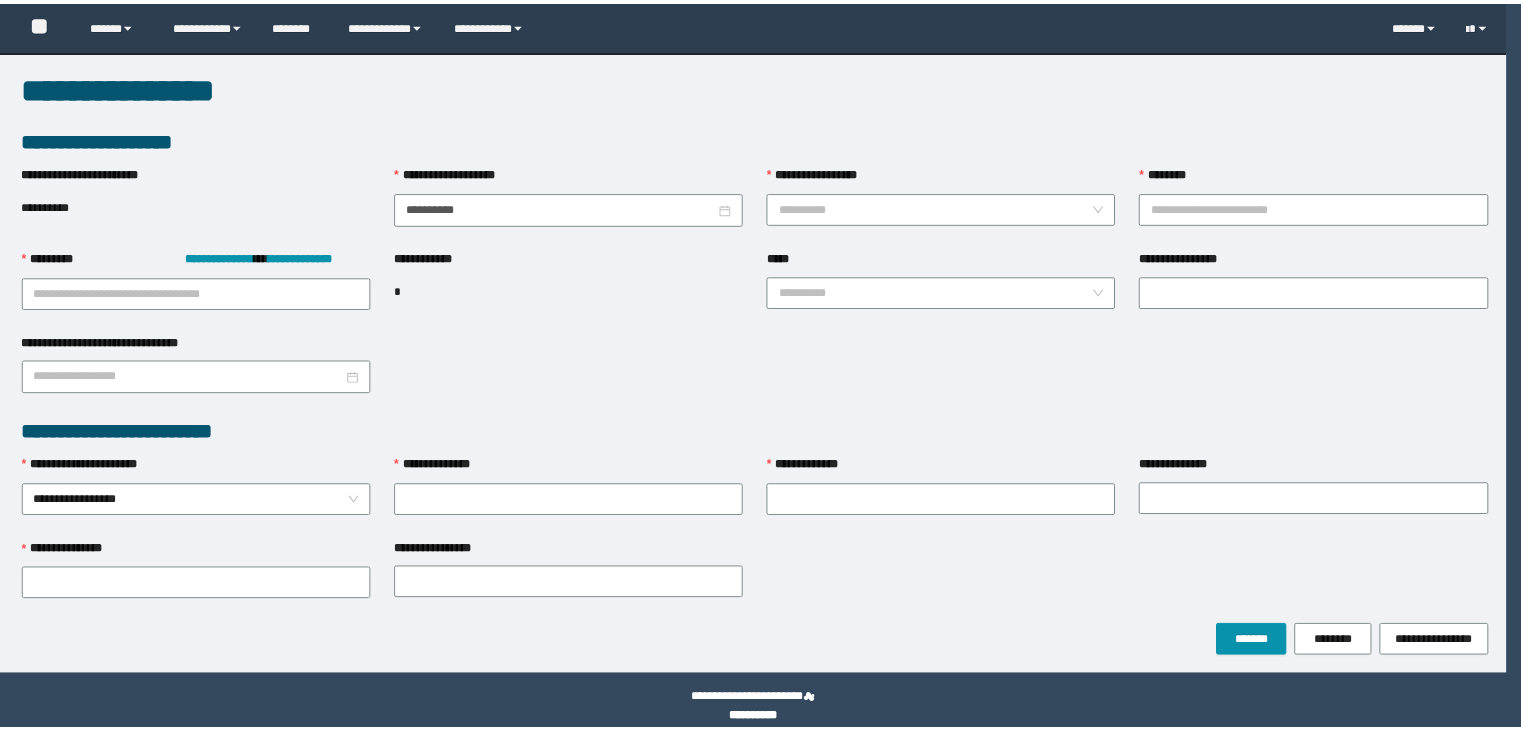 scroll, scrollTop: 0, scrollLeft: 0, axis: both 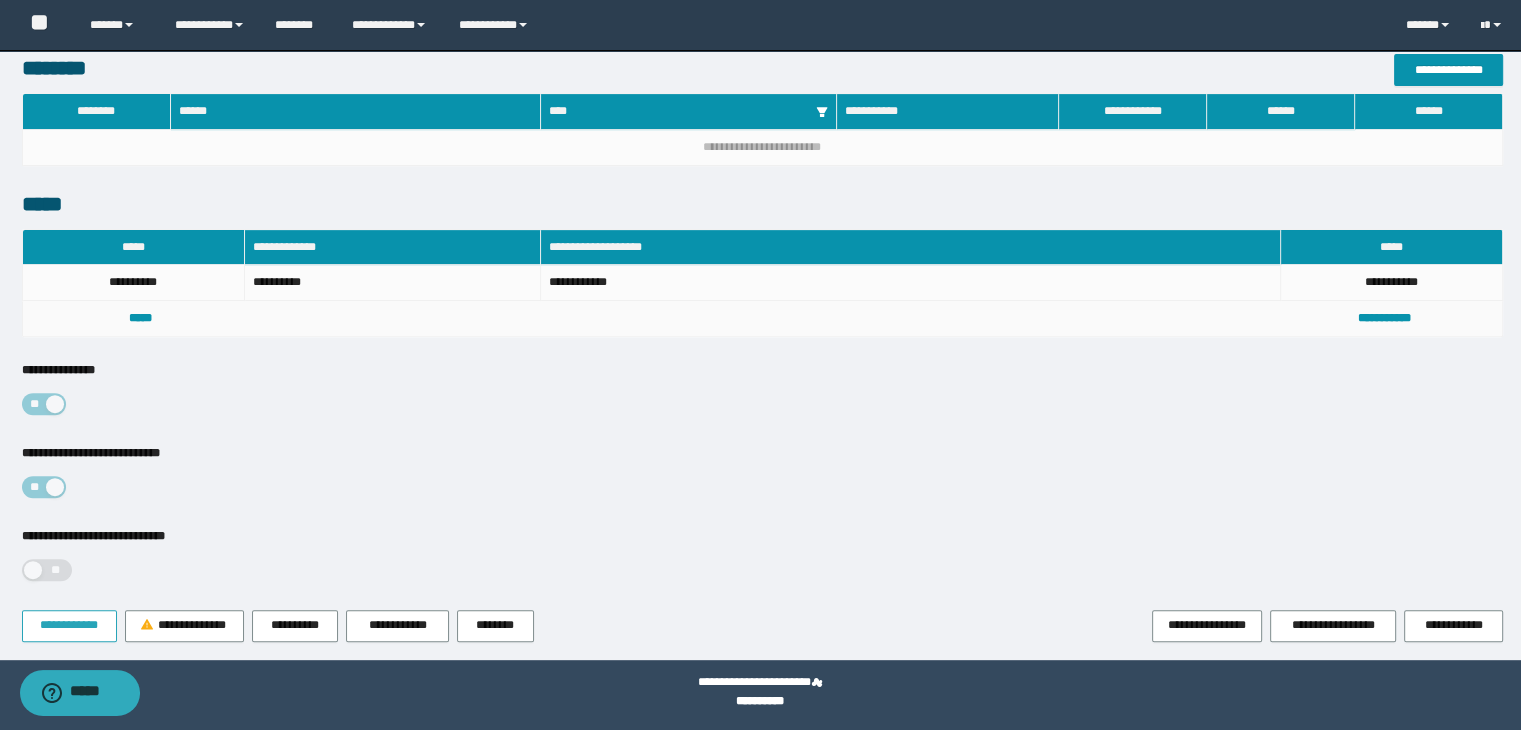 click on "**********" at bounding box center [69, 625] 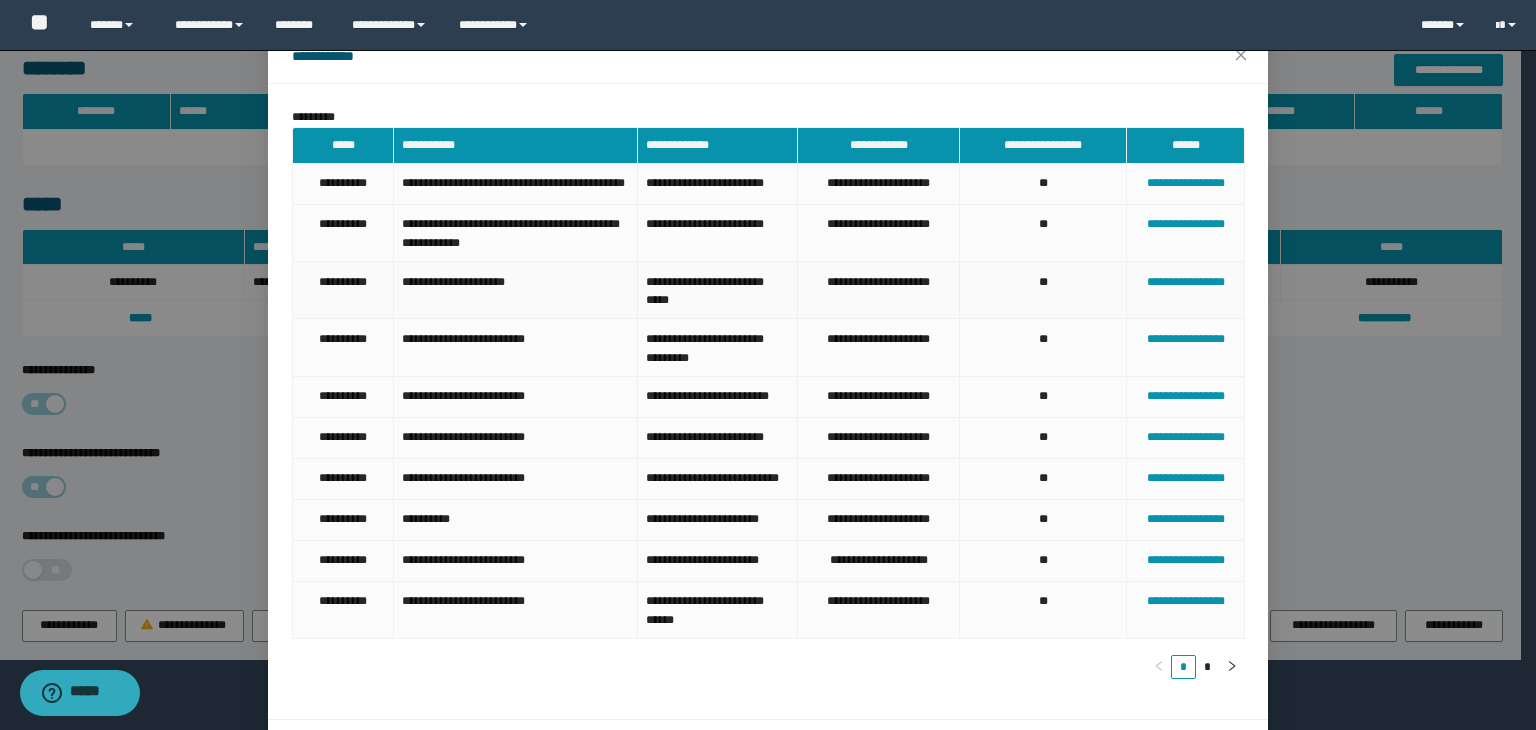 scroll, scrollTop: 167, scrollLeft: 0, axis: vertical 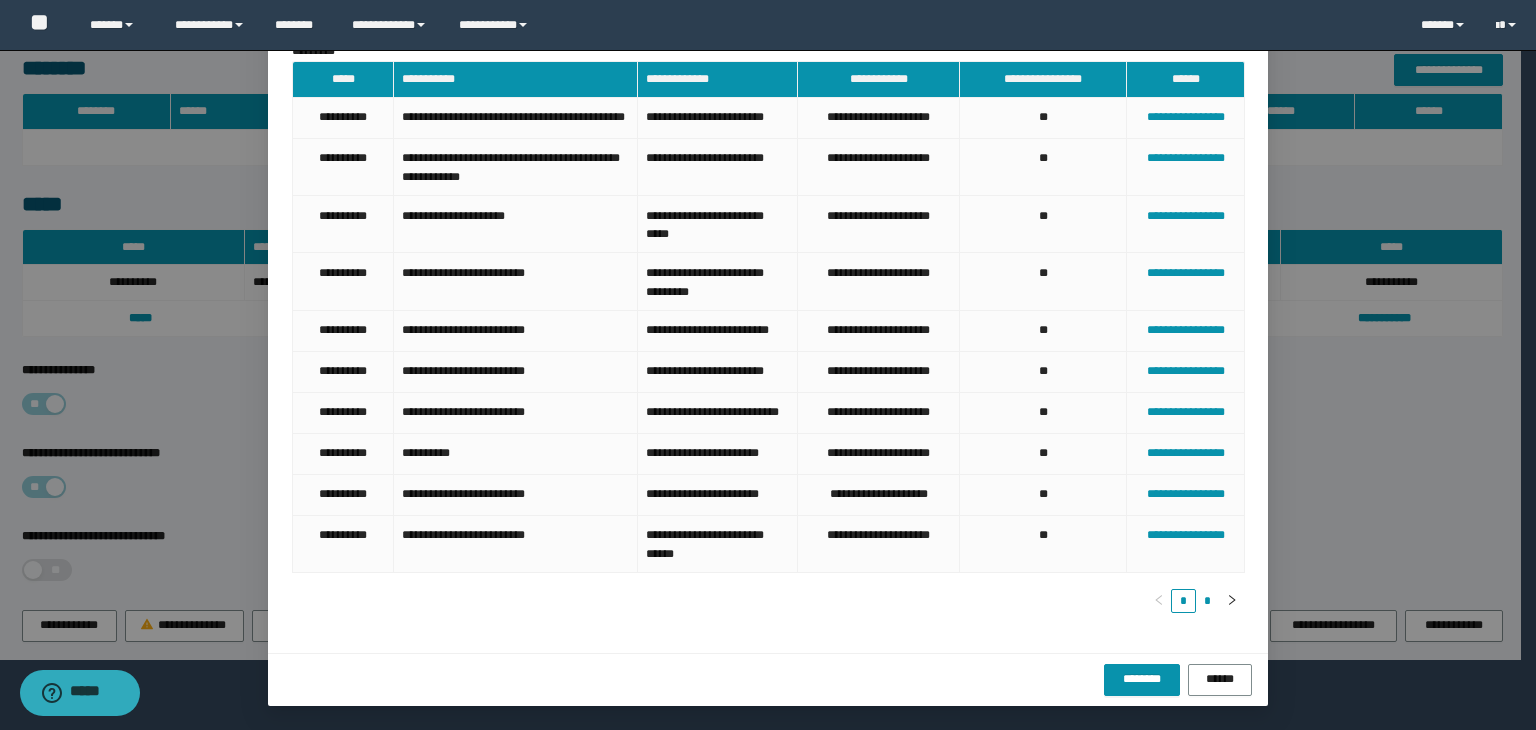 click on "*" at bounding box center (1208, 601) 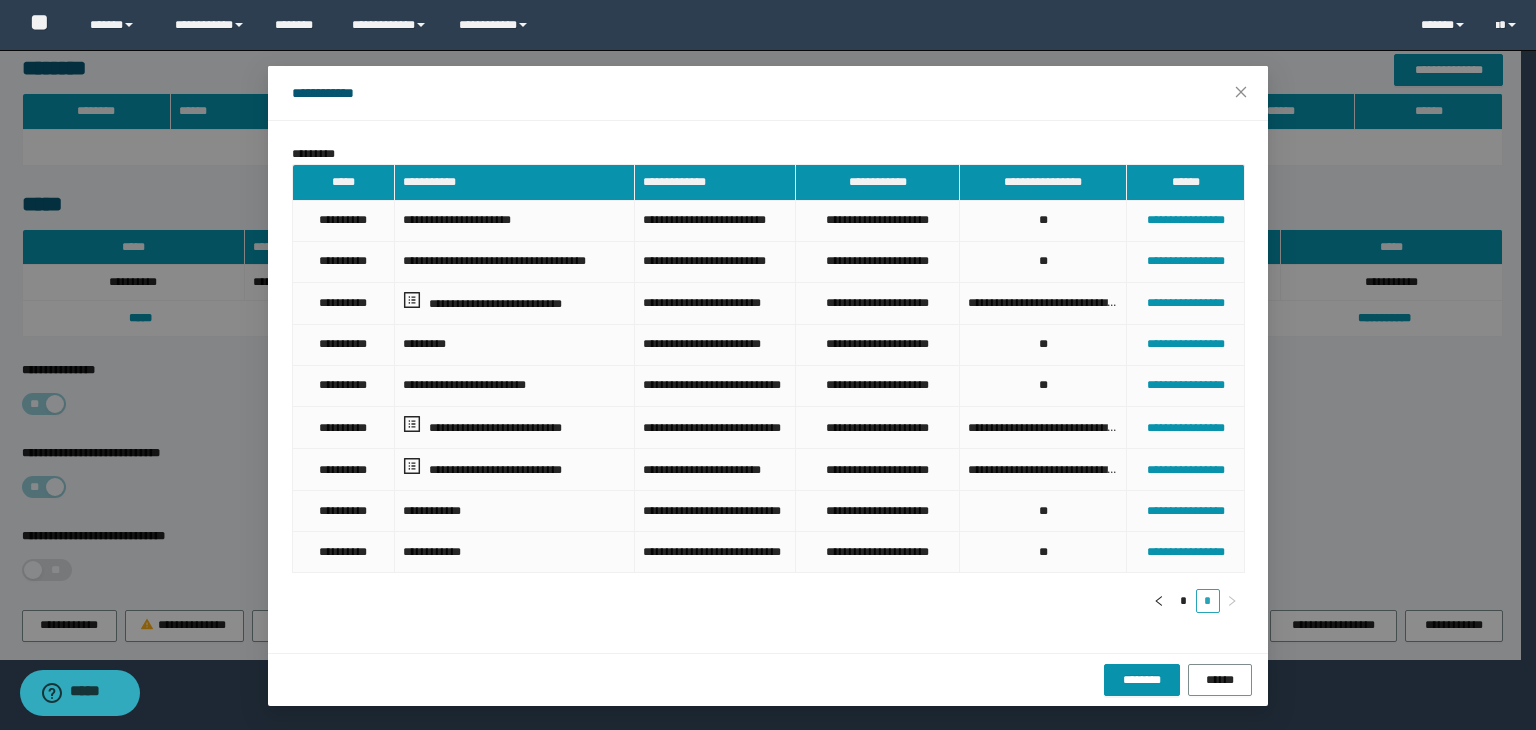 scroll, scrollTop: 93, scrollLeft: 0, axis: vertical 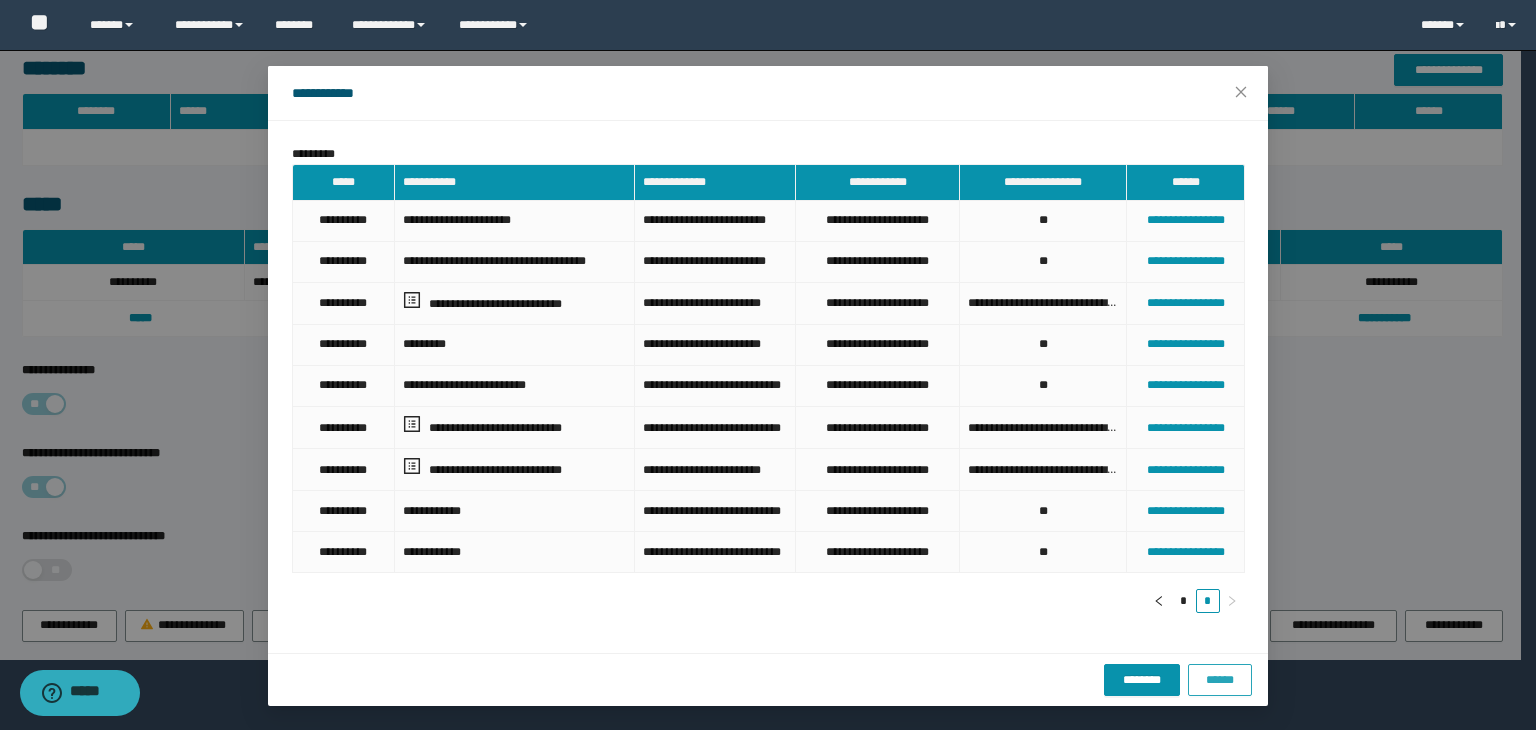click on "******" at bounding box center (1220, 680) 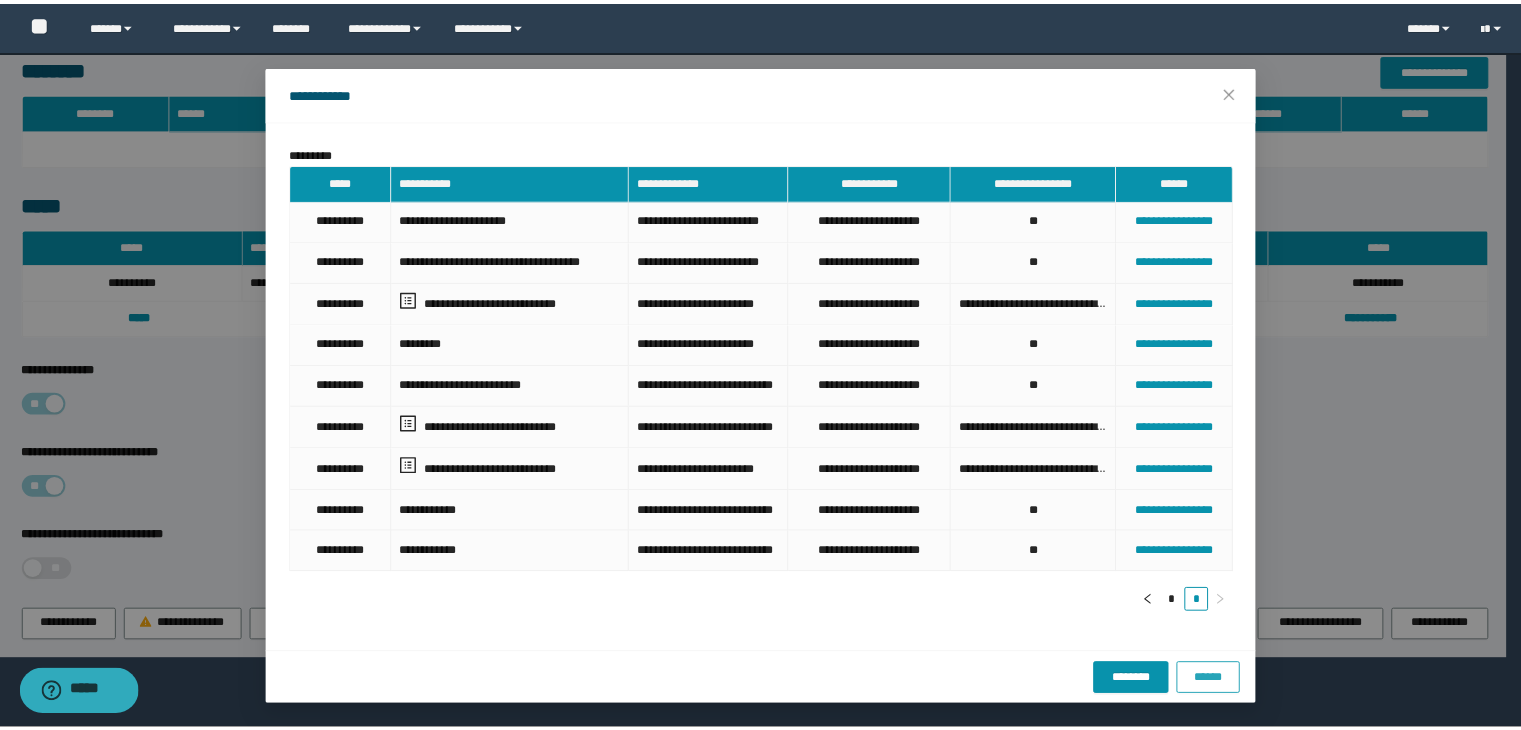 scroll, scrollTop: 0, scrollLeft: 0, axis: both 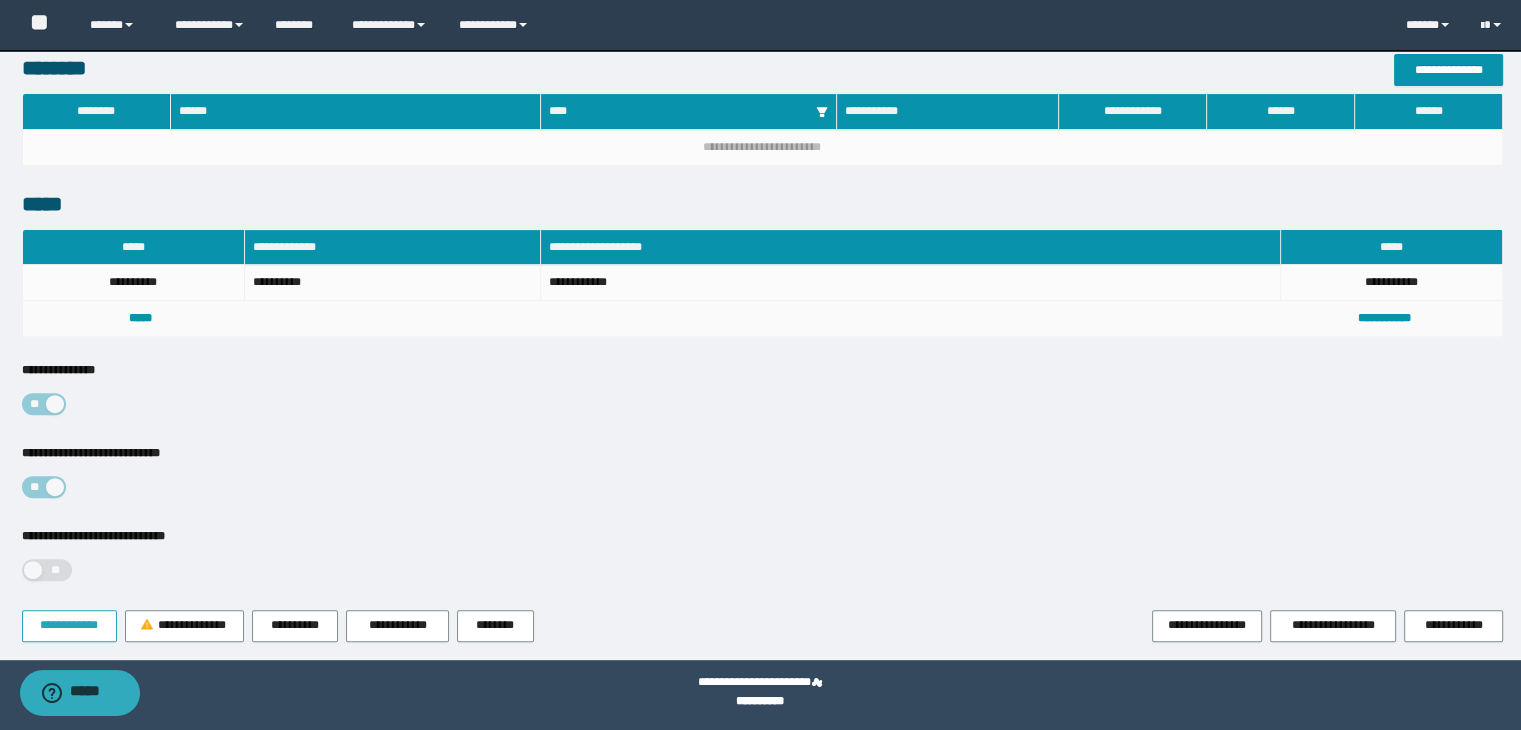 type 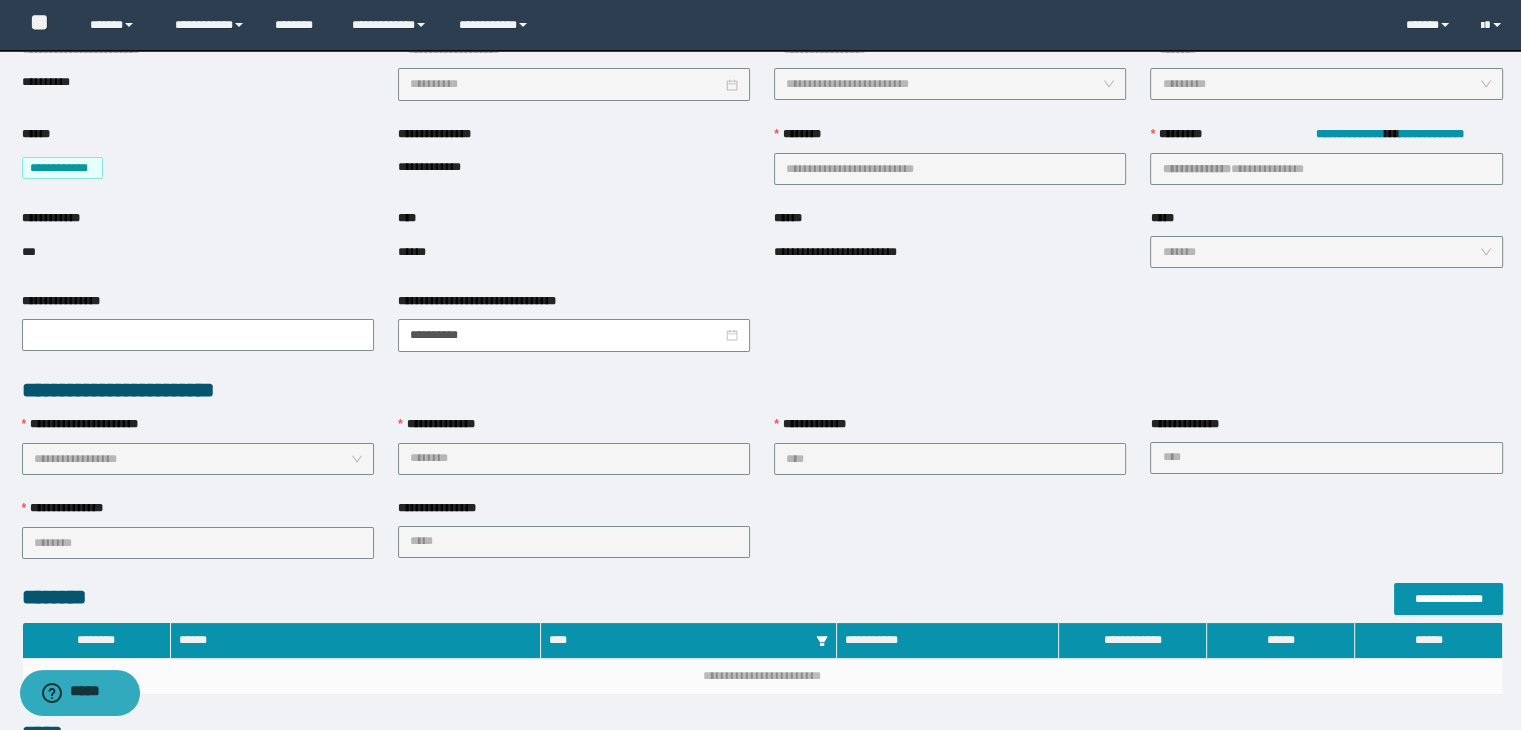 scroll, scrollTop: 0, scrollLeft: 0, axis: both 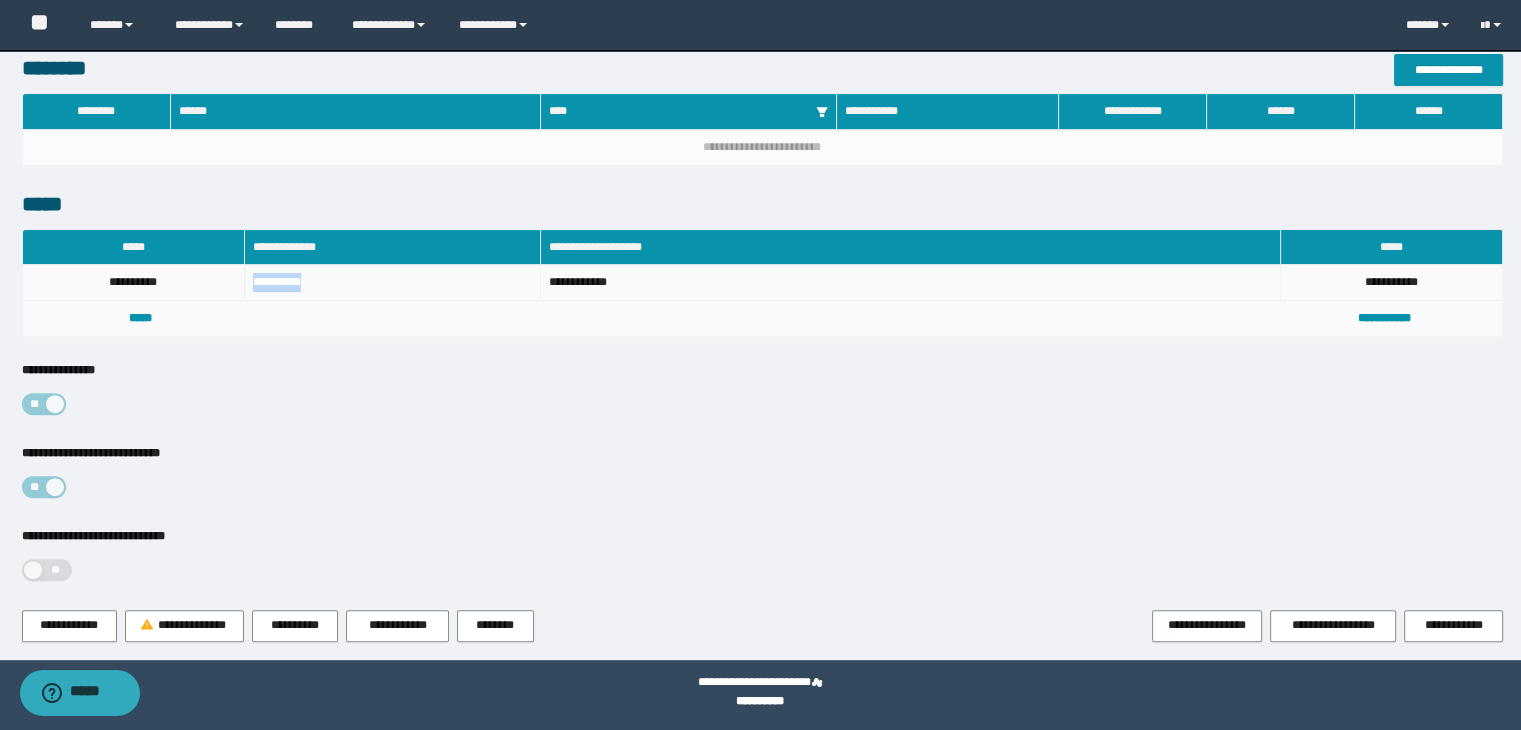 drag, startPoint x: 312, startPoint y: 274, endPoint x: 249, endPoint y: 279, distance: 63.1981 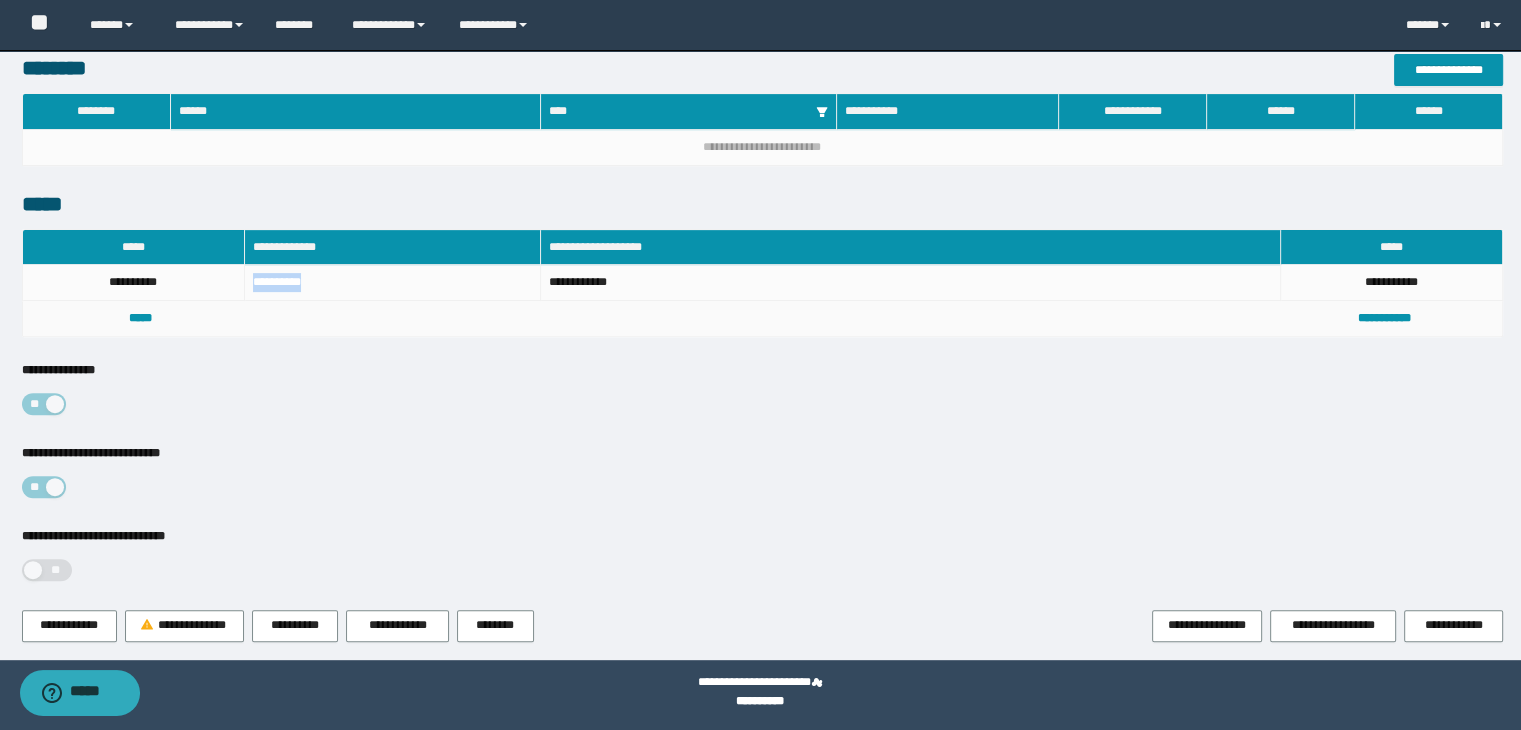 copy on "**********" 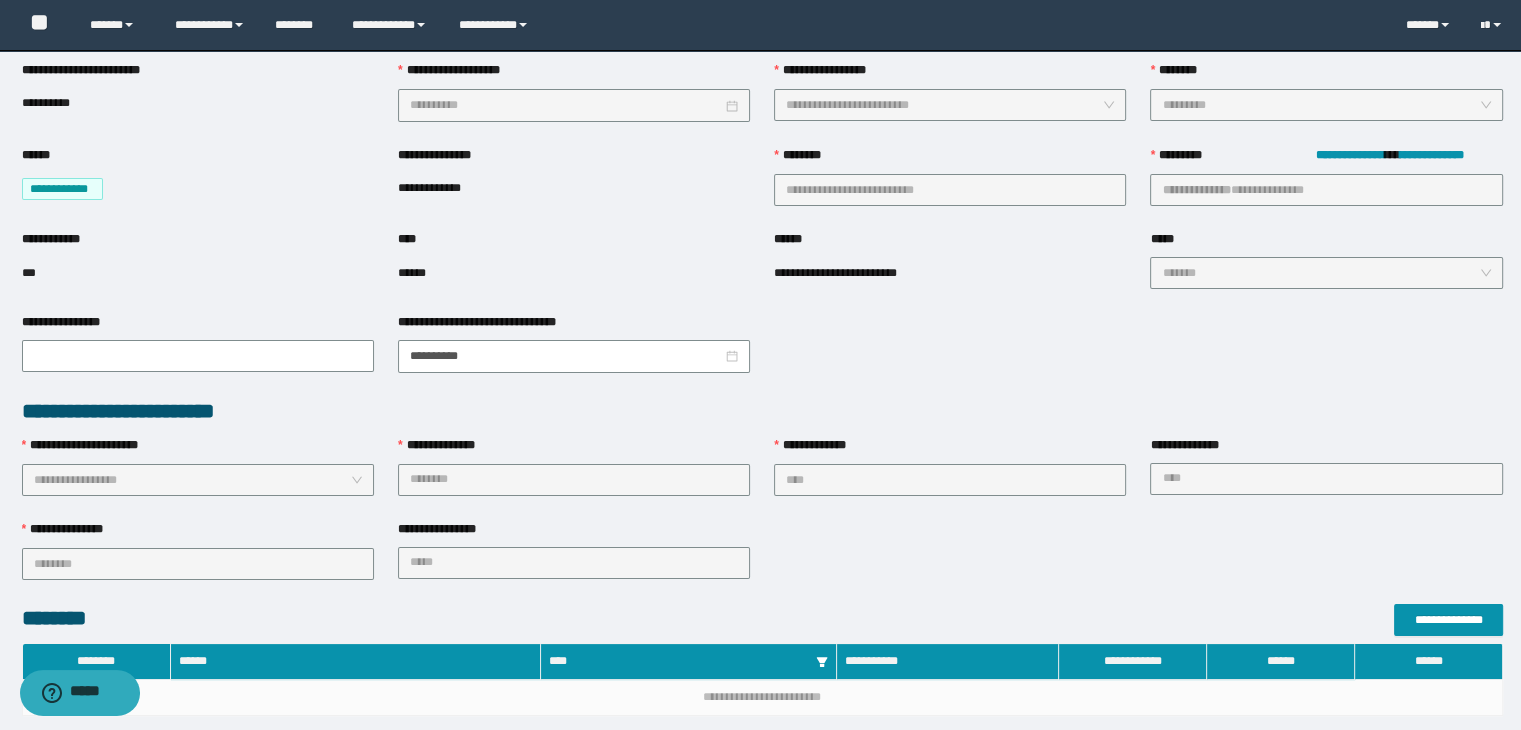 scroll, scrollTop: 0, scrollLeft: 0, axis: both 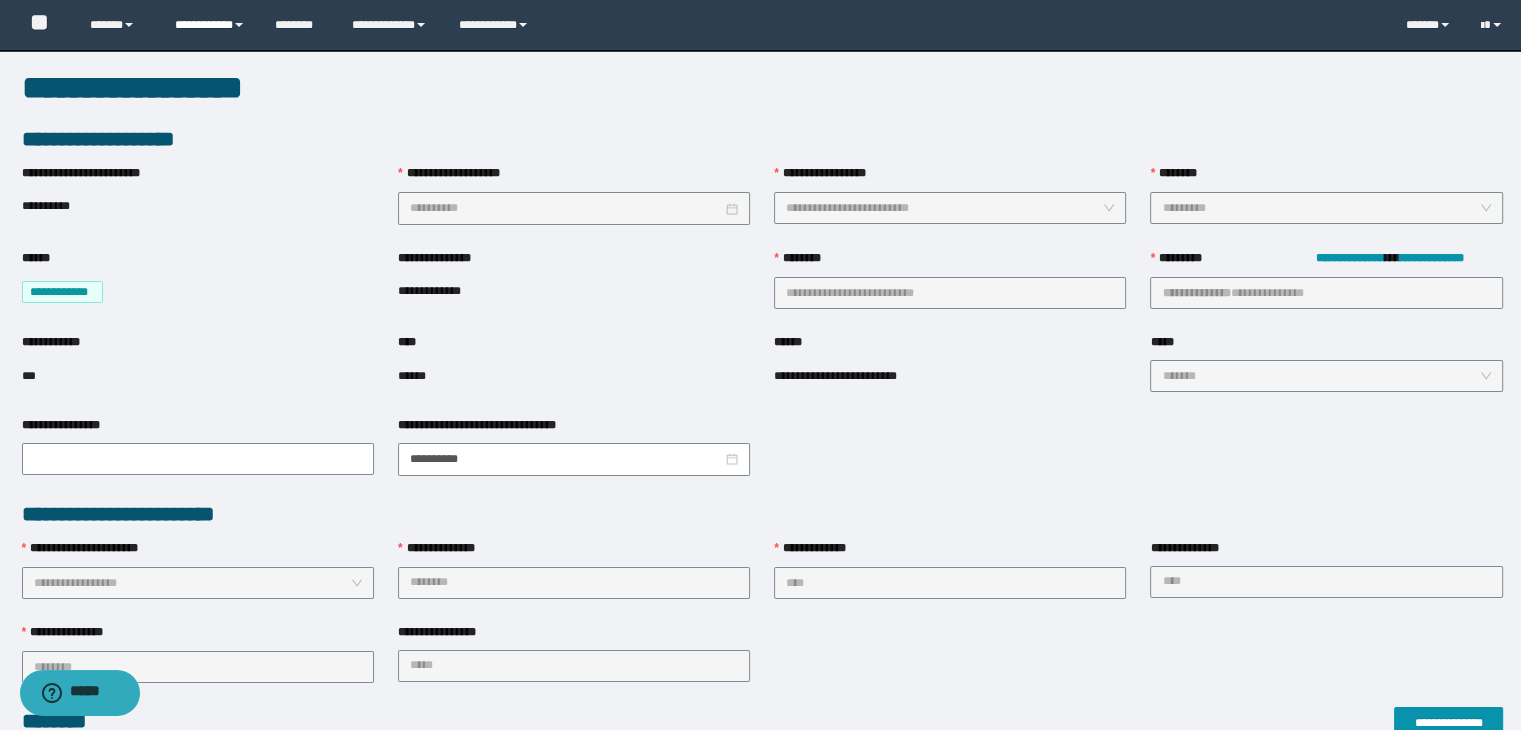 click on "**********" at bounding box center (210, 25) 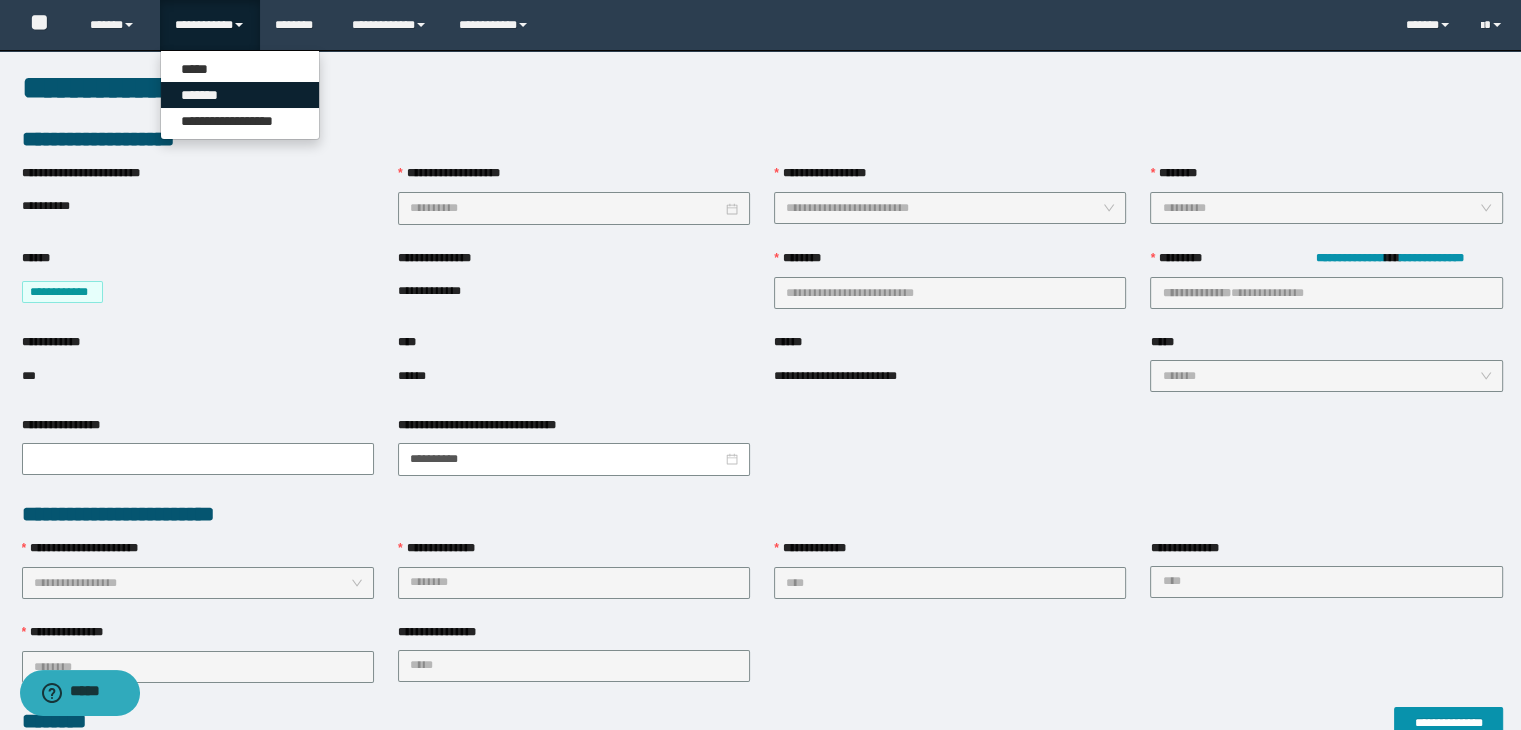 click on "*******" at bounding box center (240, 95) 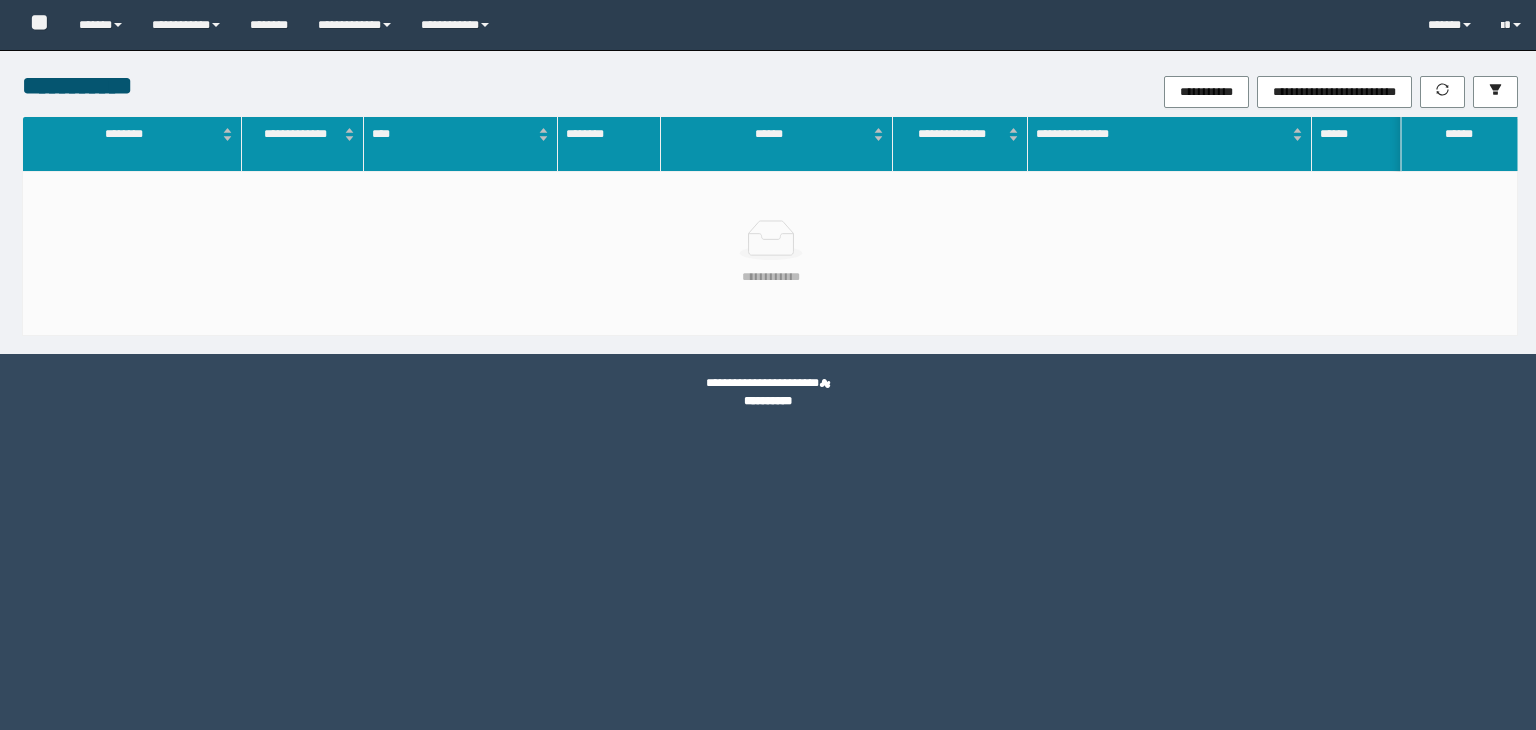 scroll, scrollTop: 0, scrollLeft: 0, axis: both 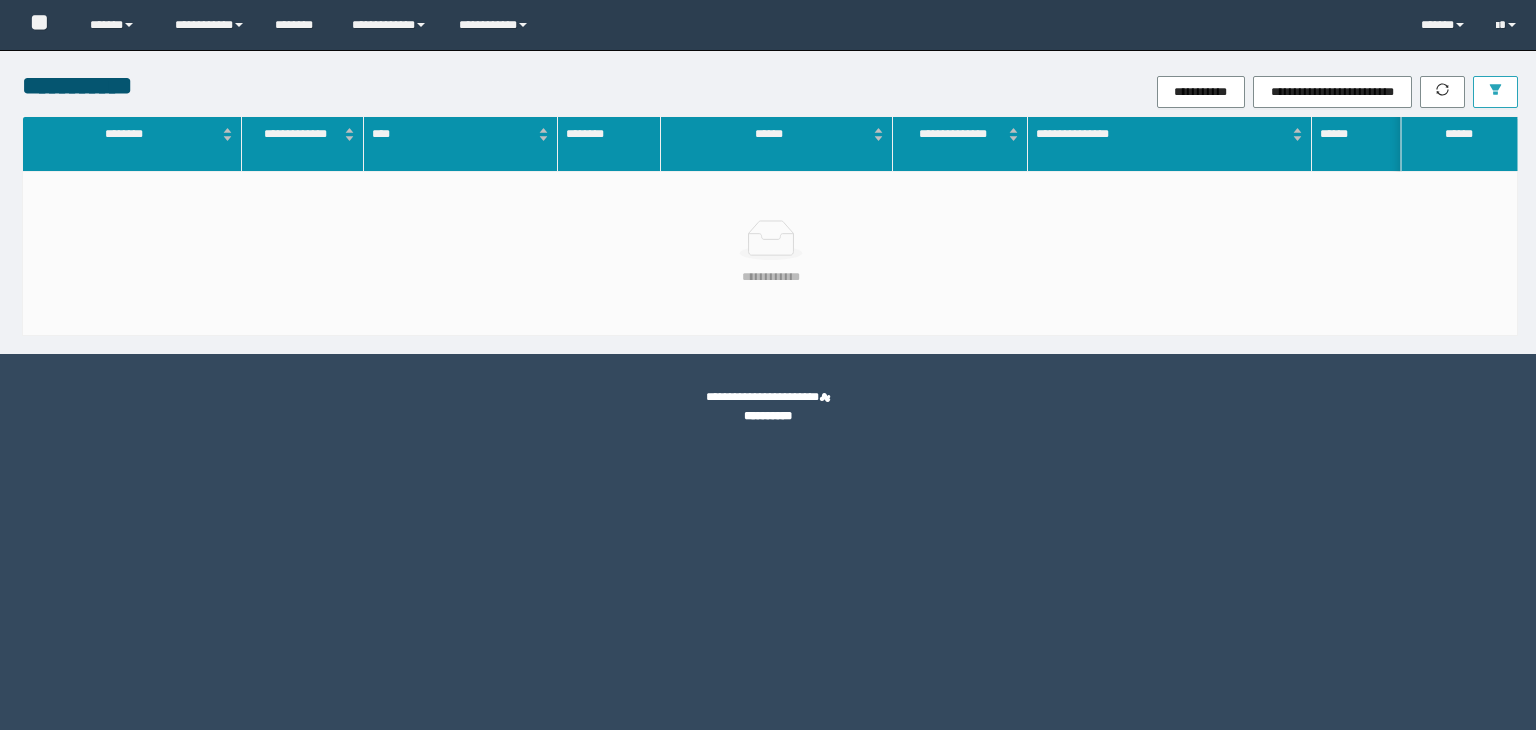 click 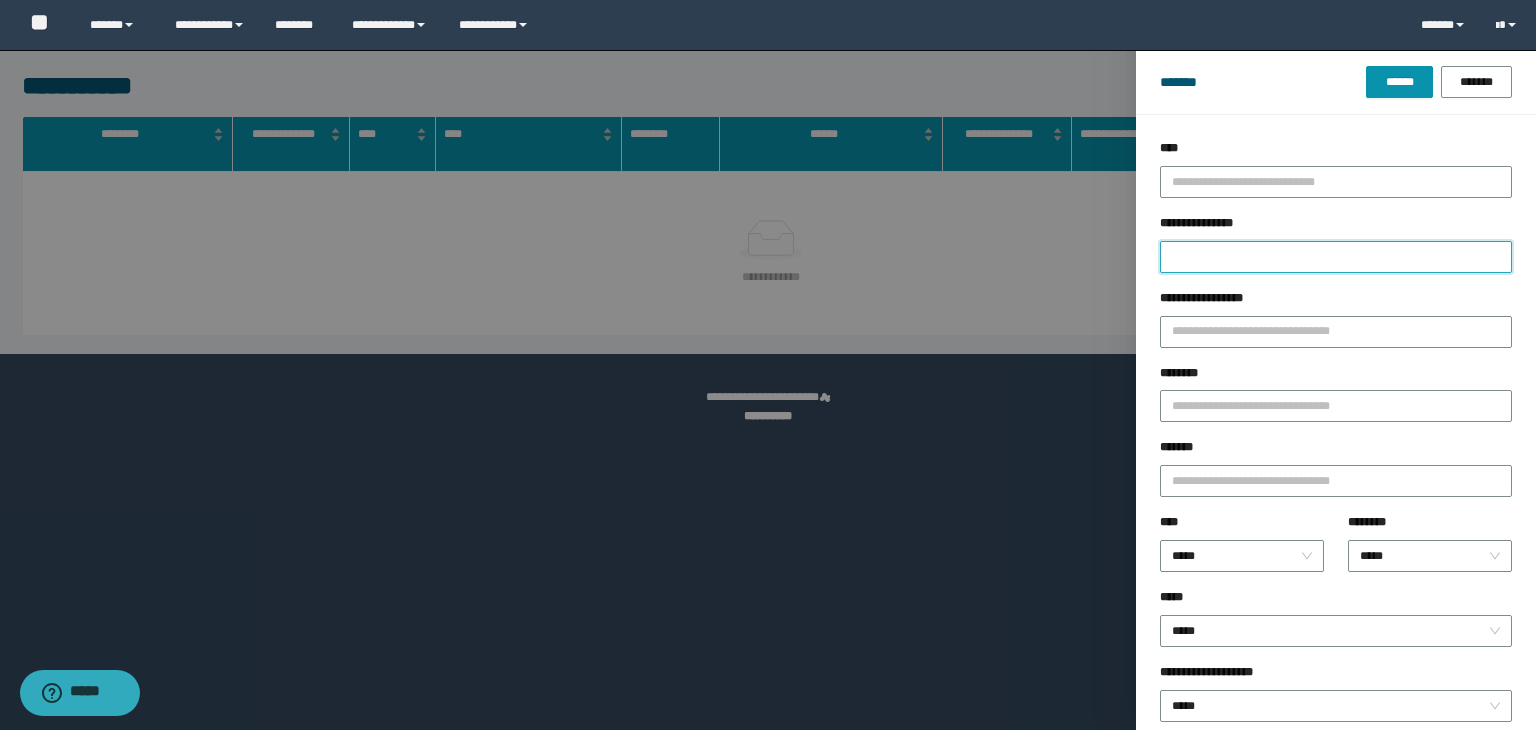 click on "**********" at bounding box center (1336, 257) 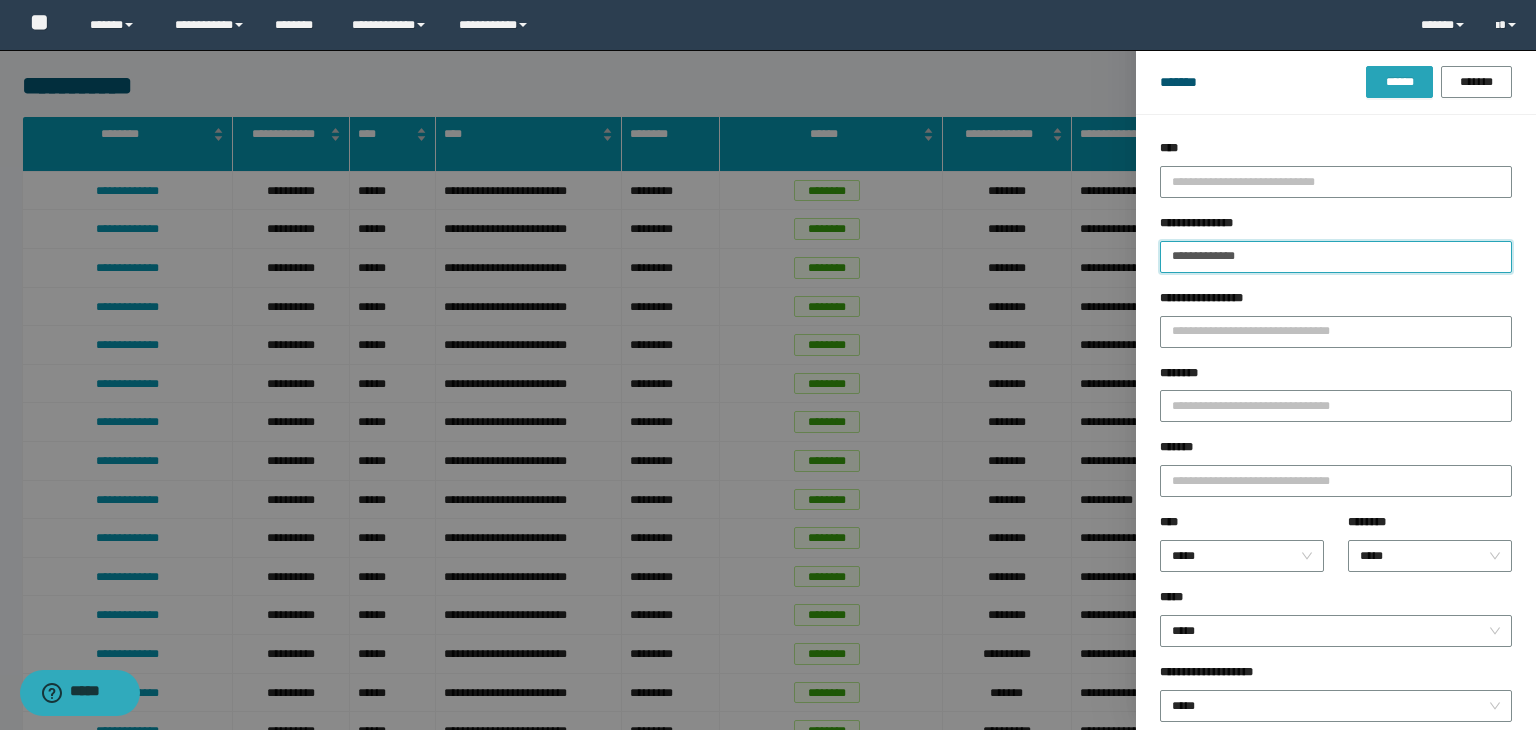 type on "**********" 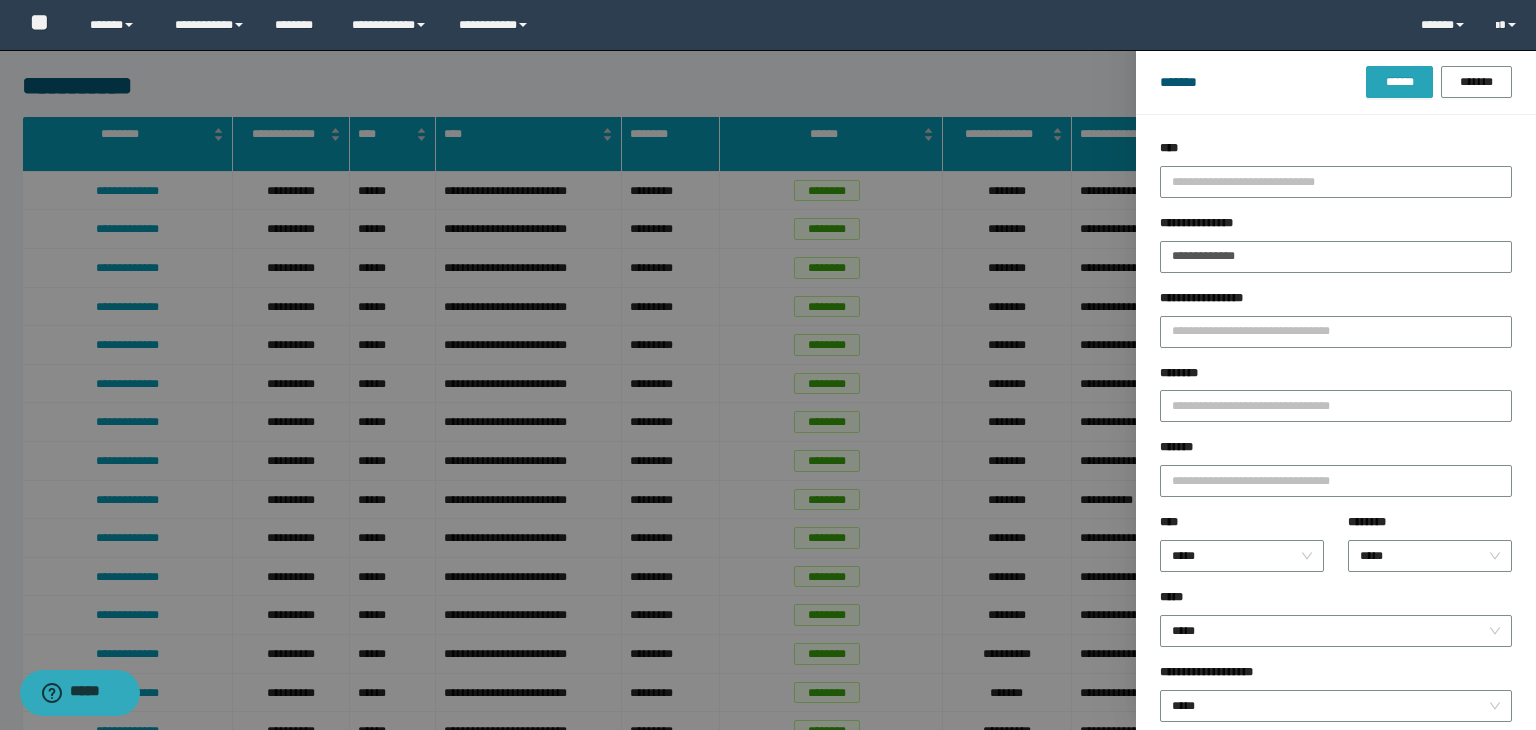 click on "******" at bounding box center (1399, 82) 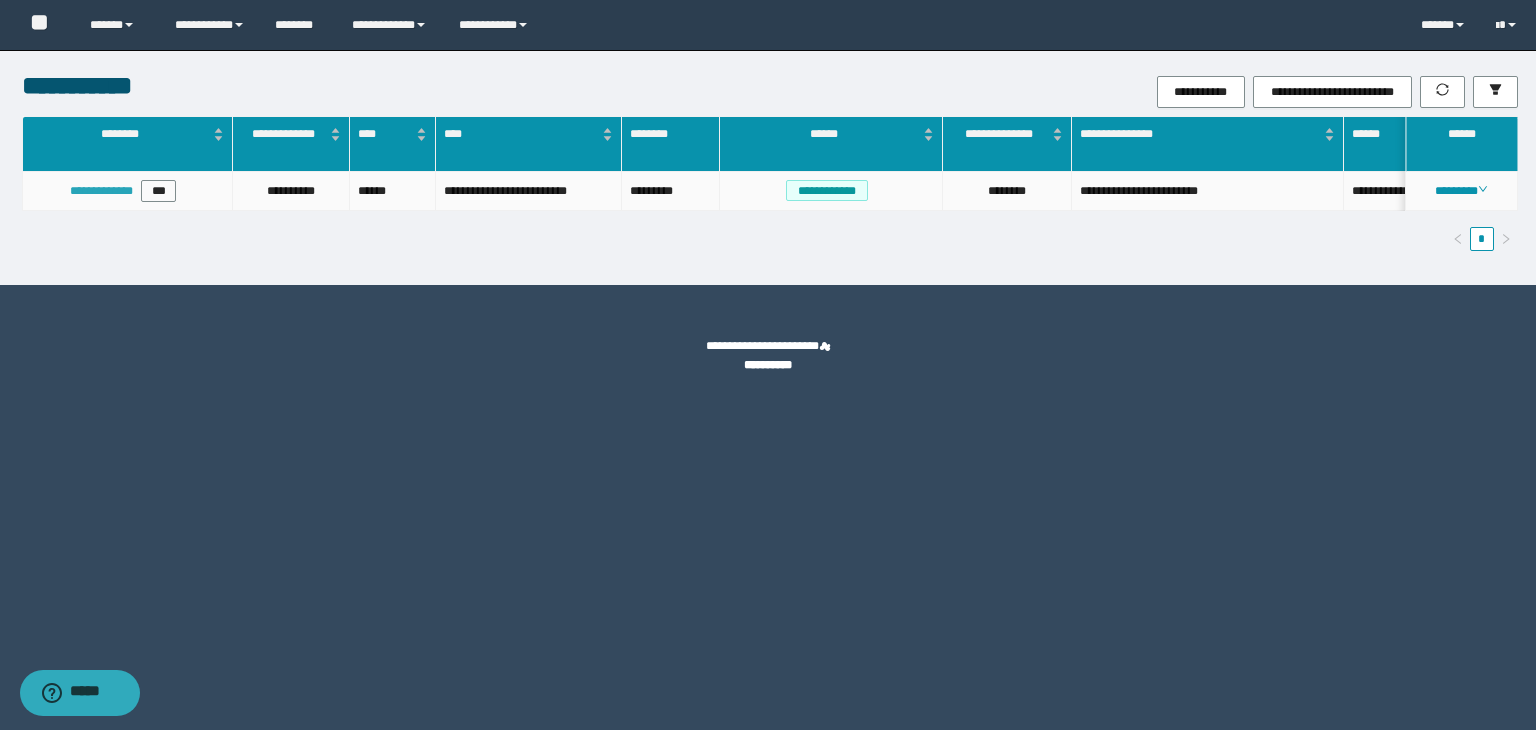 click on "**********" at bounding box center (101, 191) 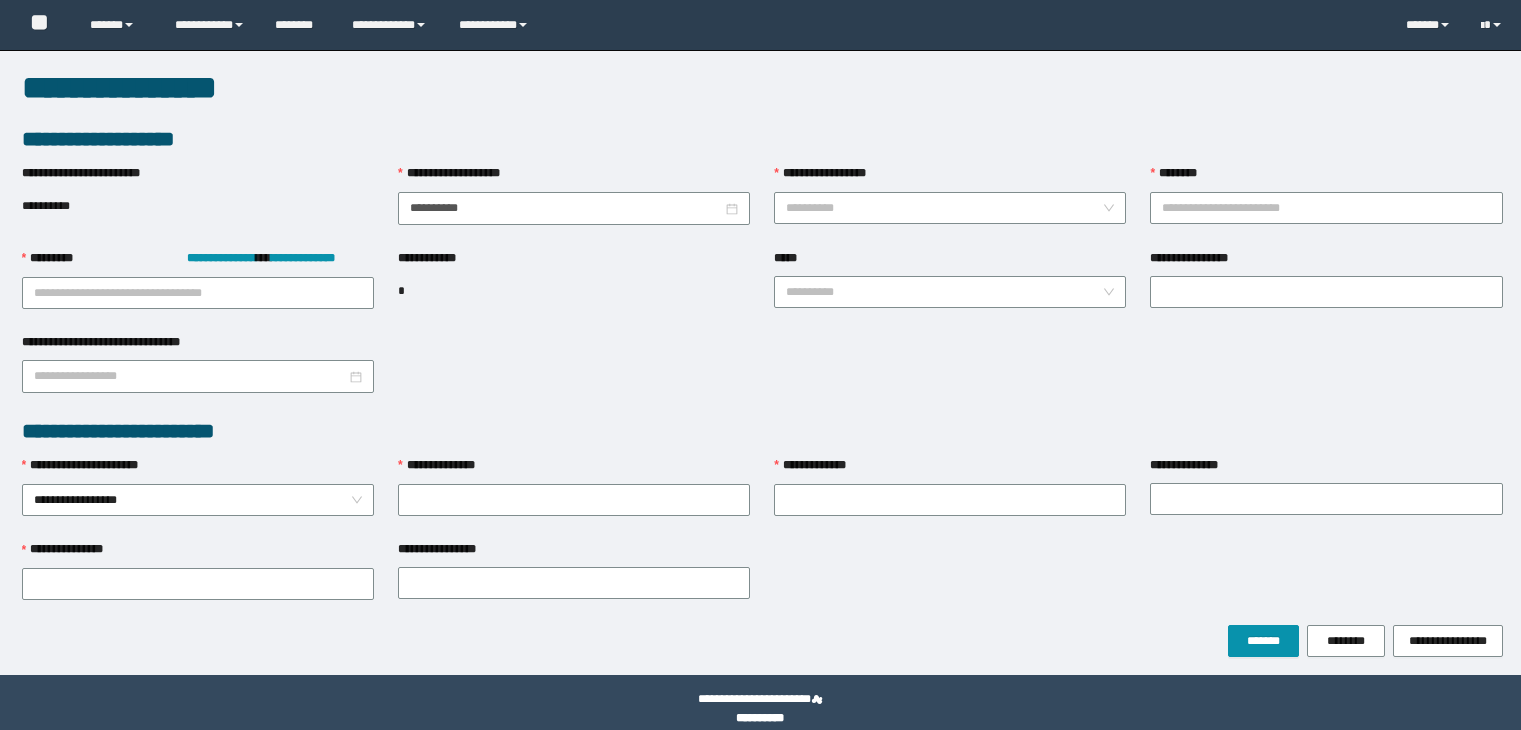 scroll, scrollTop: 0, scrollLeft: 0, axis: both 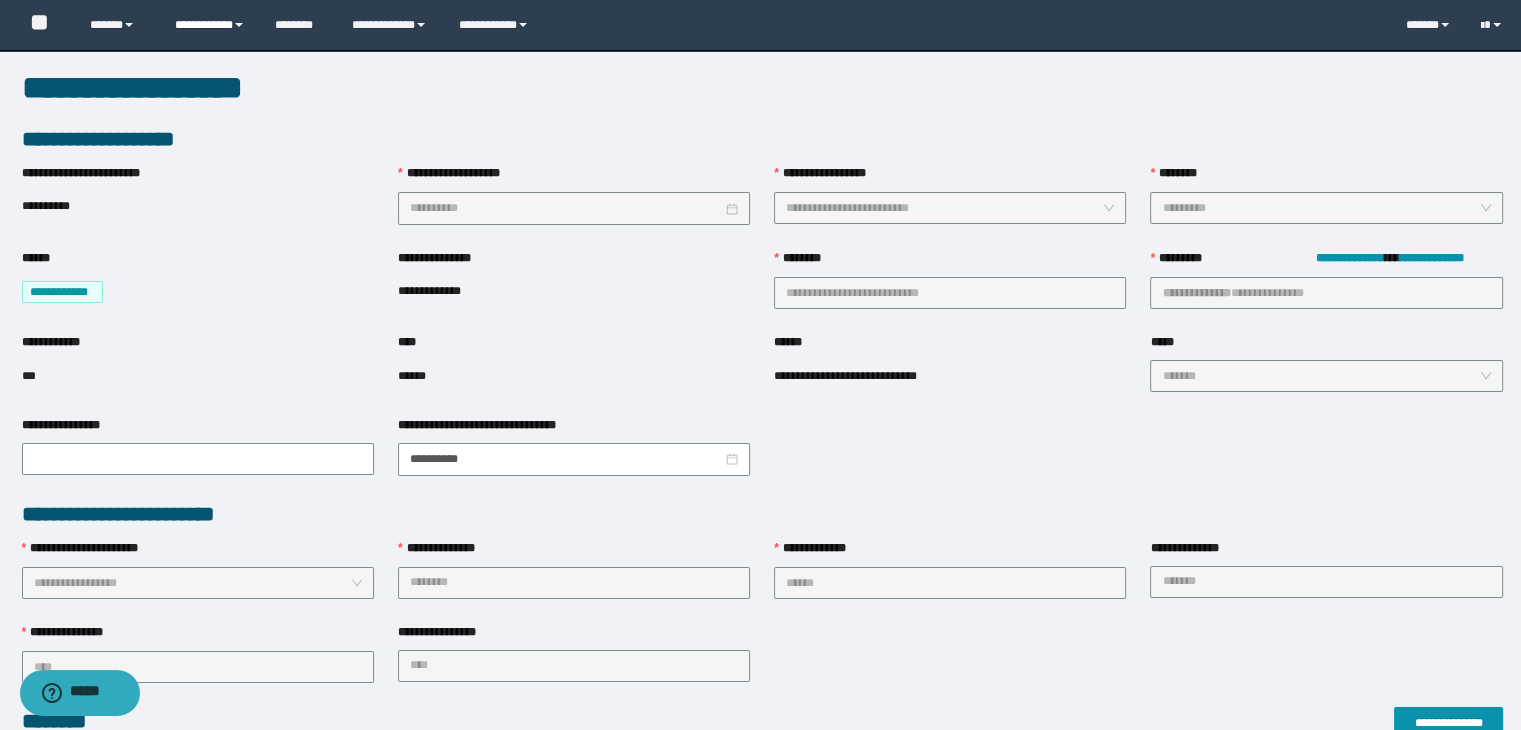 click on "**********" at bounding box center (210, 25) 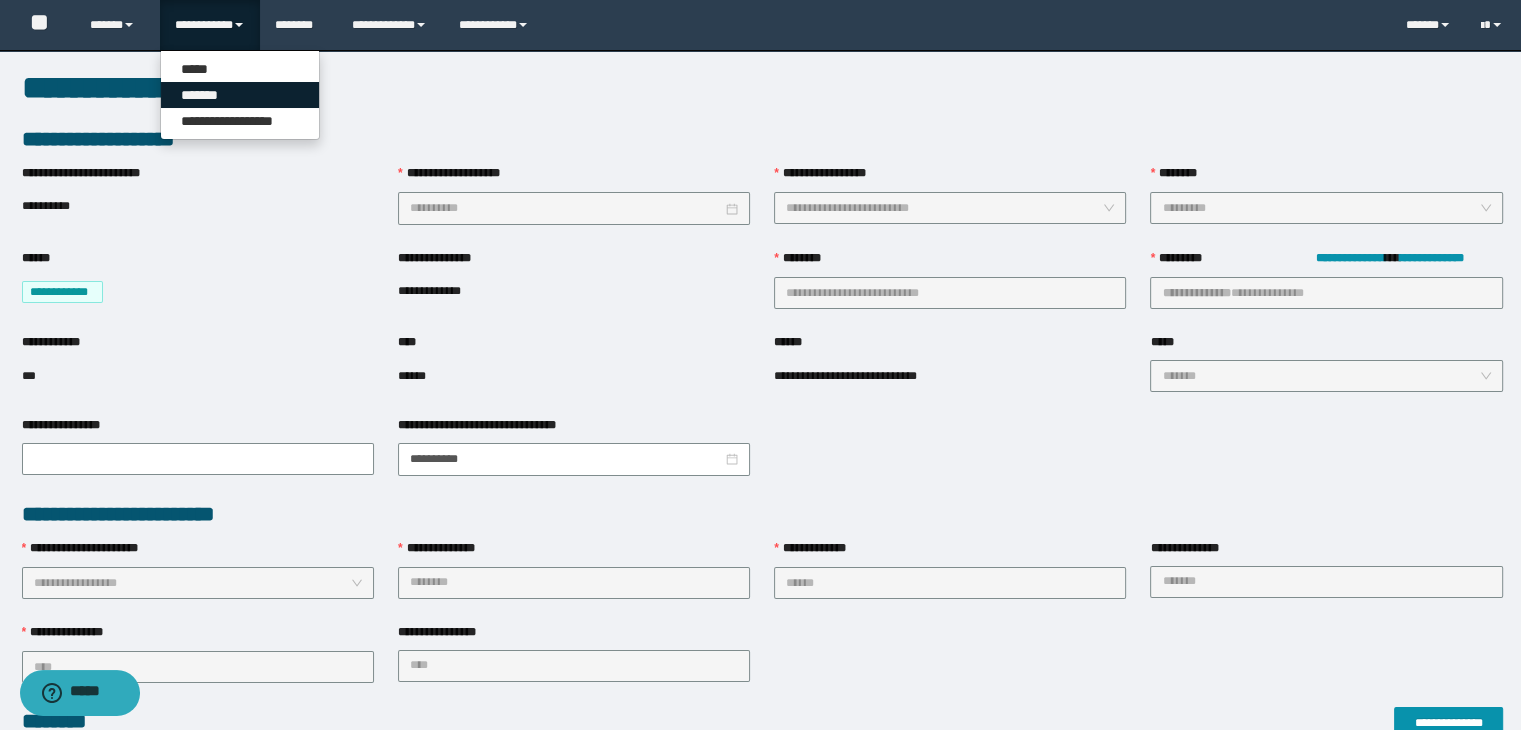 click on "*******" at bounding box center [240, 95] 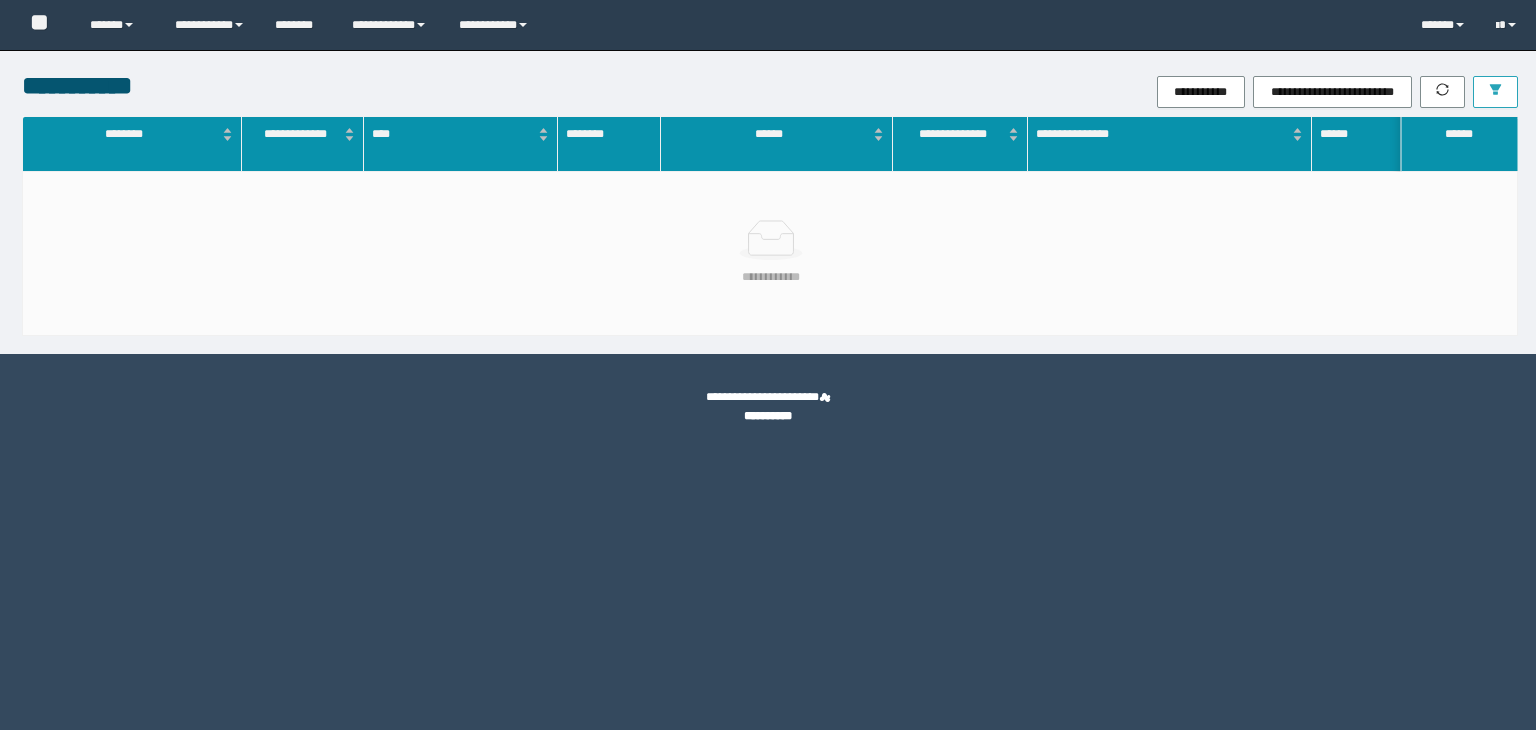 scroll, scrollTop: 0, scrollLeft: 0, axis: both 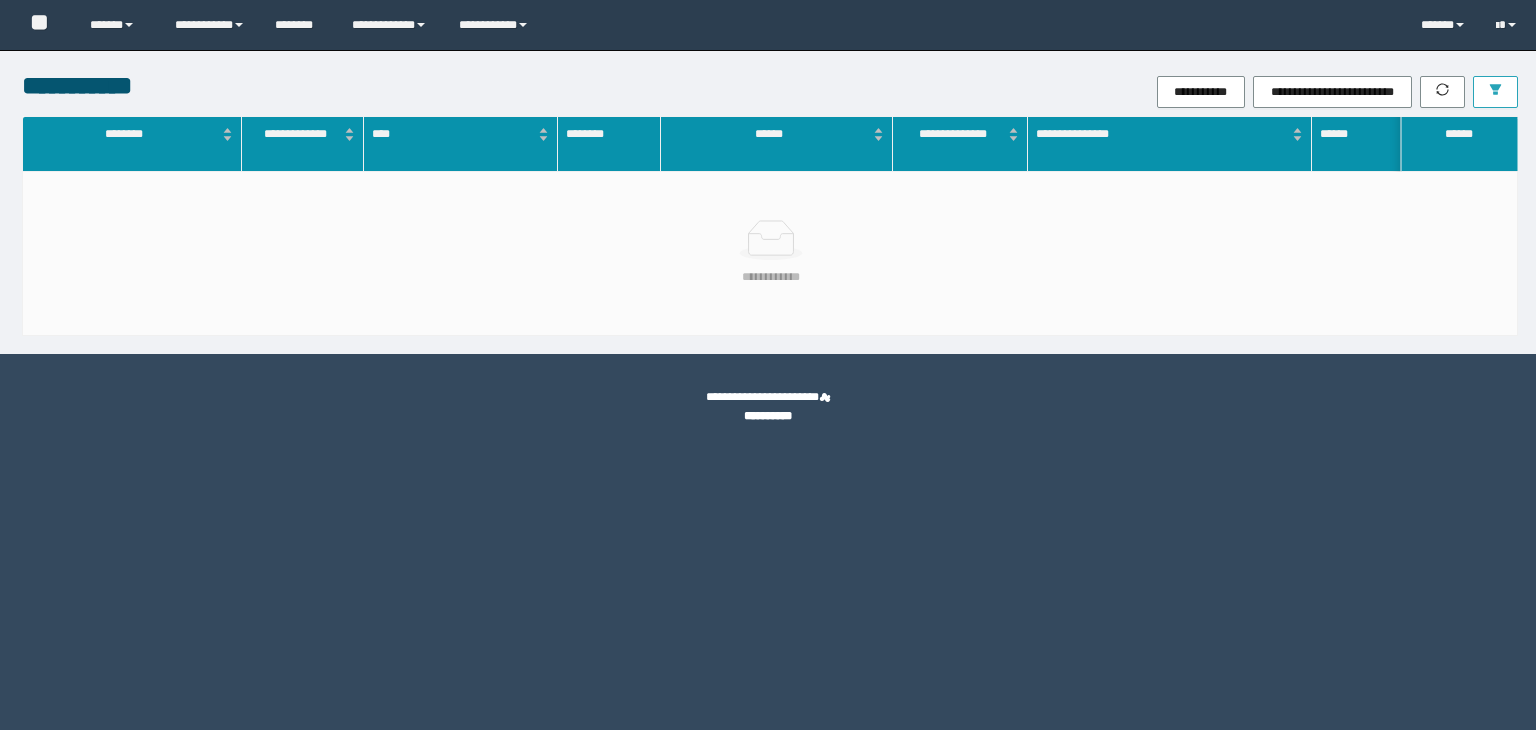 click at bounding box center (1495, 92) 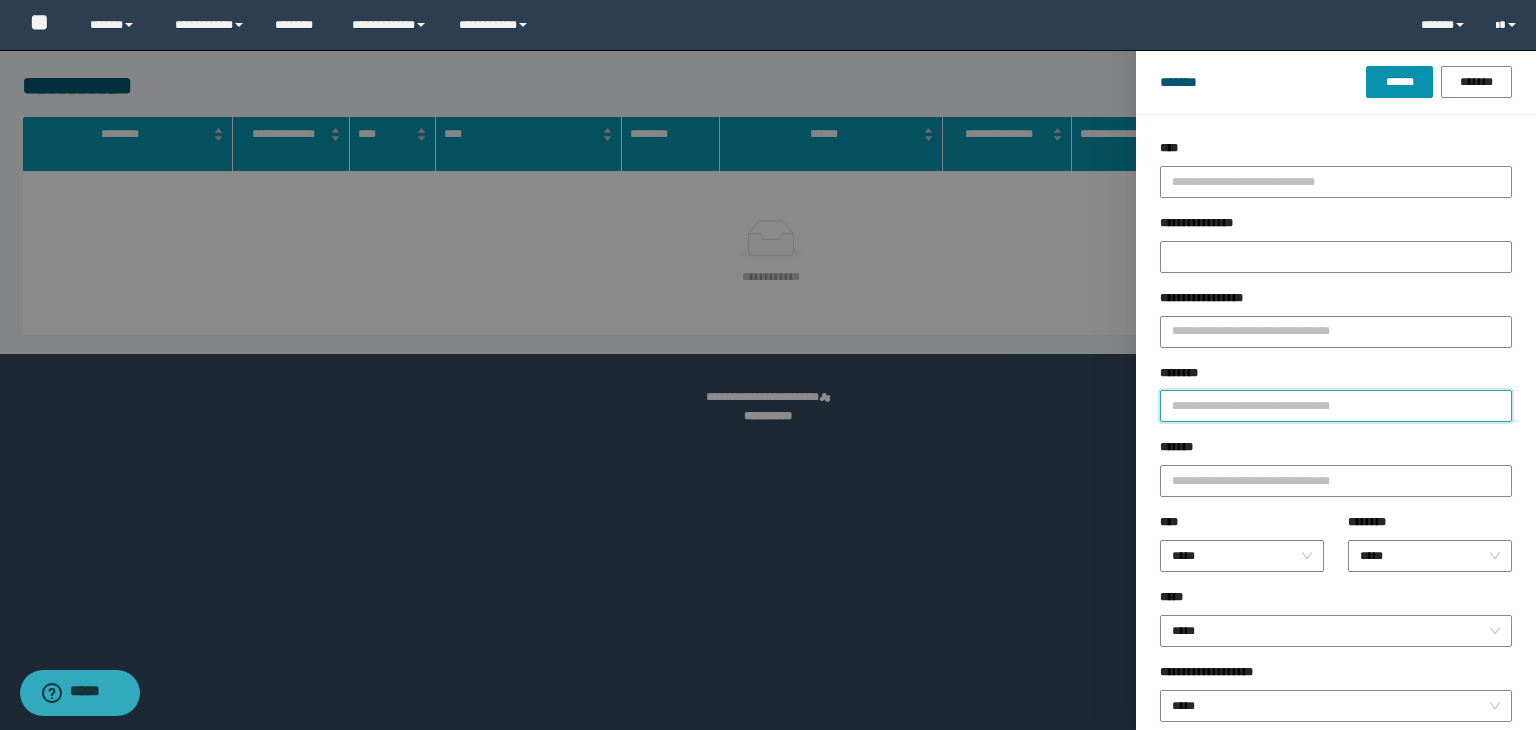 click on "********" at bounding box center [1336, 406] 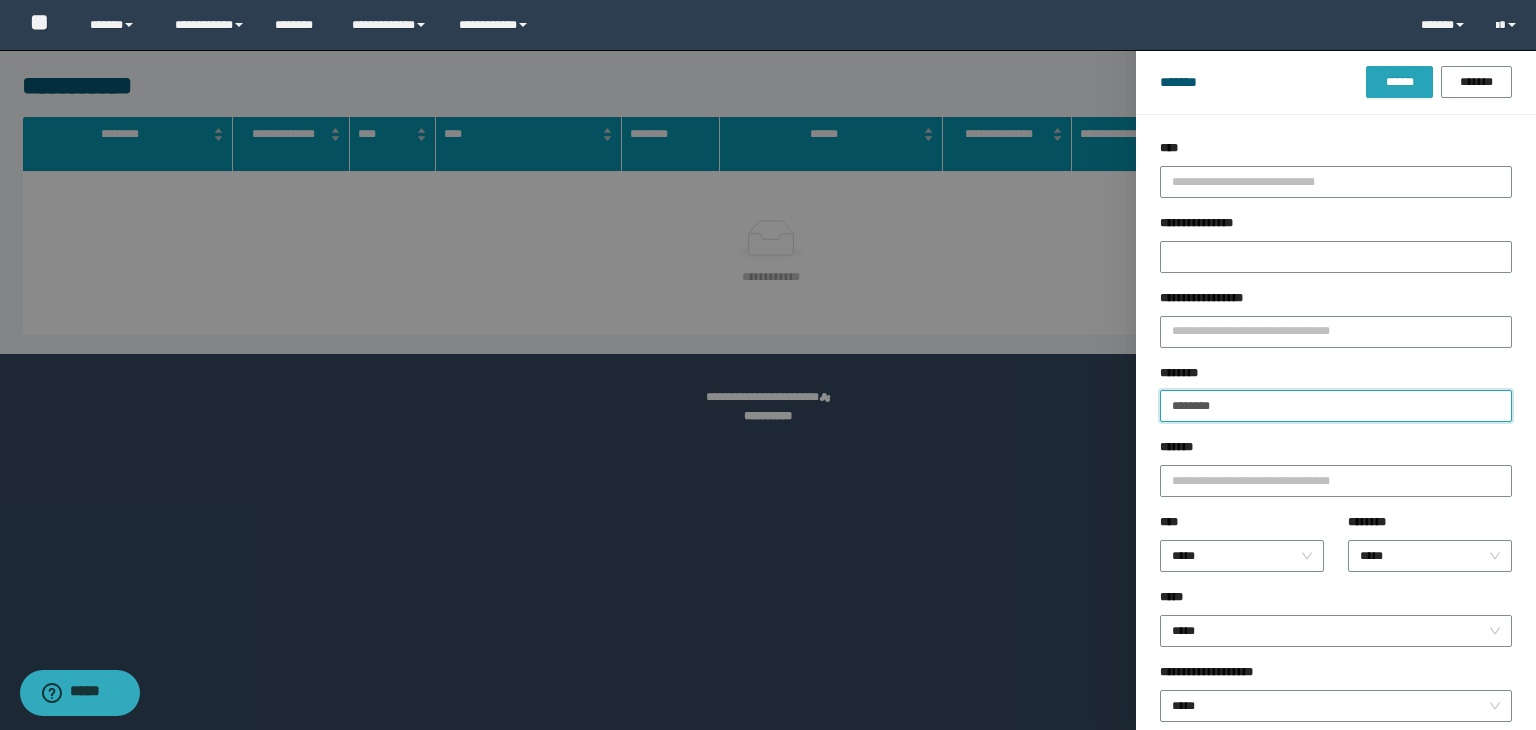 type on "********" 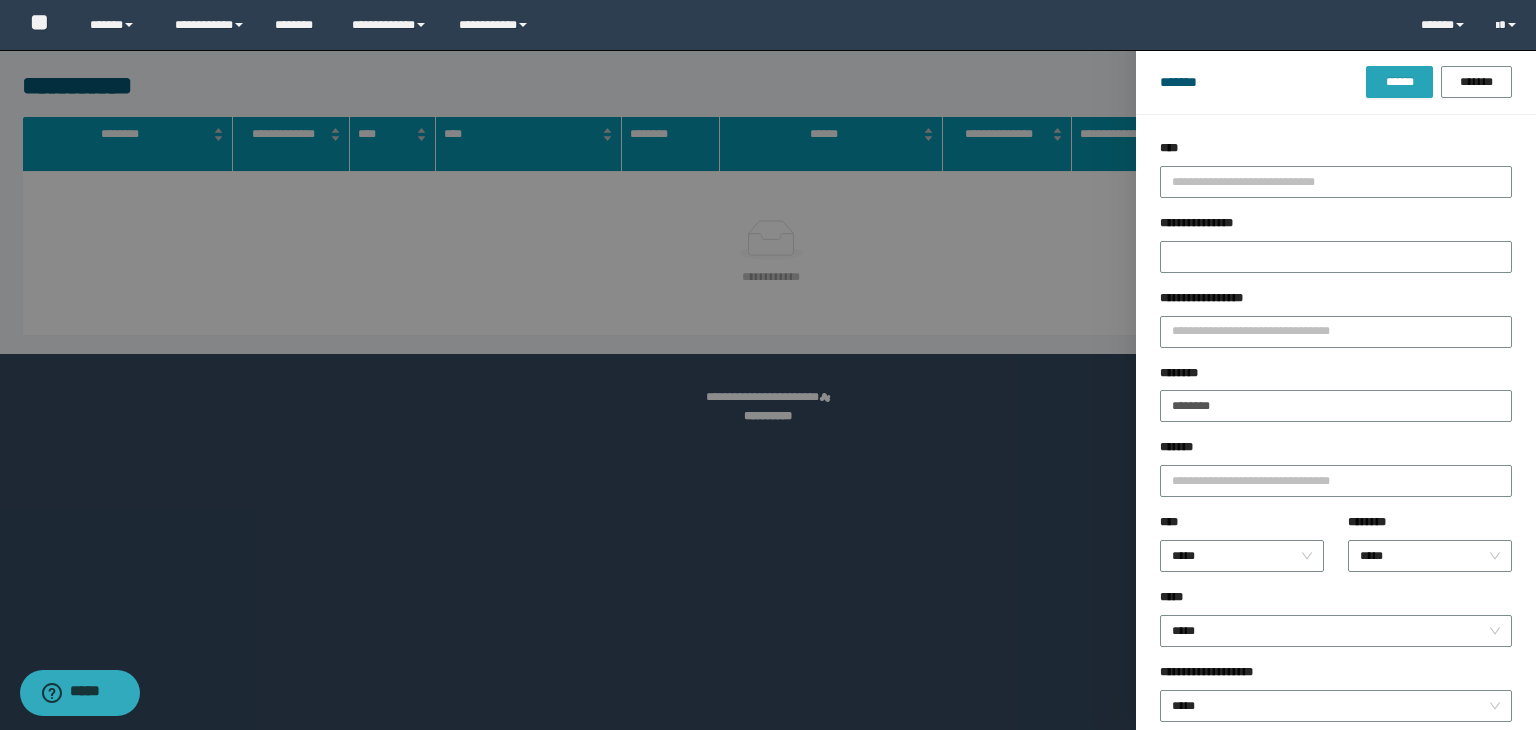 click on "******" at bounding box center [1399, 82] 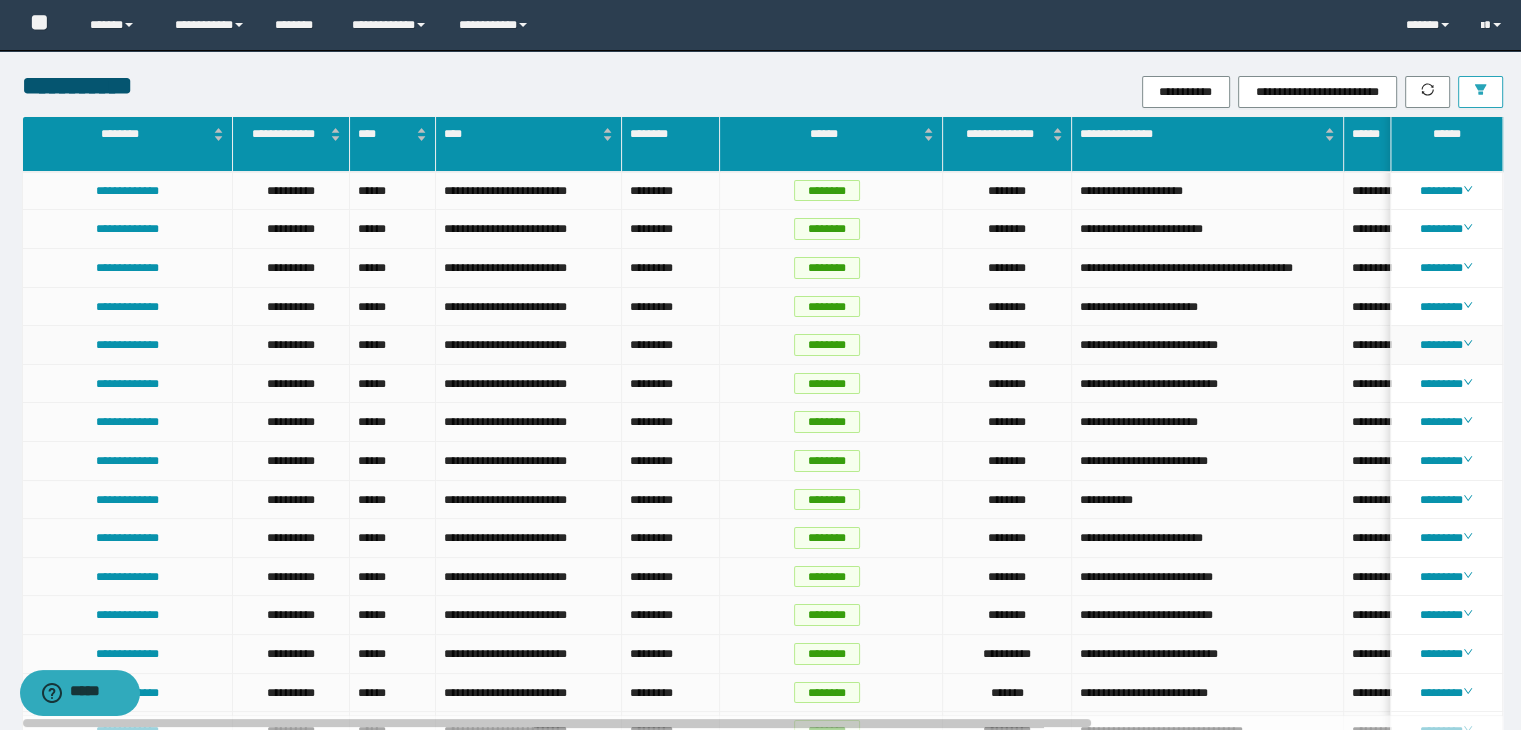 type 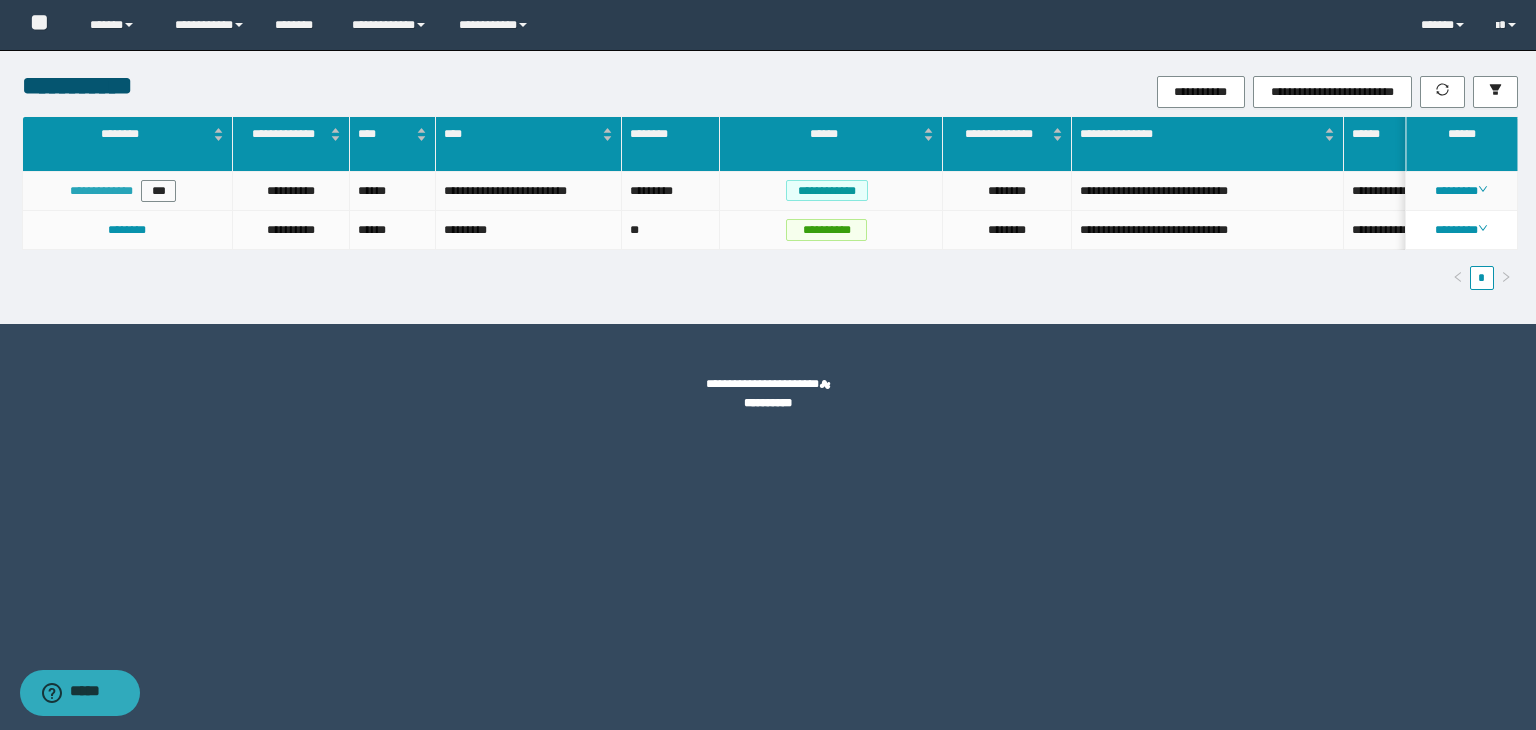 click on "**********" at bounding box center [101, 191] 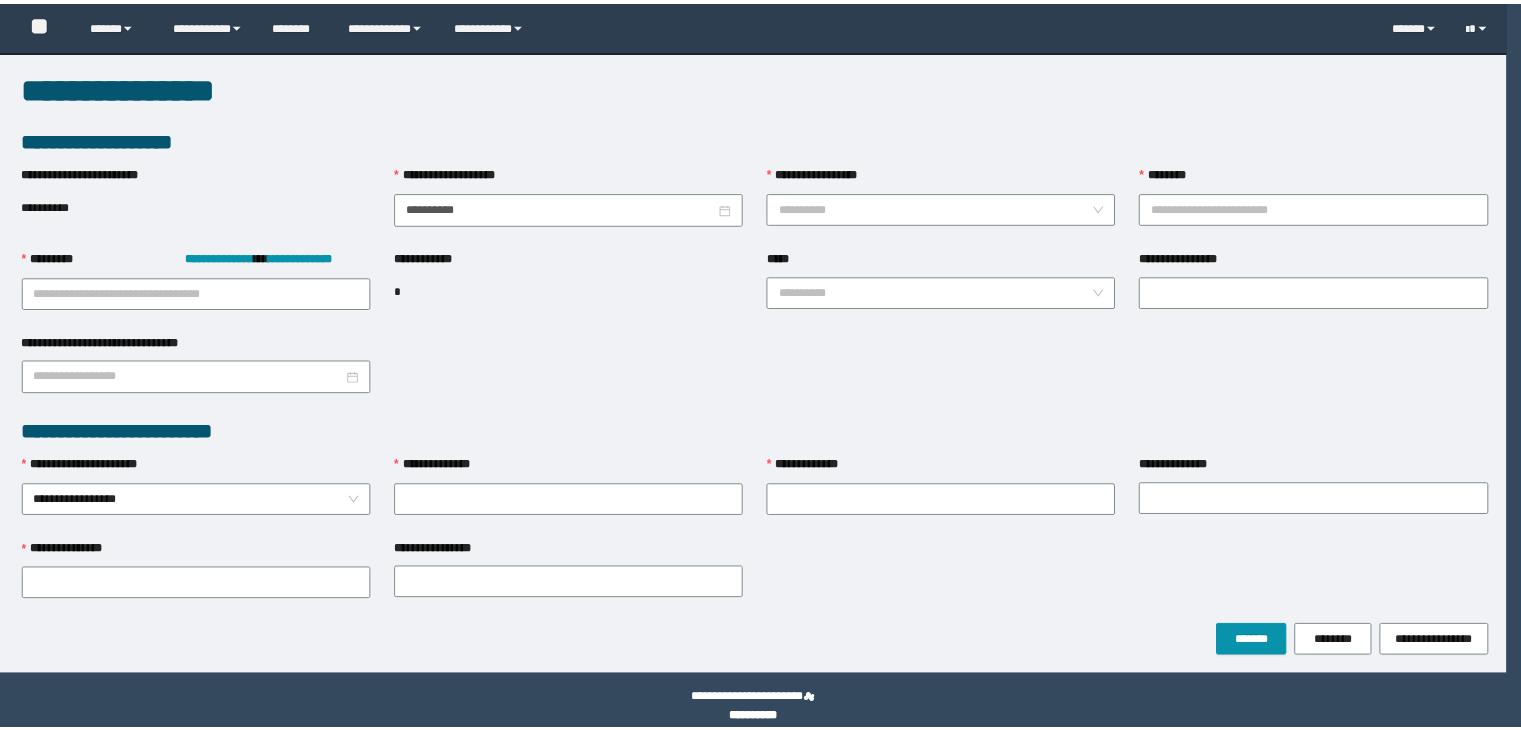 scroll, scrollTop: 0, scrollLeft: 0, axis: both 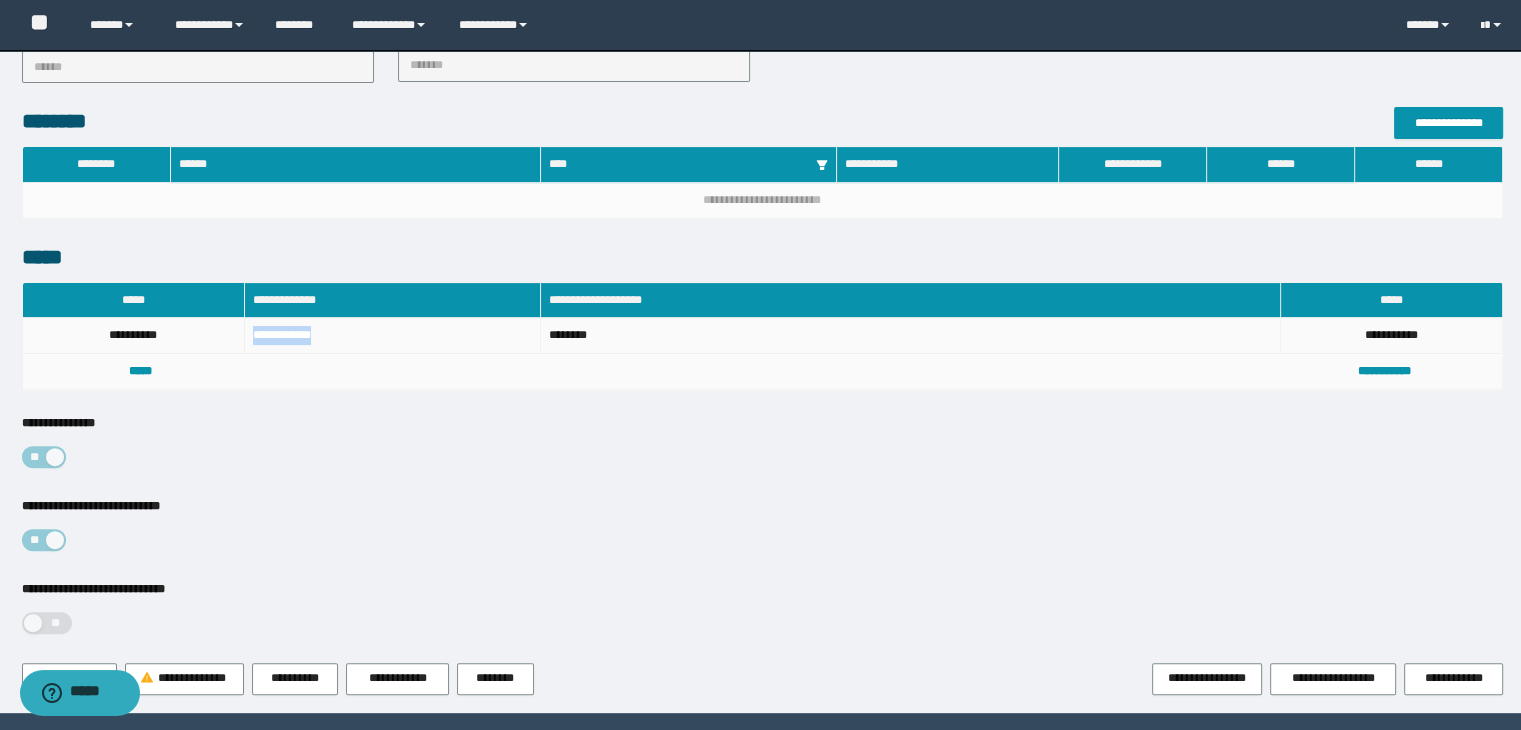 drag, startPoint x: 332, startPoint y: 328, endPoint x: 250, endPoint y: 333, distance: 82.1523 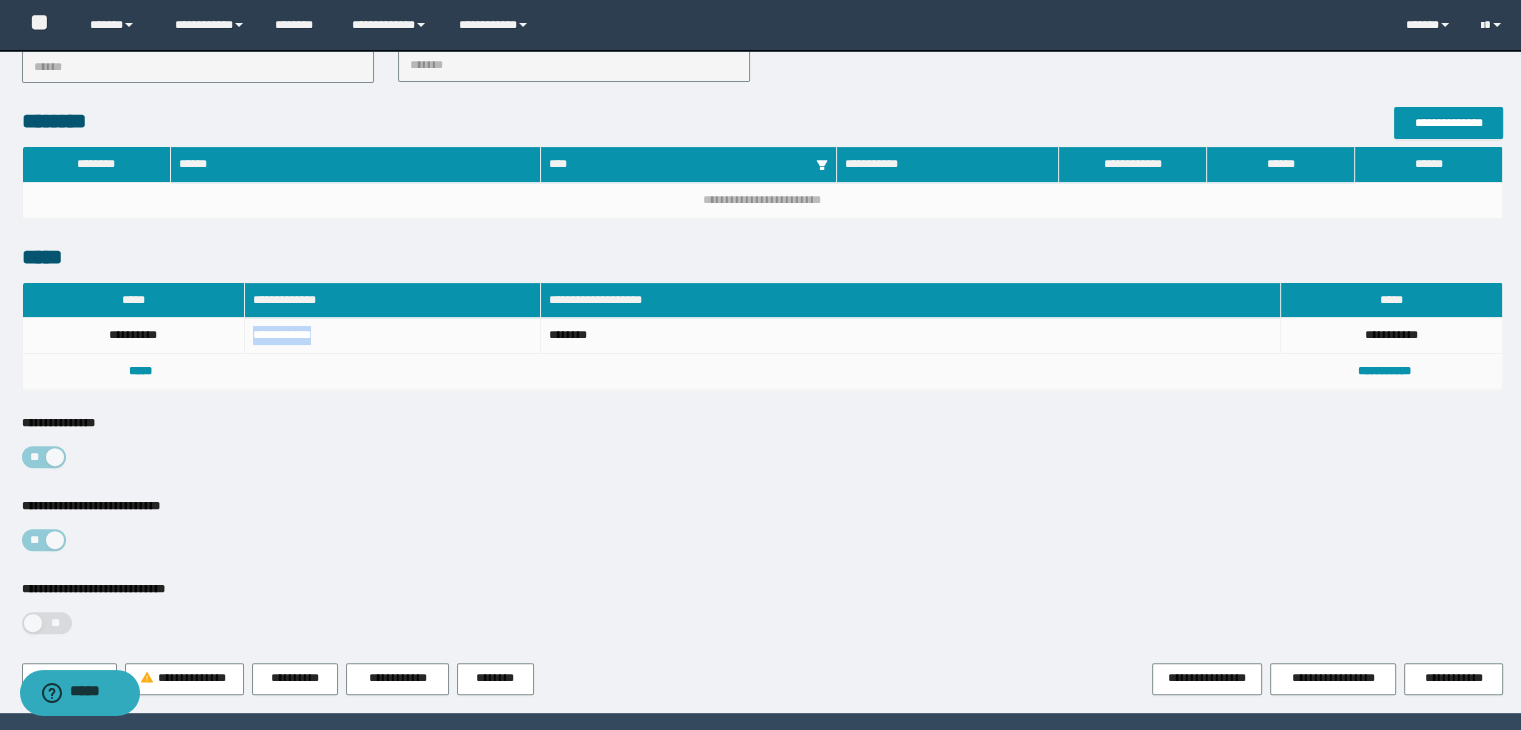 copy on "**********" 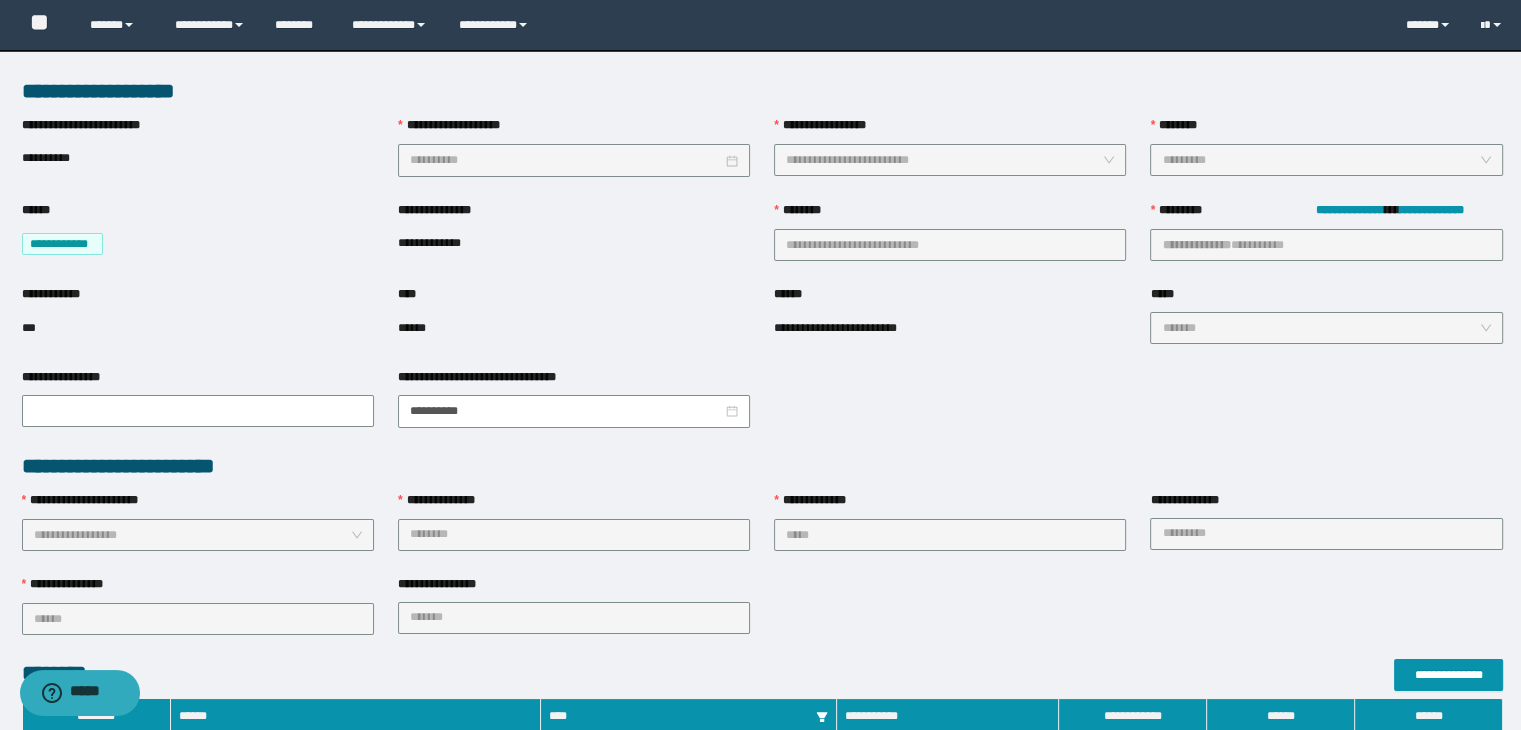 scroll, scrollTop: 0, scrollLeft: 0, axis: both 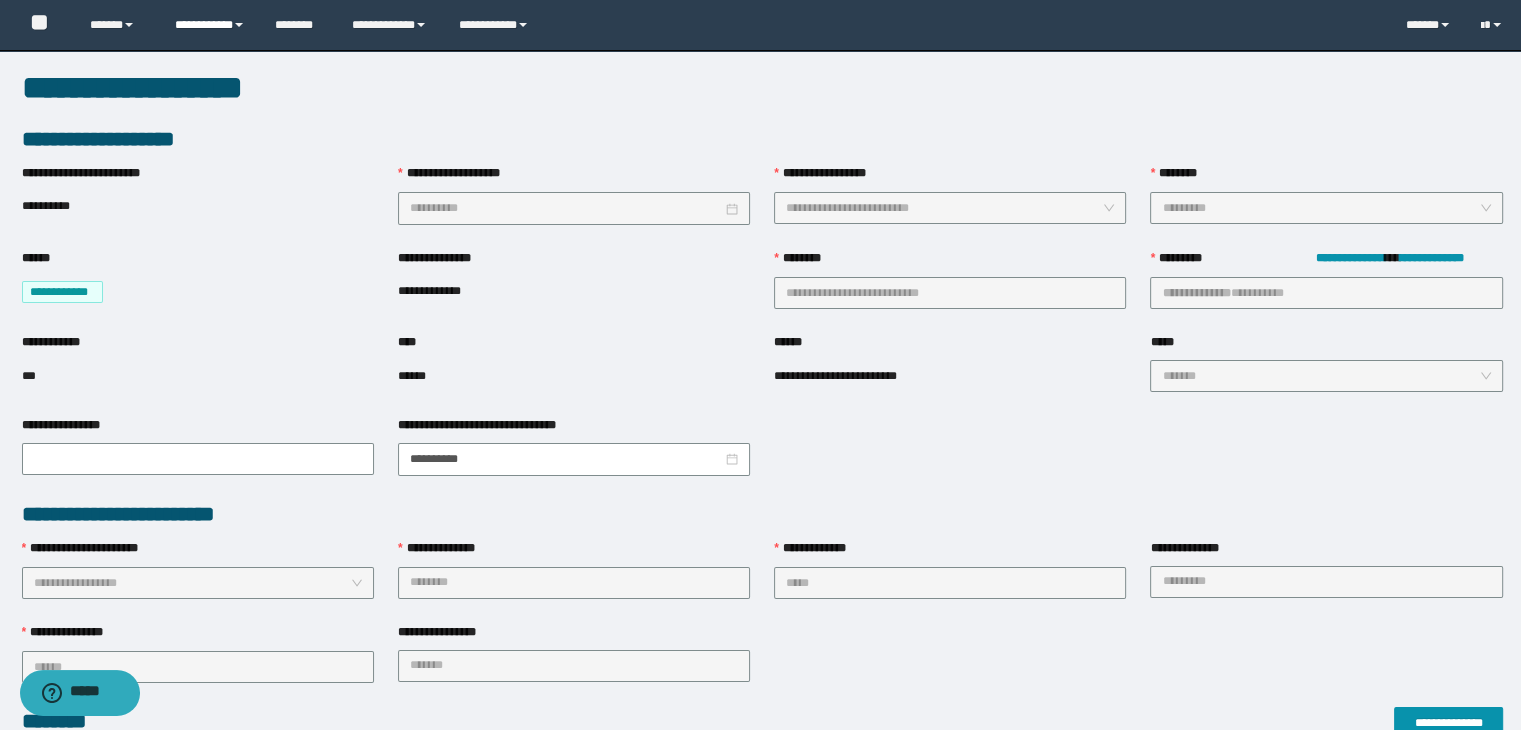 drag, startPoint x: 213, startPoint y: 25, endPoint x: 208, endPoint y: 109, distance: 84.14868 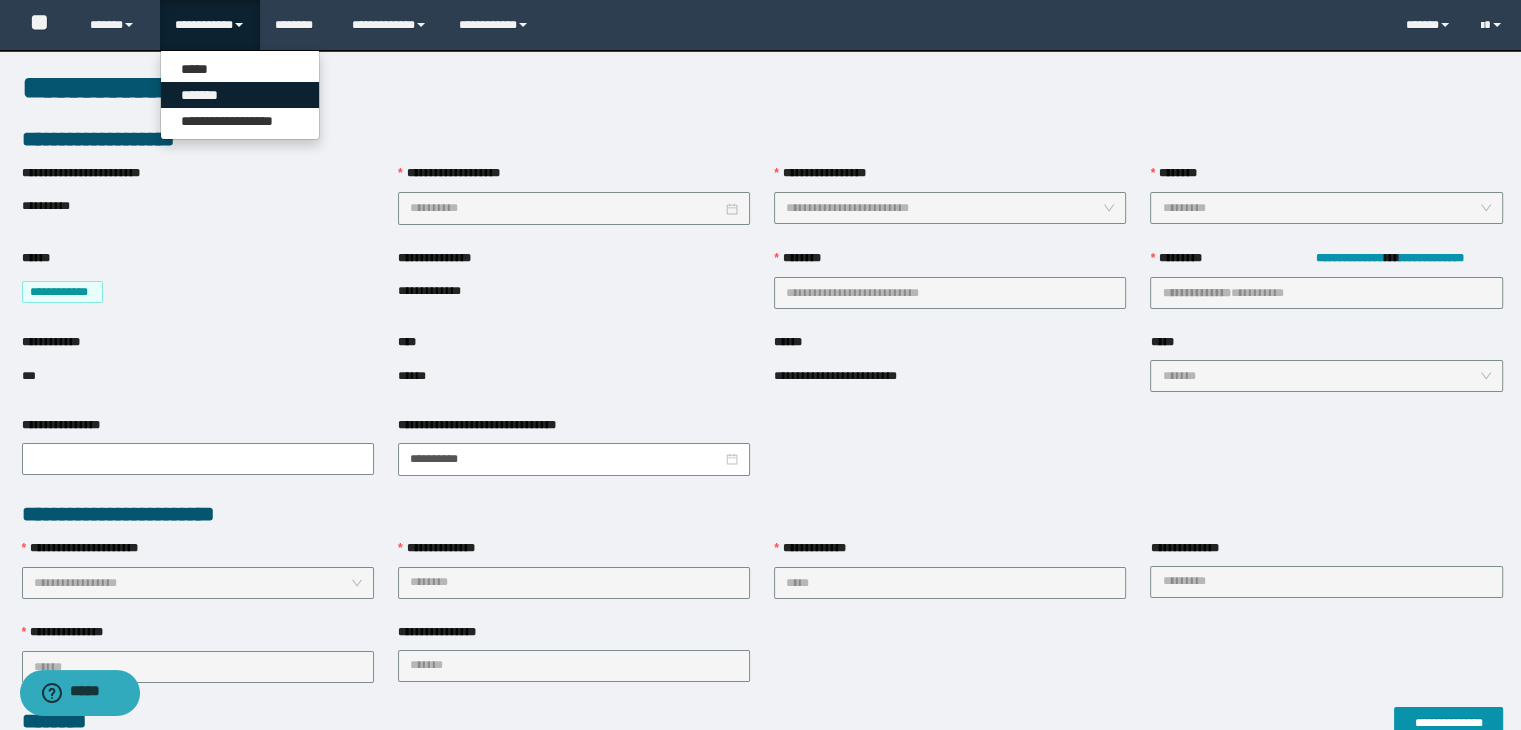 click on "*******" at bounding box center (240, 95) 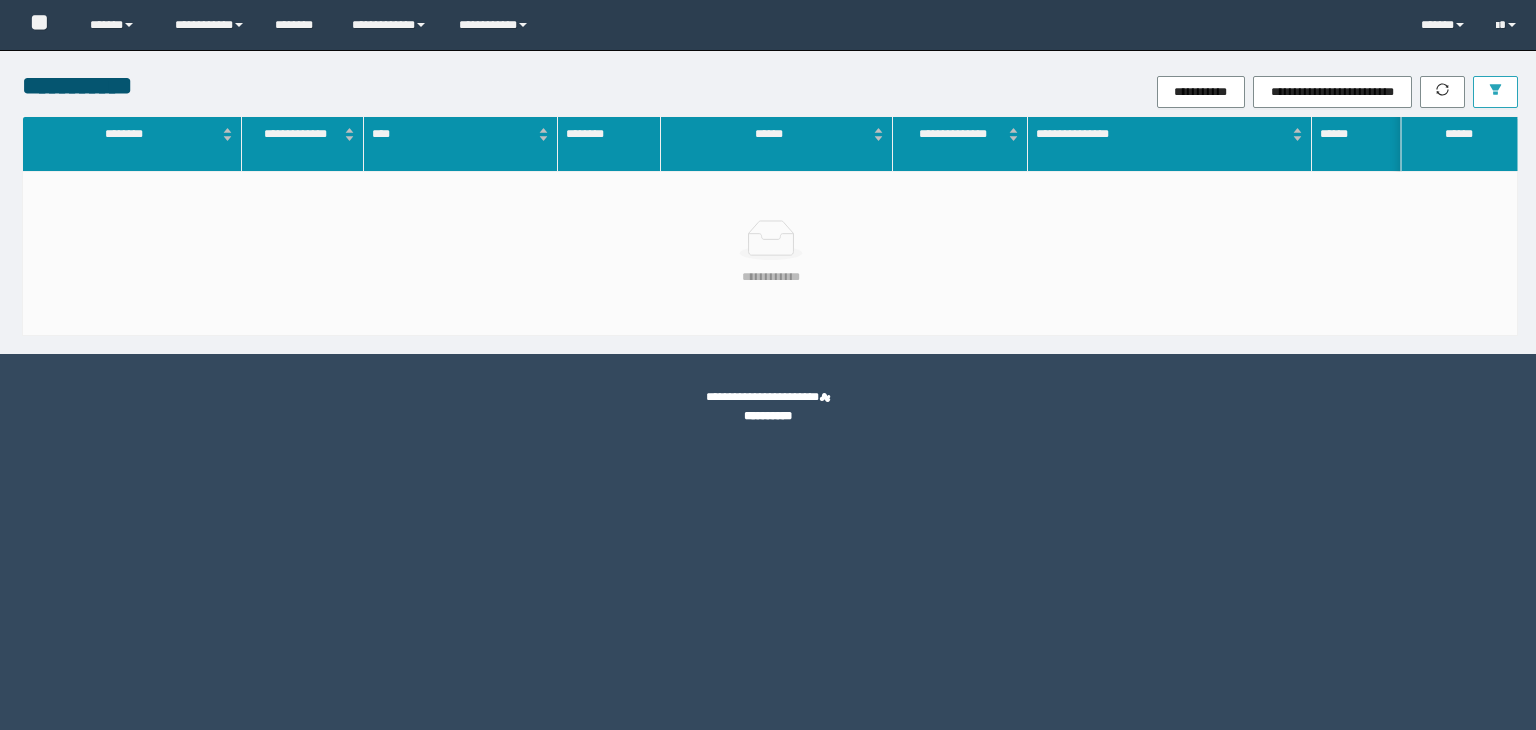 scroll, scrollTop: 0, scrollLeft: 0, axis: both 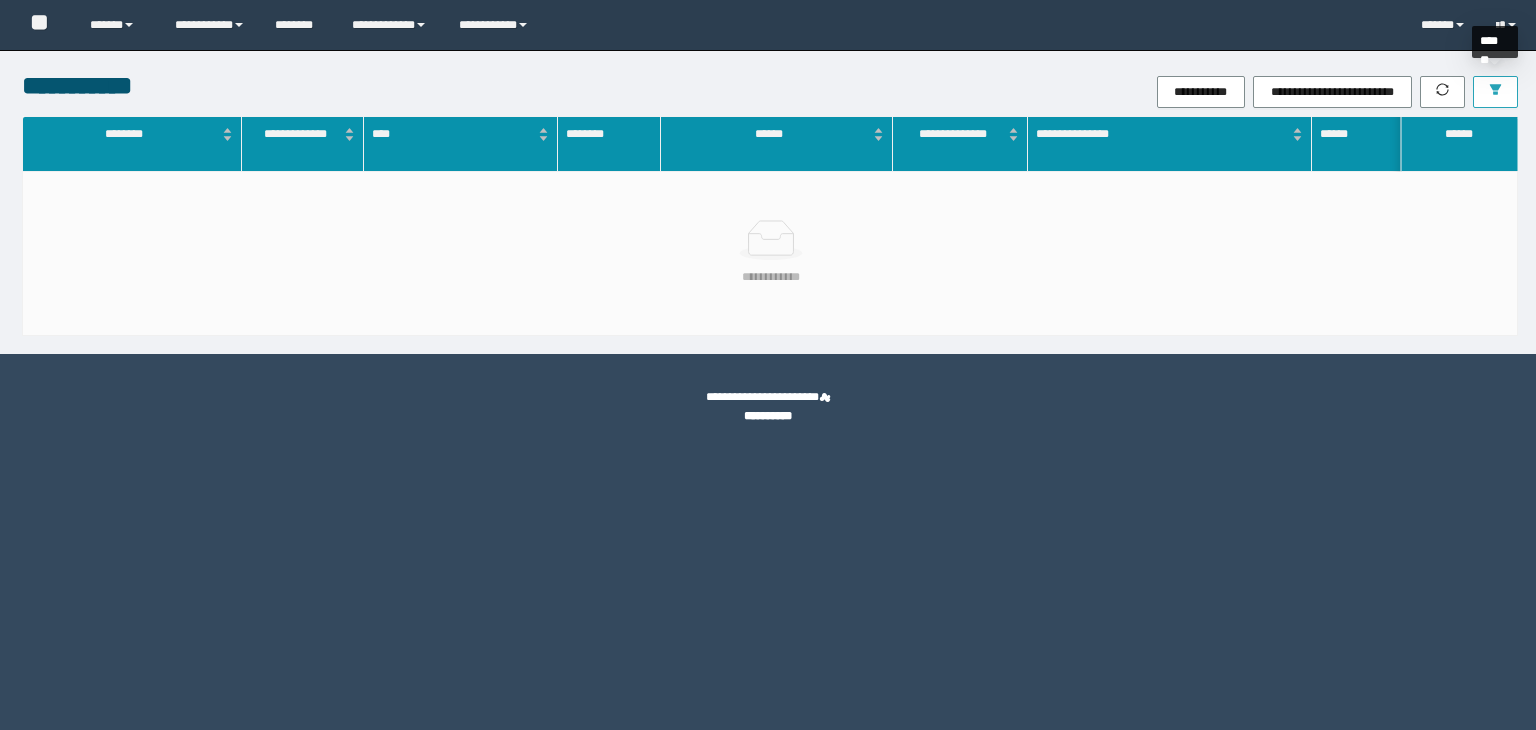 click at bounding box center [1495, 92] 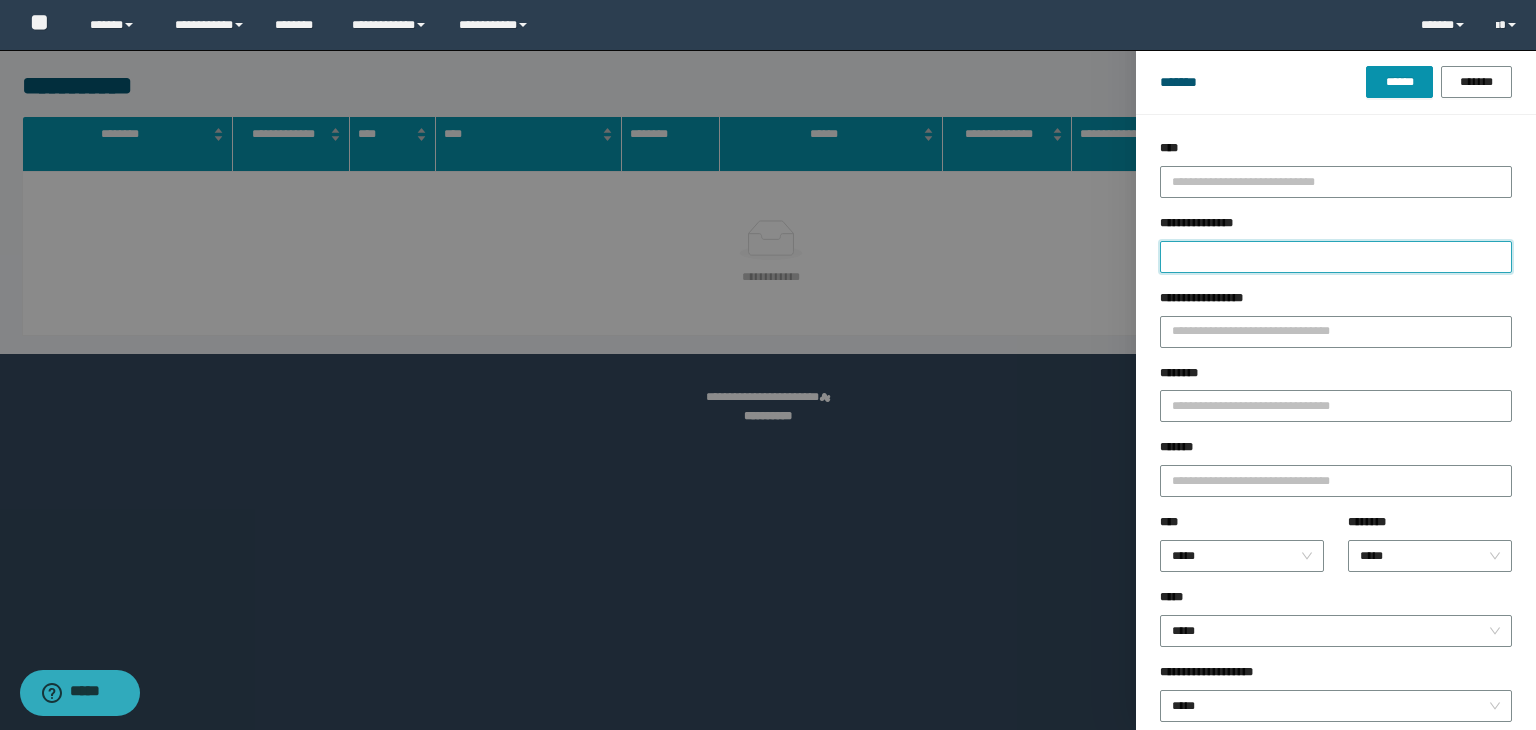 click on "**********" at bounding box center (1336, 257) 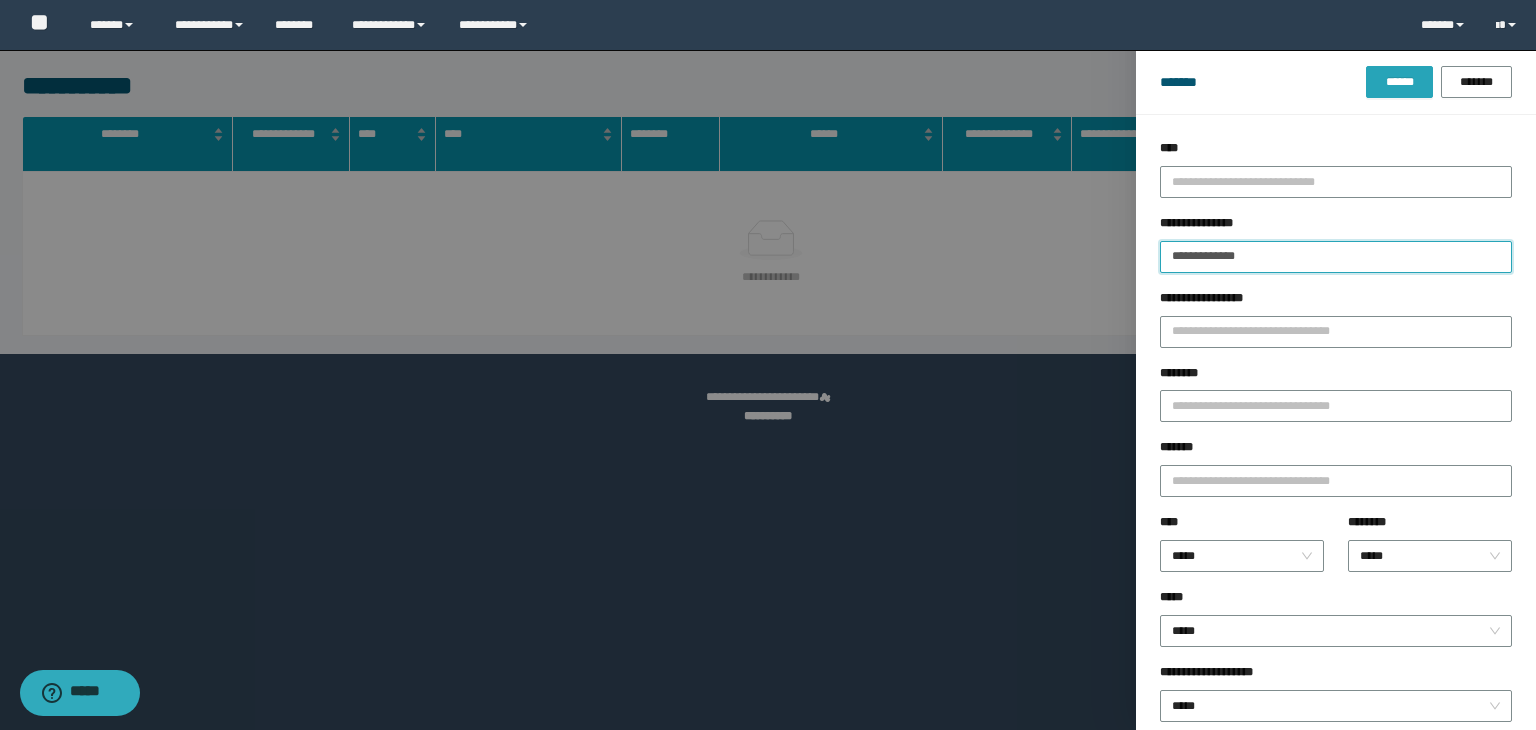 type on "**********" 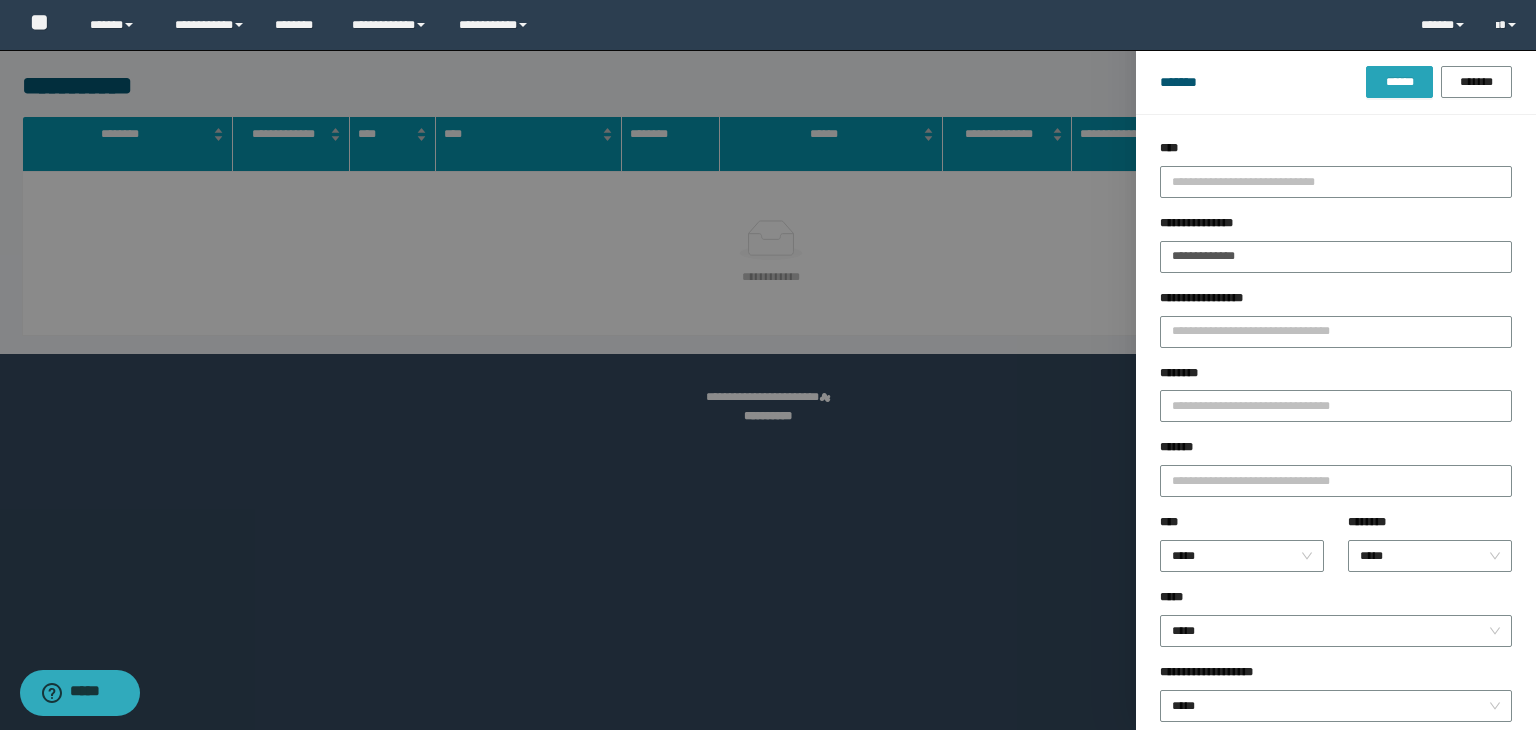 click on "******" at bounding box center (1399, 82) 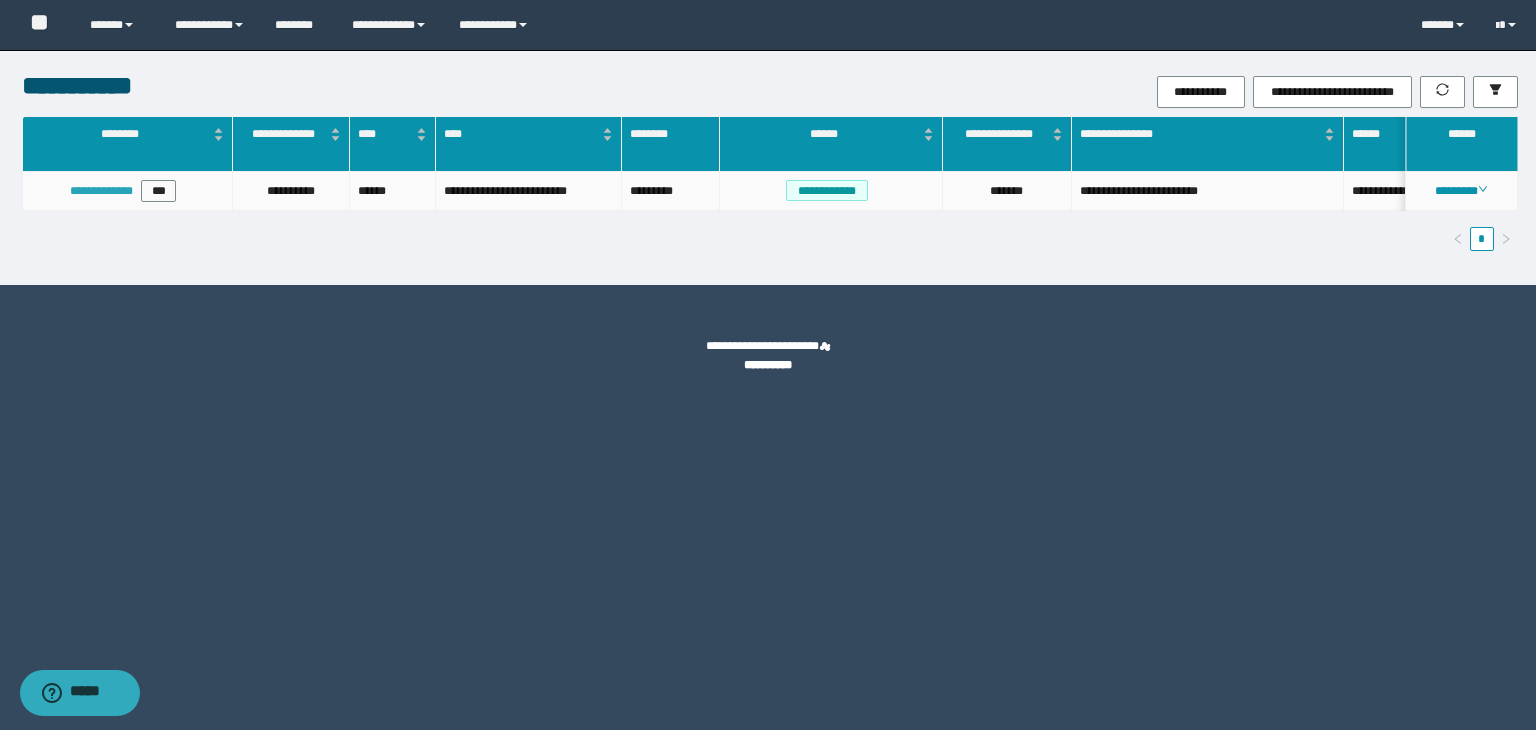 click on "**********" at bounding box center [101, 191] 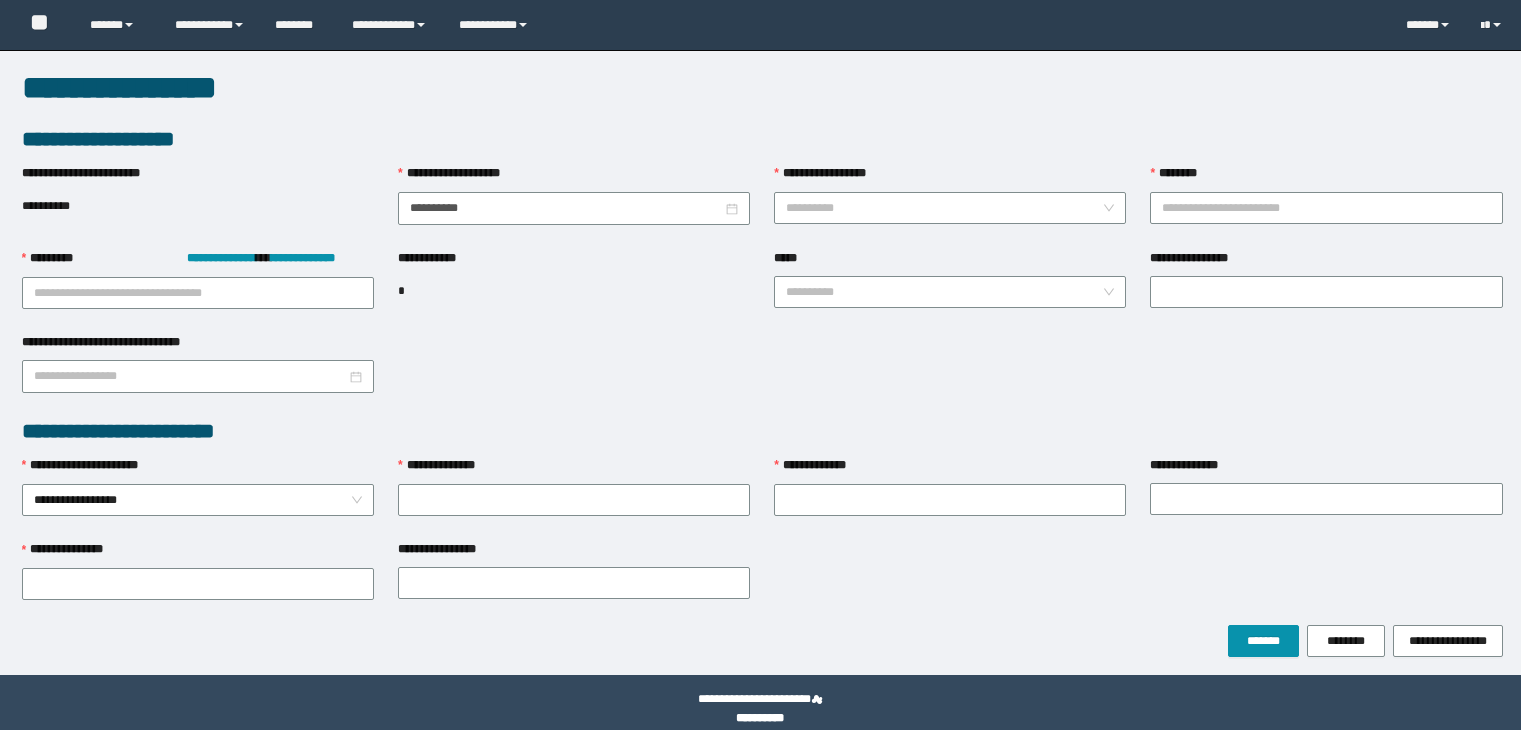 scroll, scrollTop: 0, scrollLeft: 0, axis: both 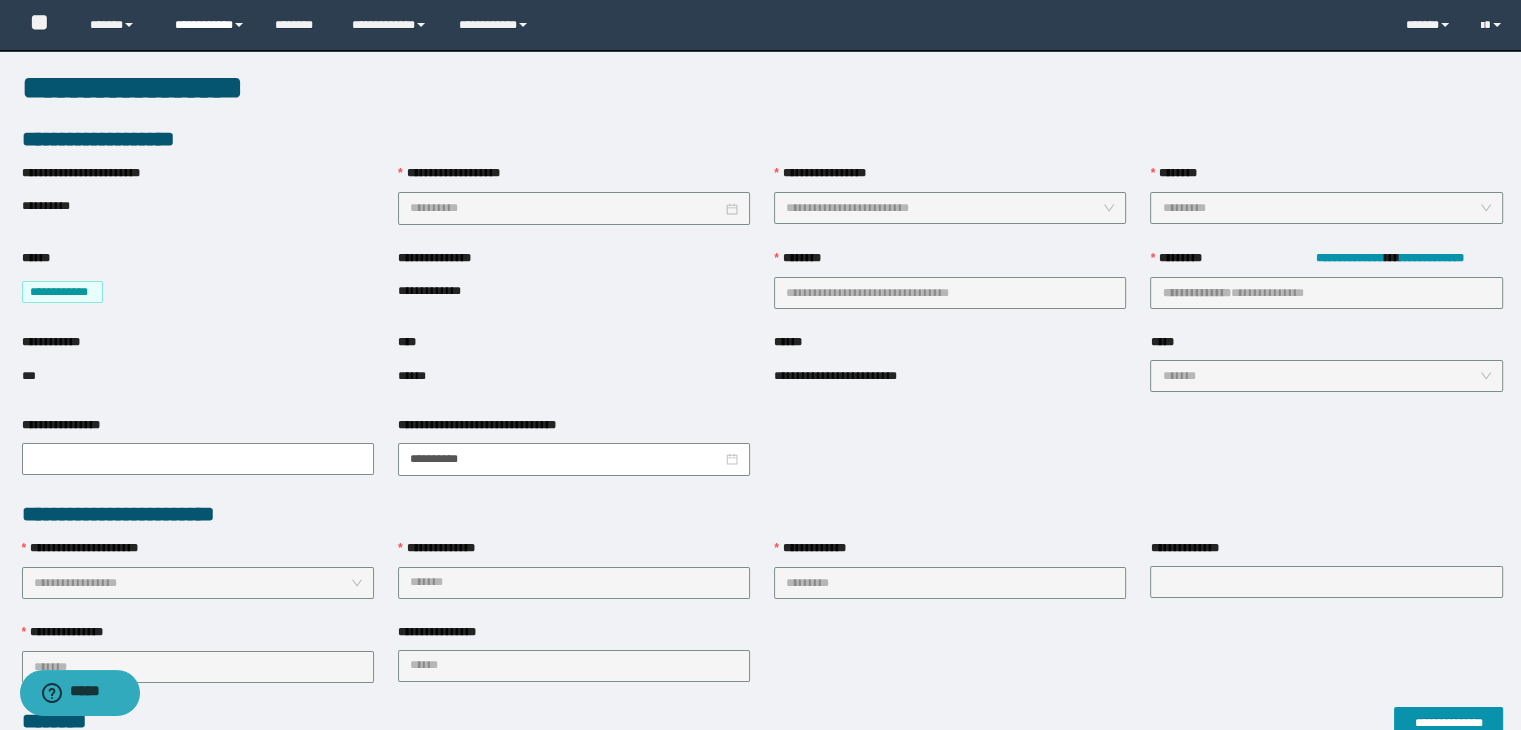 click on "**********" at bounding box center [210, 25] 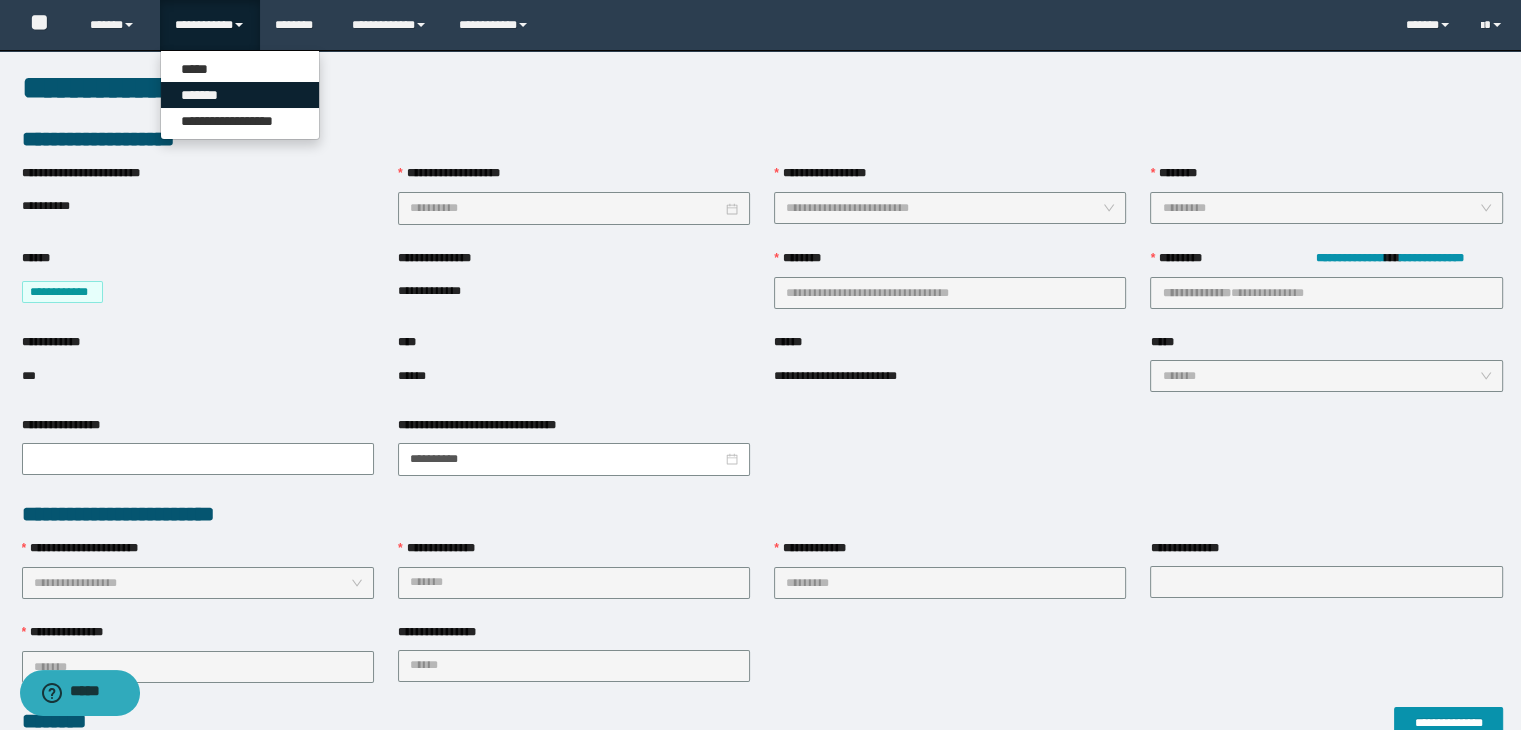 click on "*******" at bounding box center (240, 95) 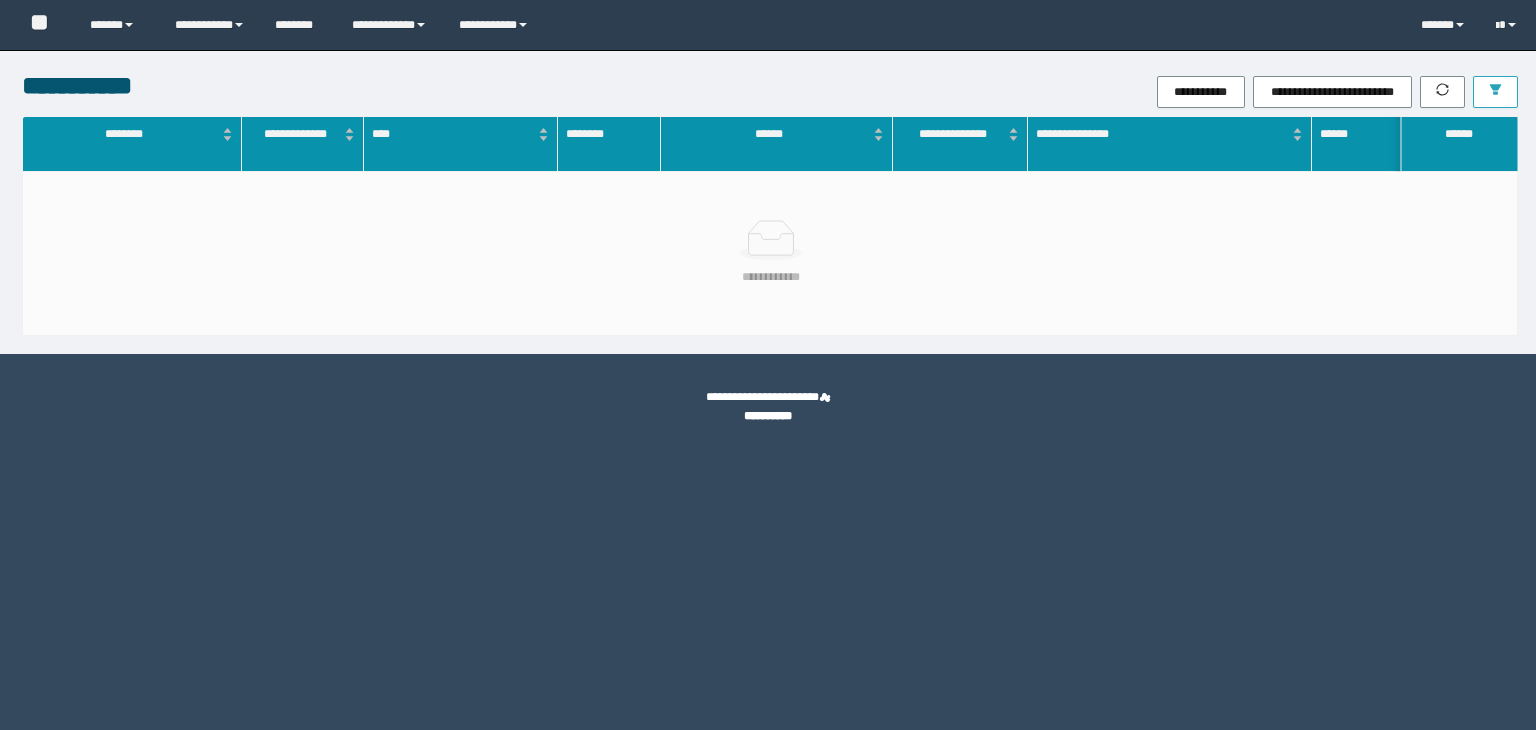 scroll, scrollTop: 0, scrollLeft: 0, axis: both 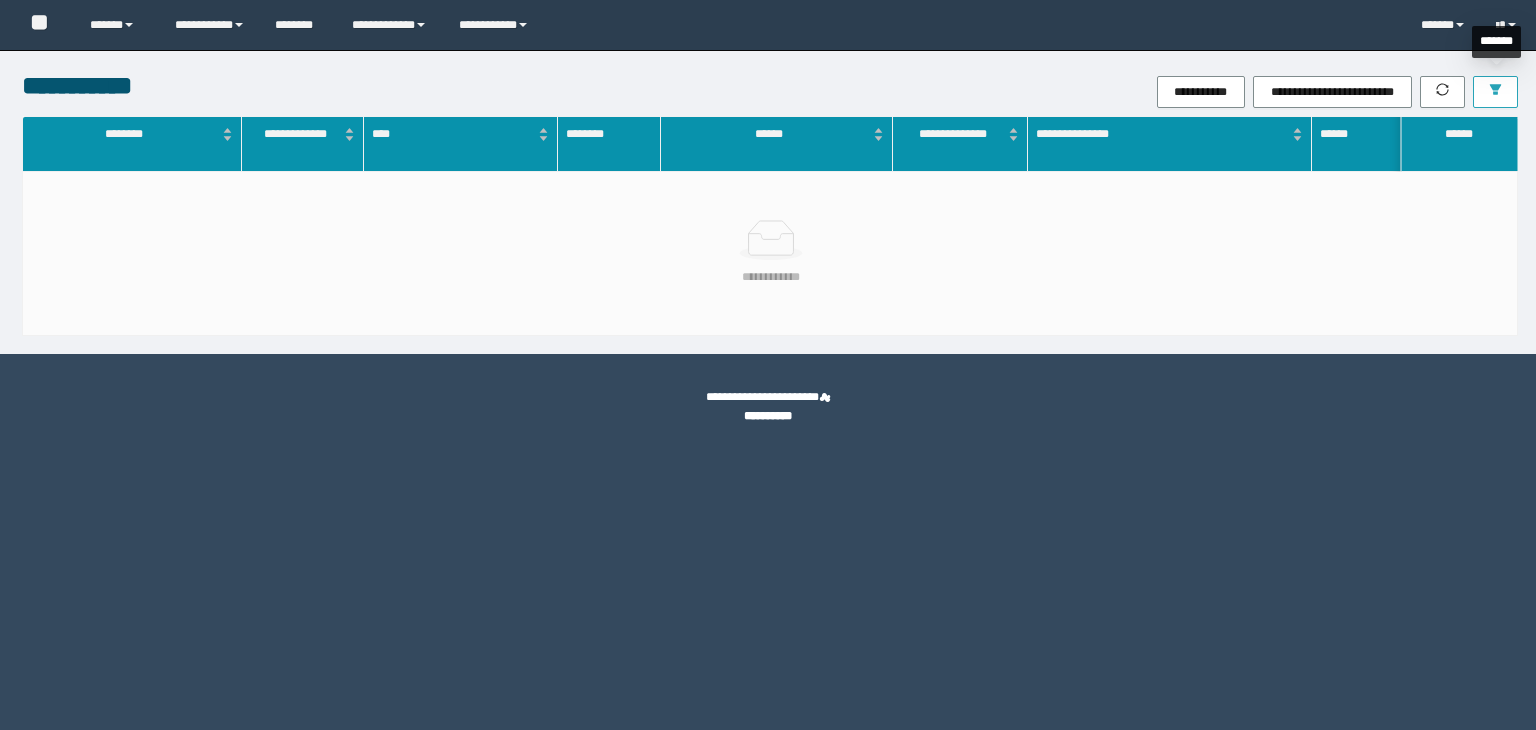 click at bounding box center (1495, 92) 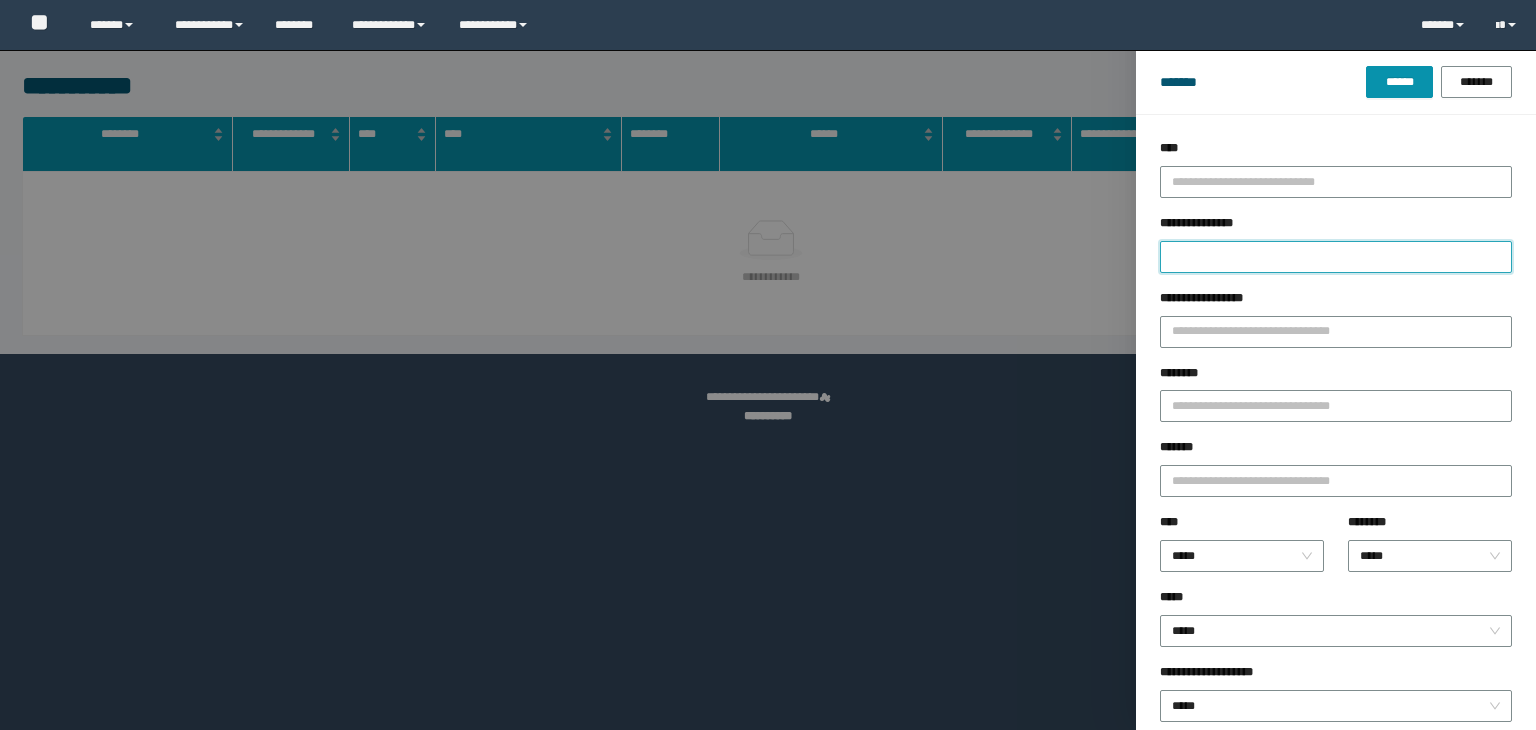 drag, startPoint x: 1288, startPoint y: 253, endPoint x: 1315, endPoint y: 268, distance: 30.88689 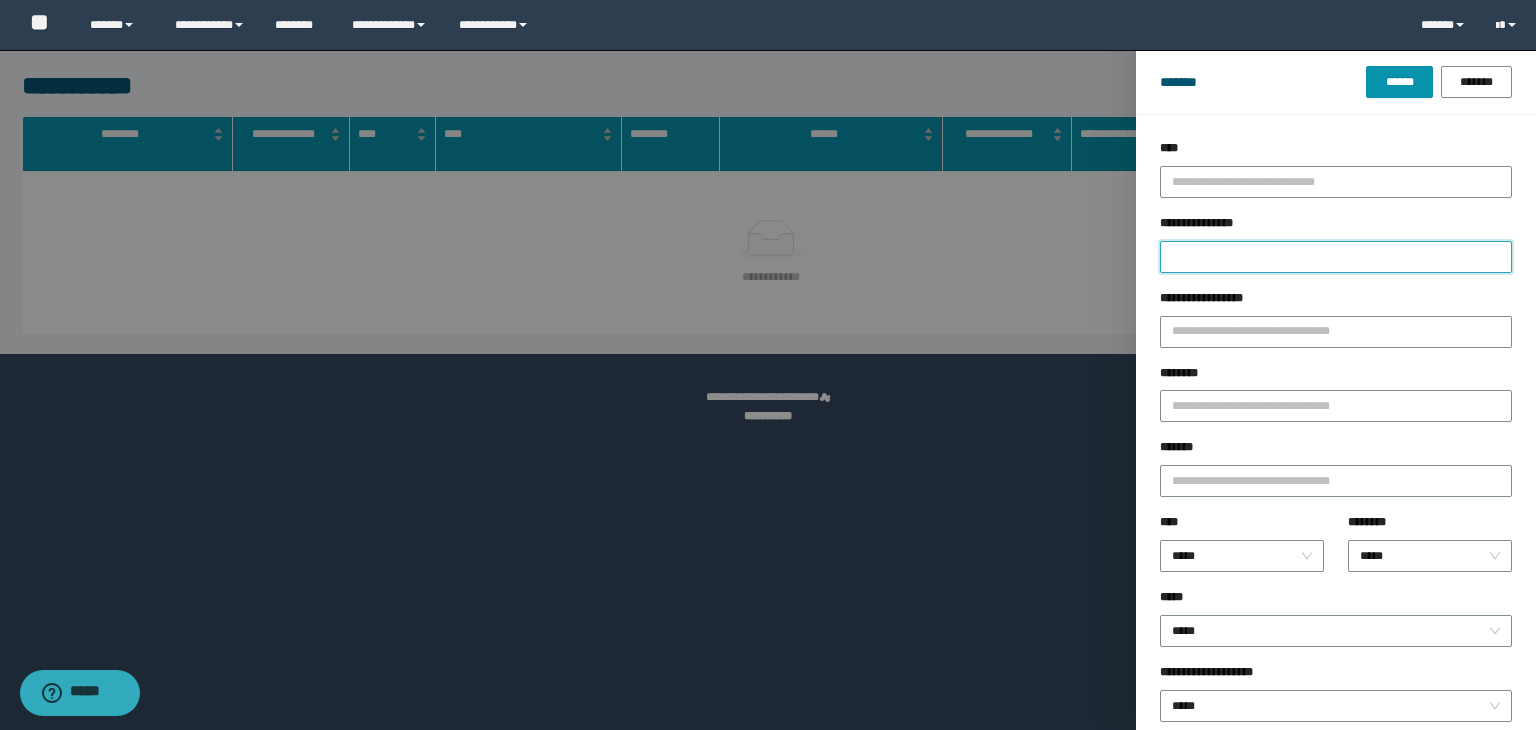 paste on "**********" 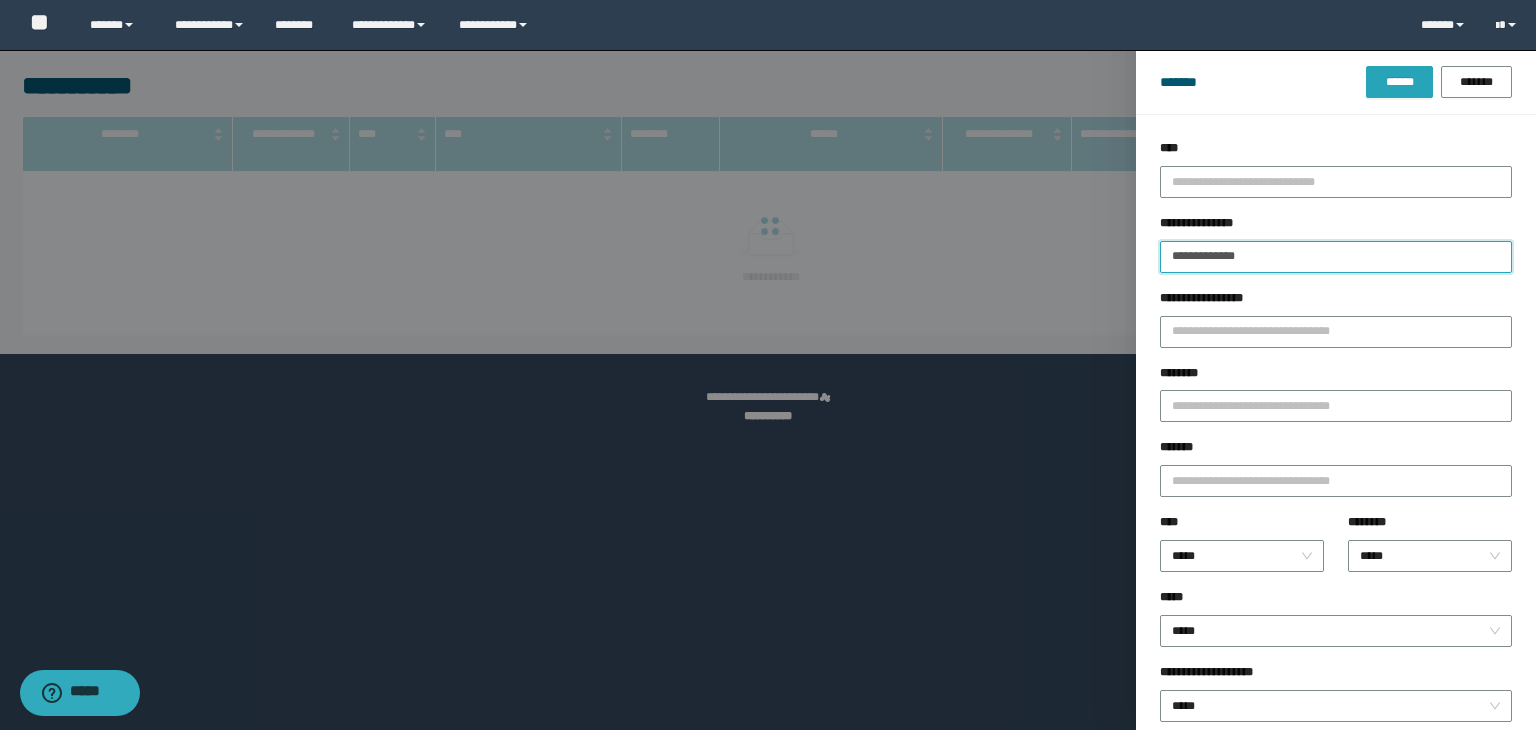 type on "**********" 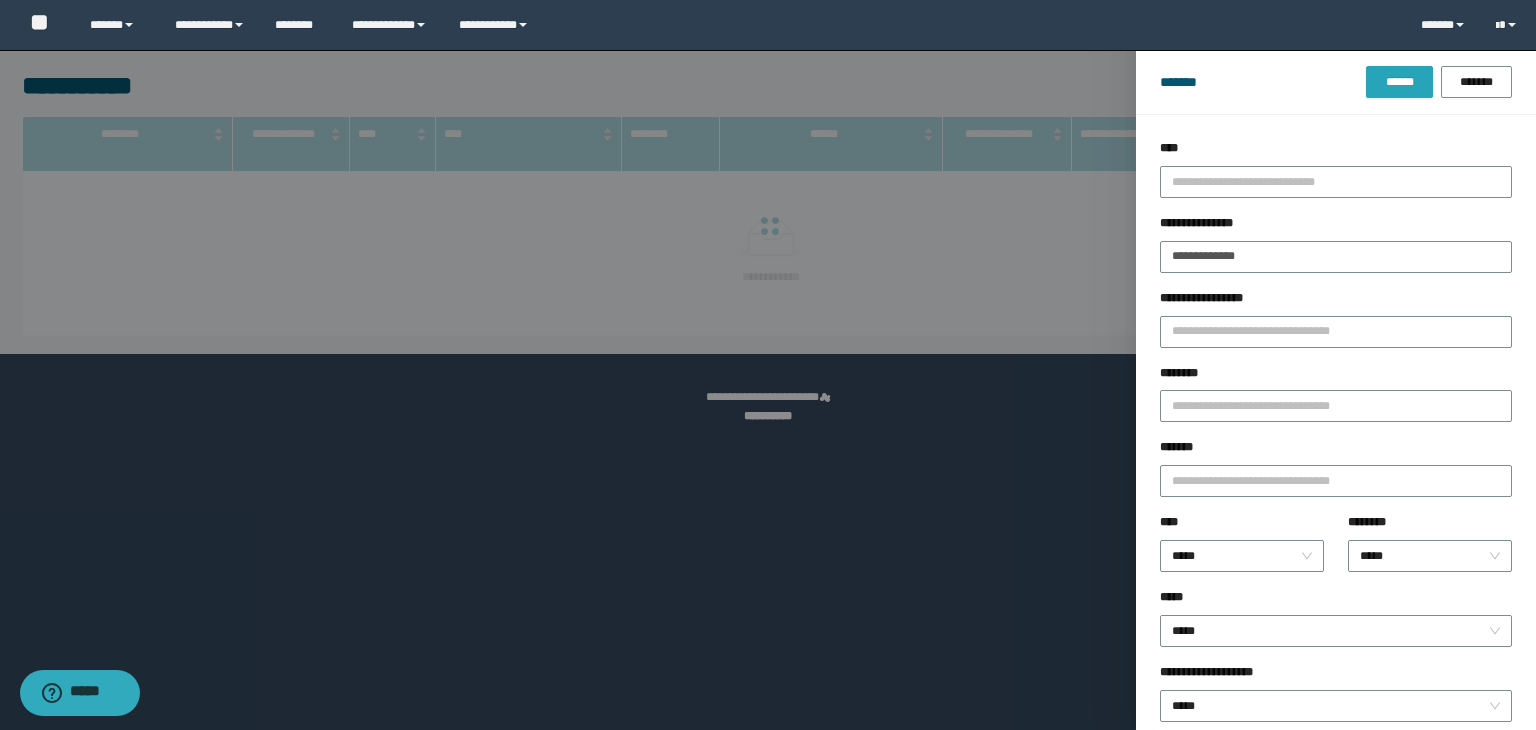click on "******" at bounding box center [1399, 82] 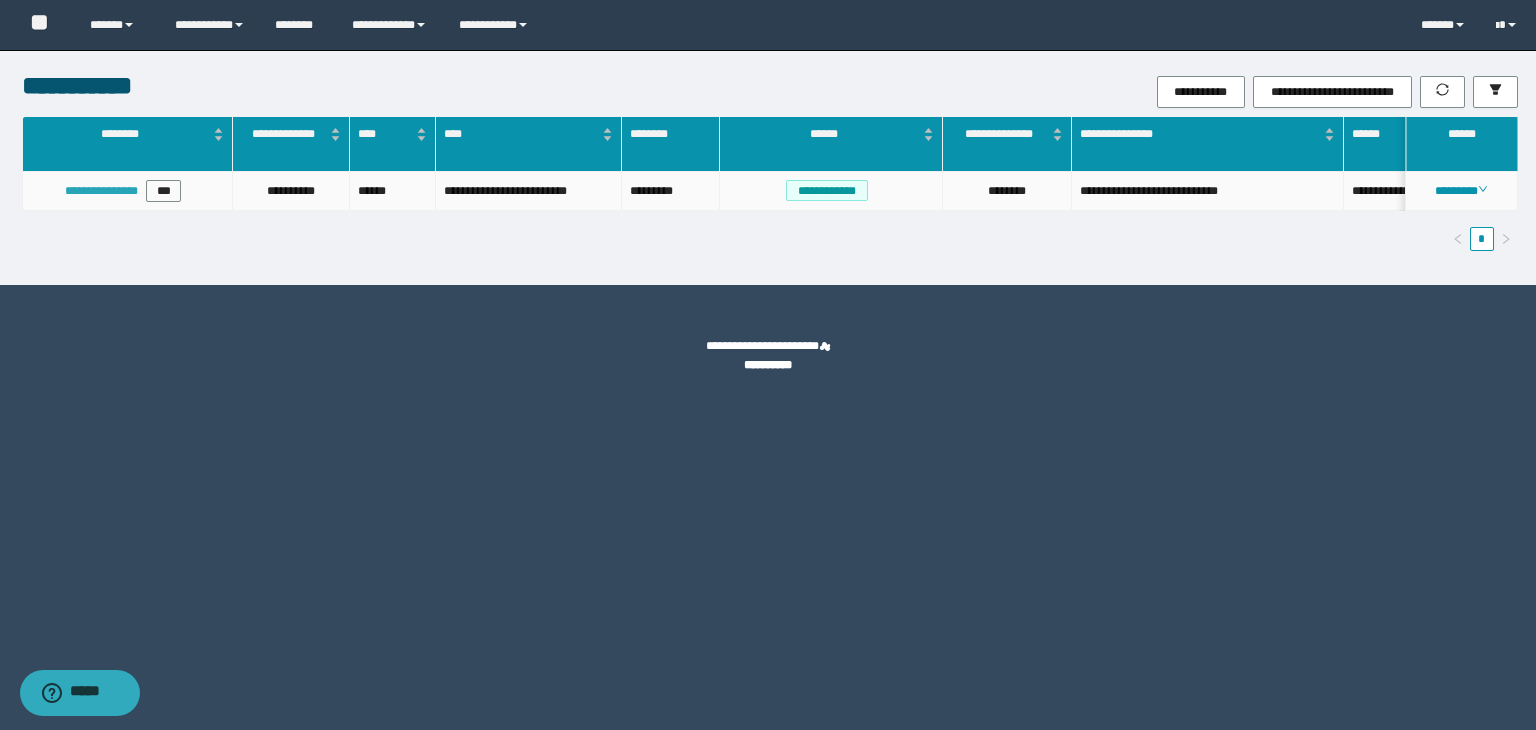 click on "**********" at bounding box center (101, 191) 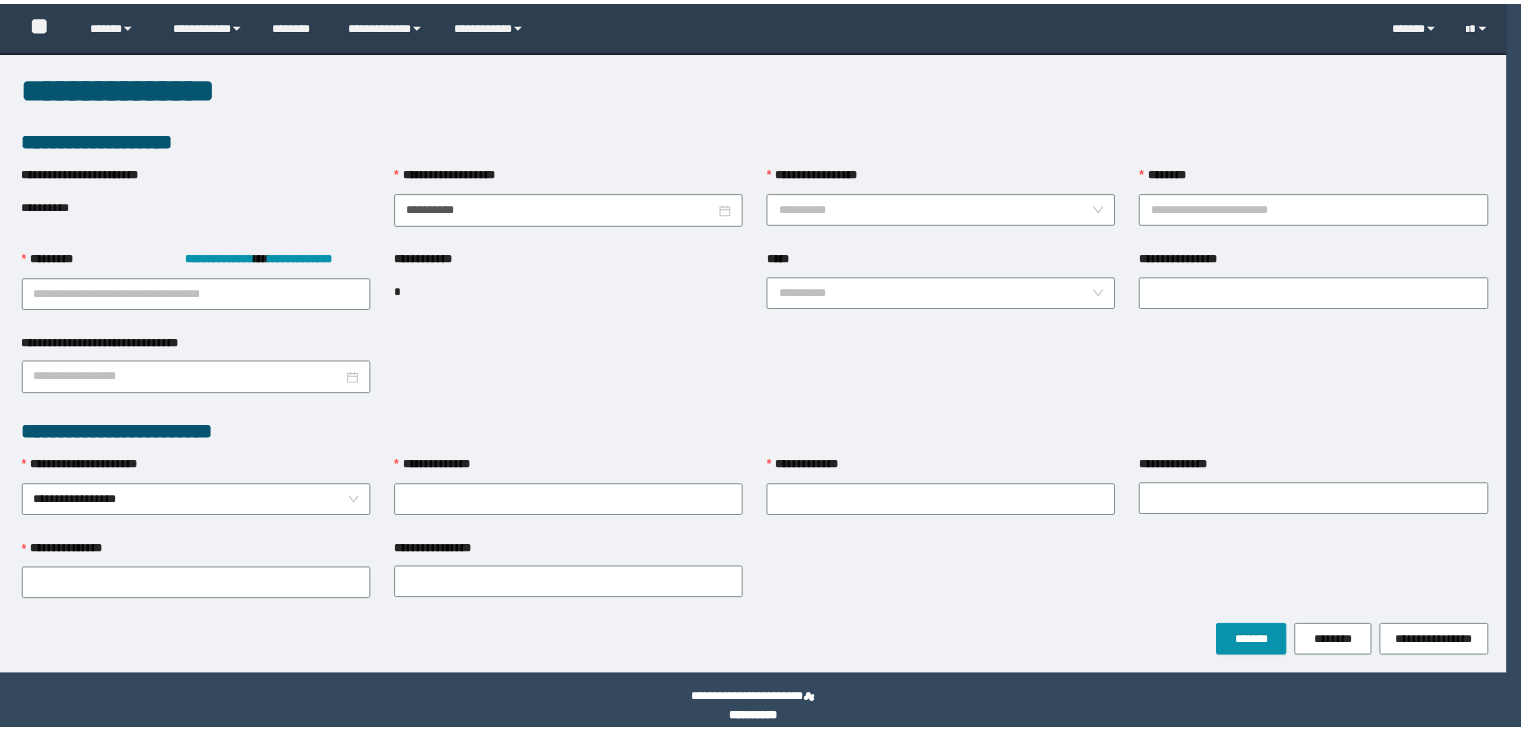 scroll, scrollTop: 0, scrollLeft: 0, axis: both 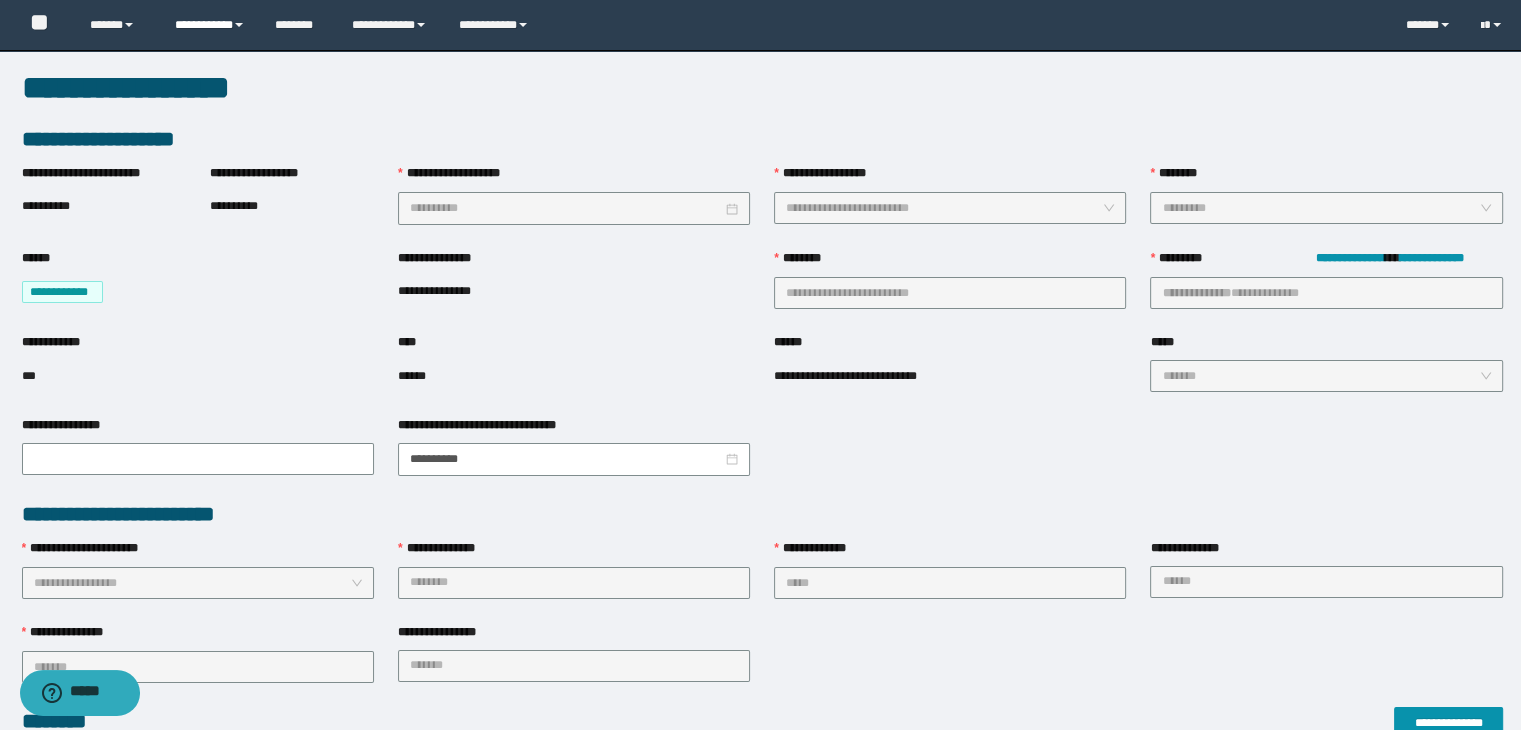 click on "**********" at bounding box center [210, 25] 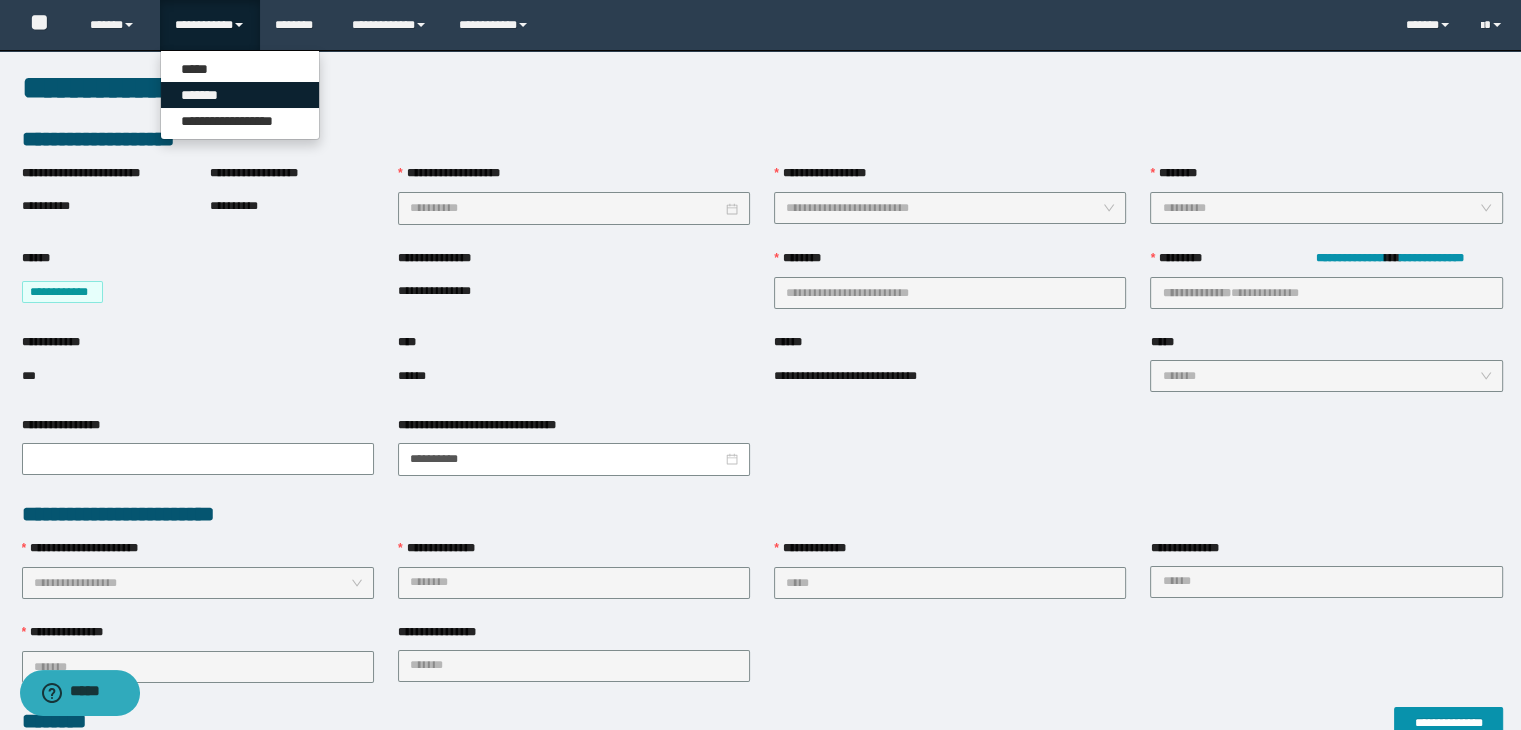 click on "*******" at bounding box center [240, 95] 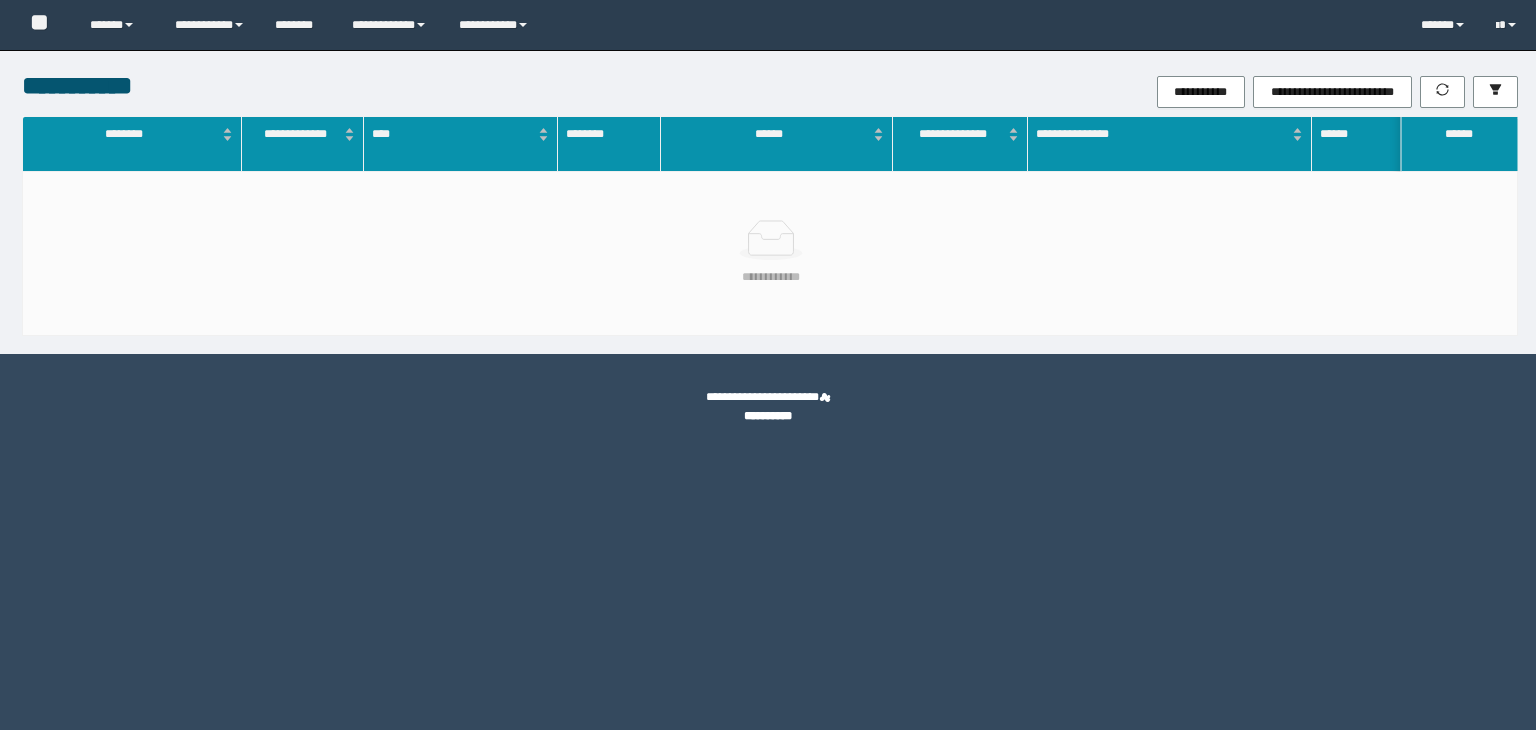 scroll, scrollTop: 0, scrollLeft: 0, axis: both 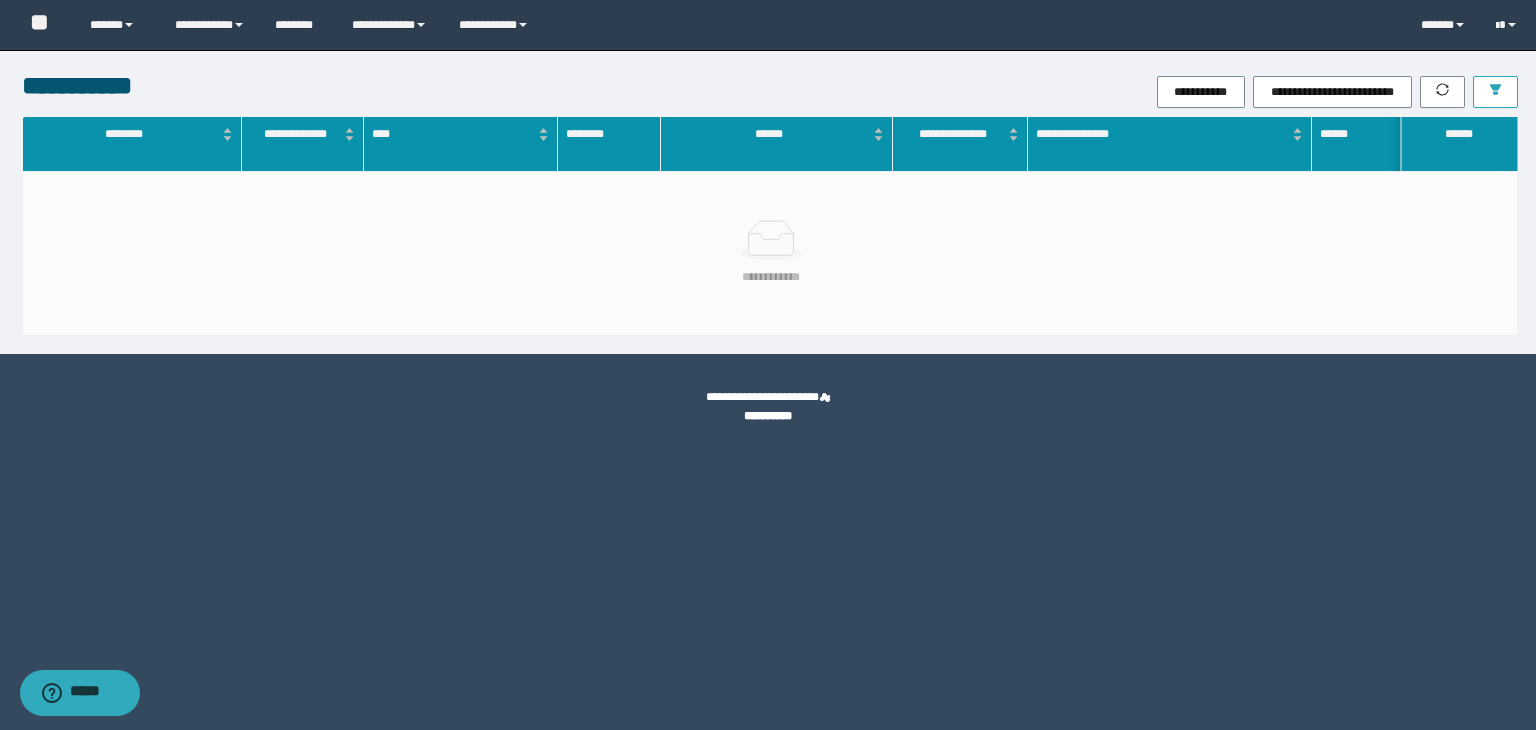 click 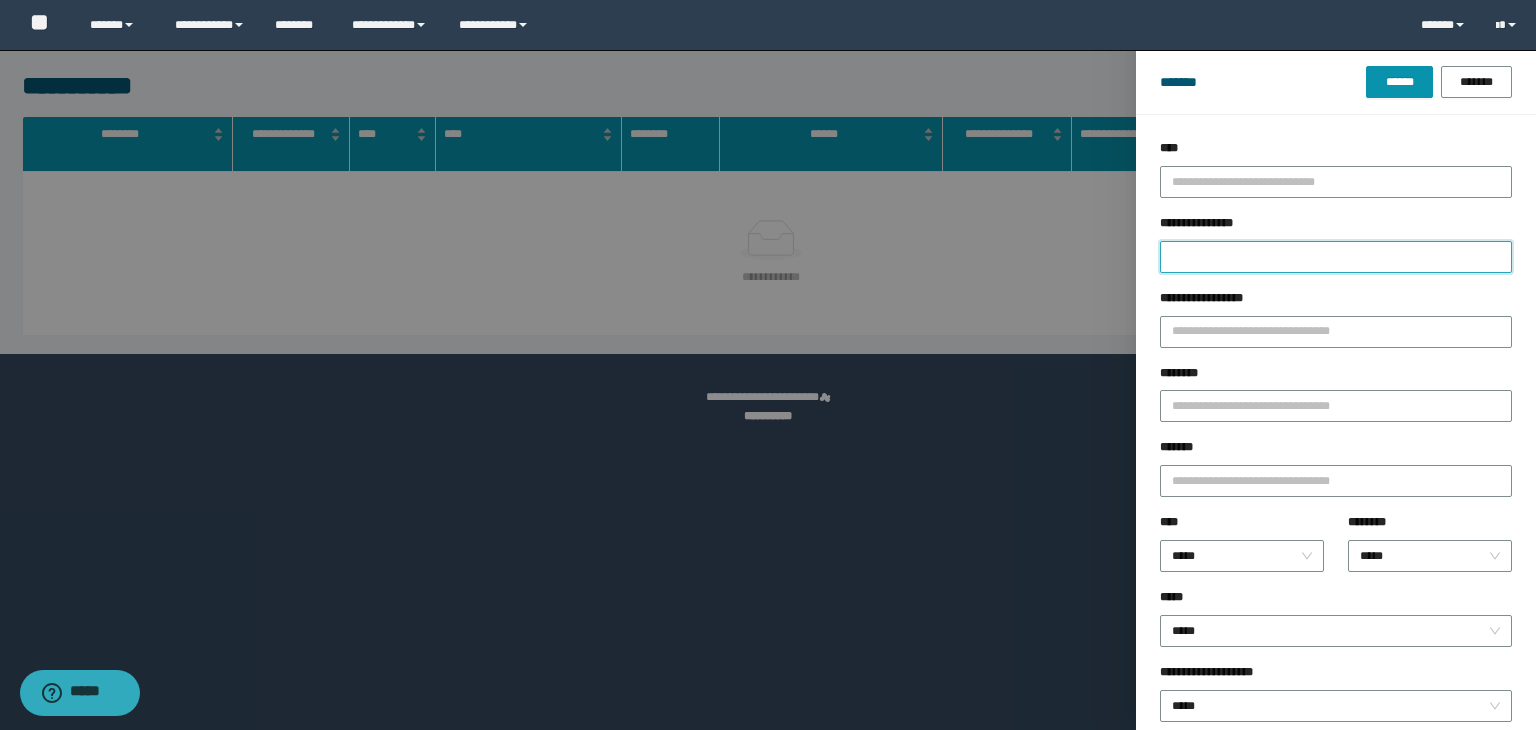 click on "**********" at bounding box center [1336, 257] 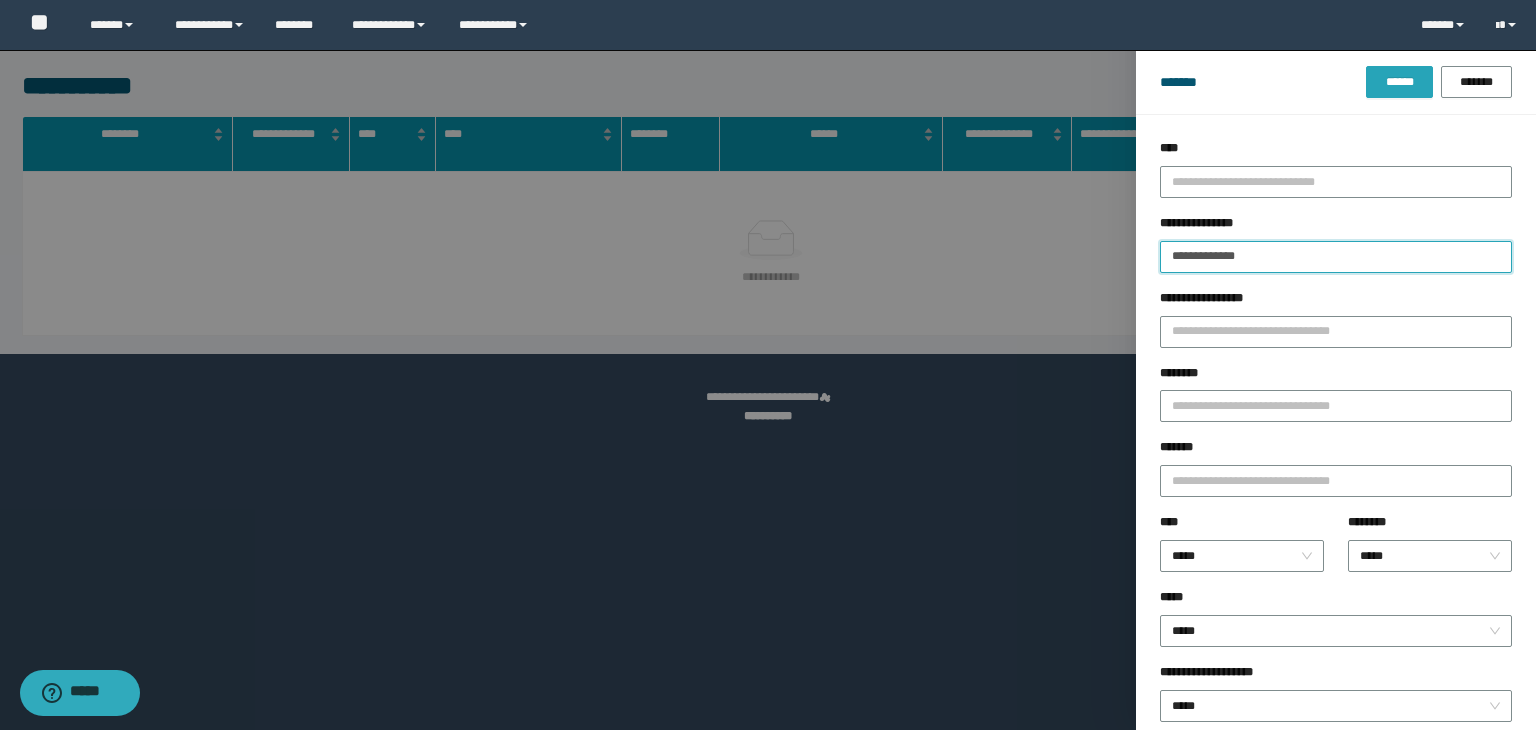 type on "**********" 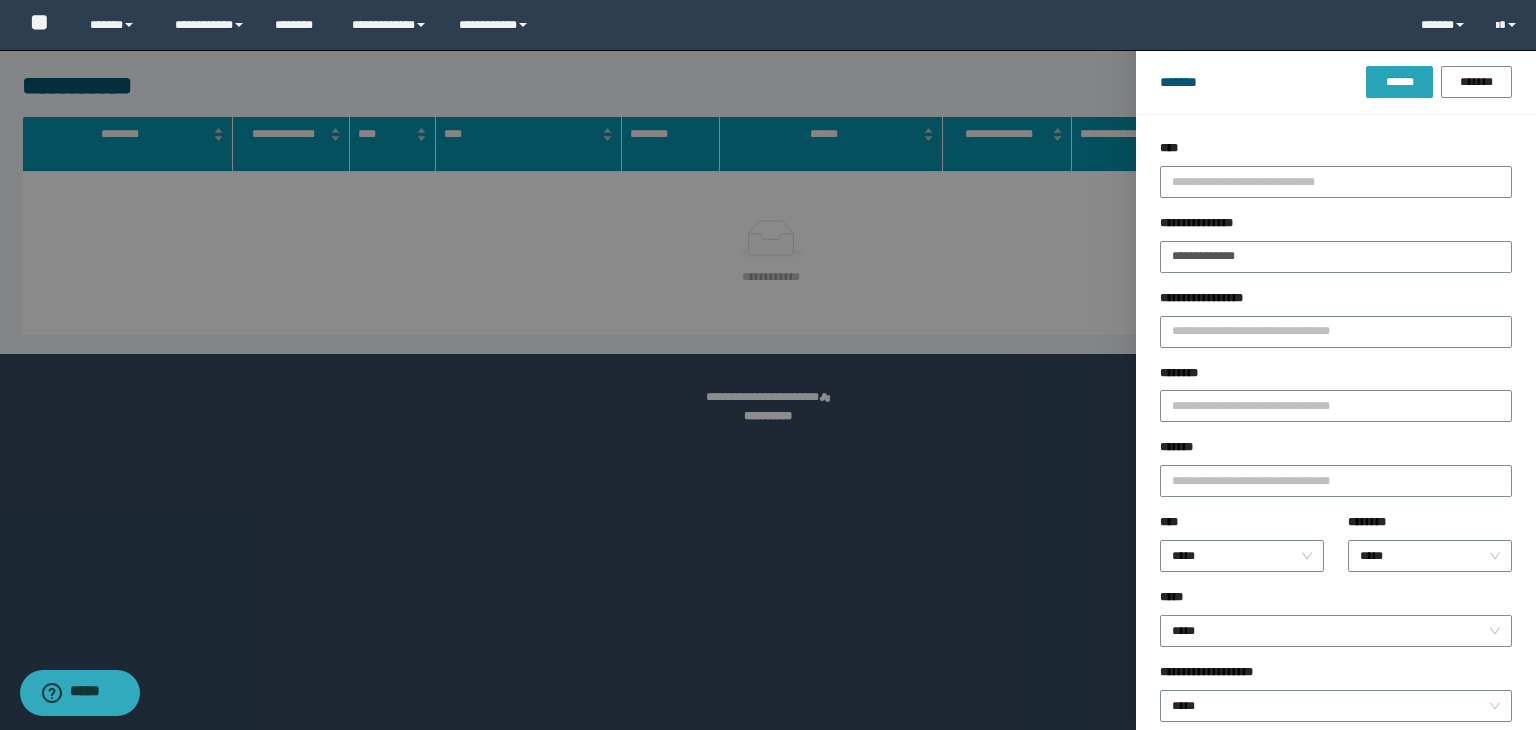 click on "******" at bounding box center [1399, 82] 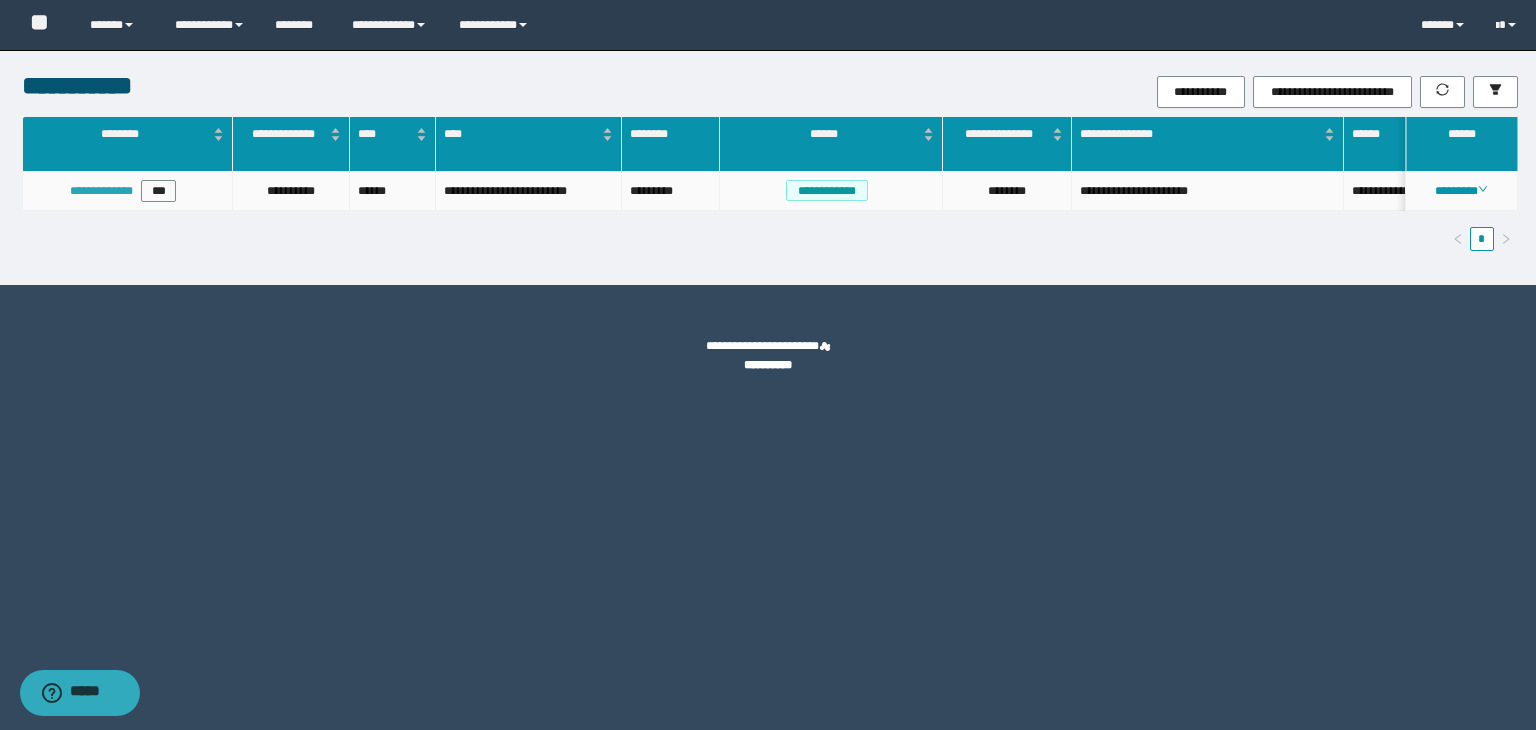 click on "**********" at bounding box center (101, 191) 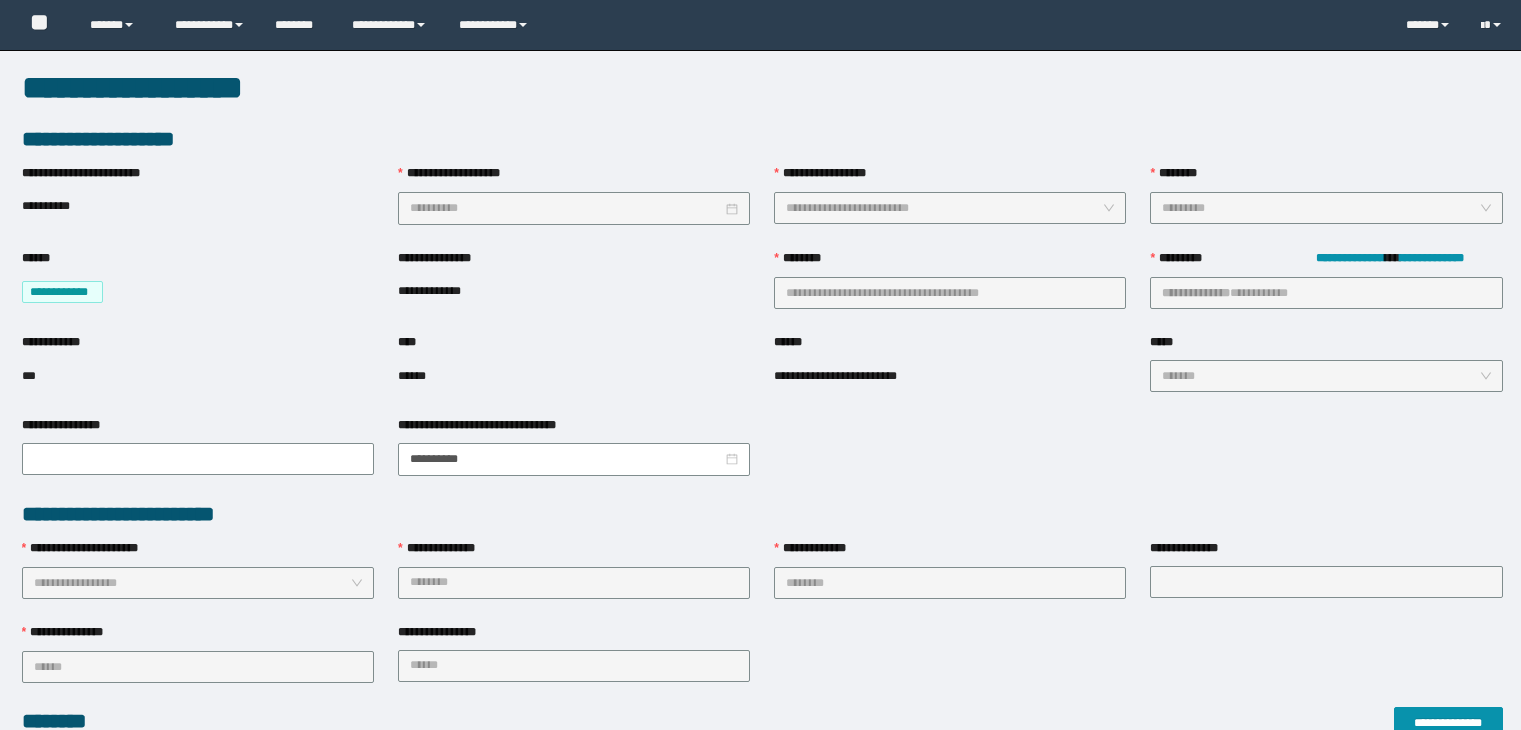 scroll, scrollTop: 0, scrollLeft: 0, axis: both 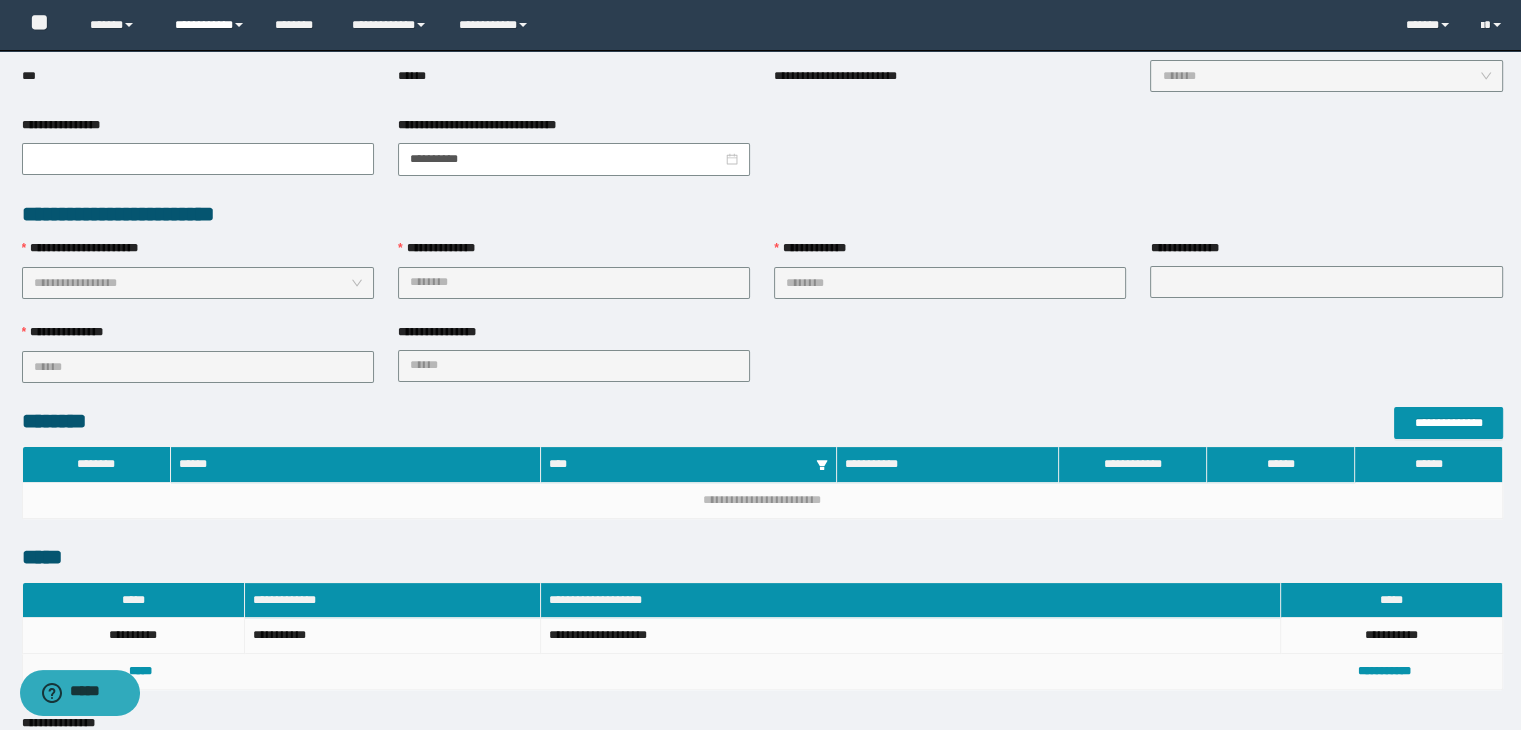 click on "**********" at bounding box center (210, 25) 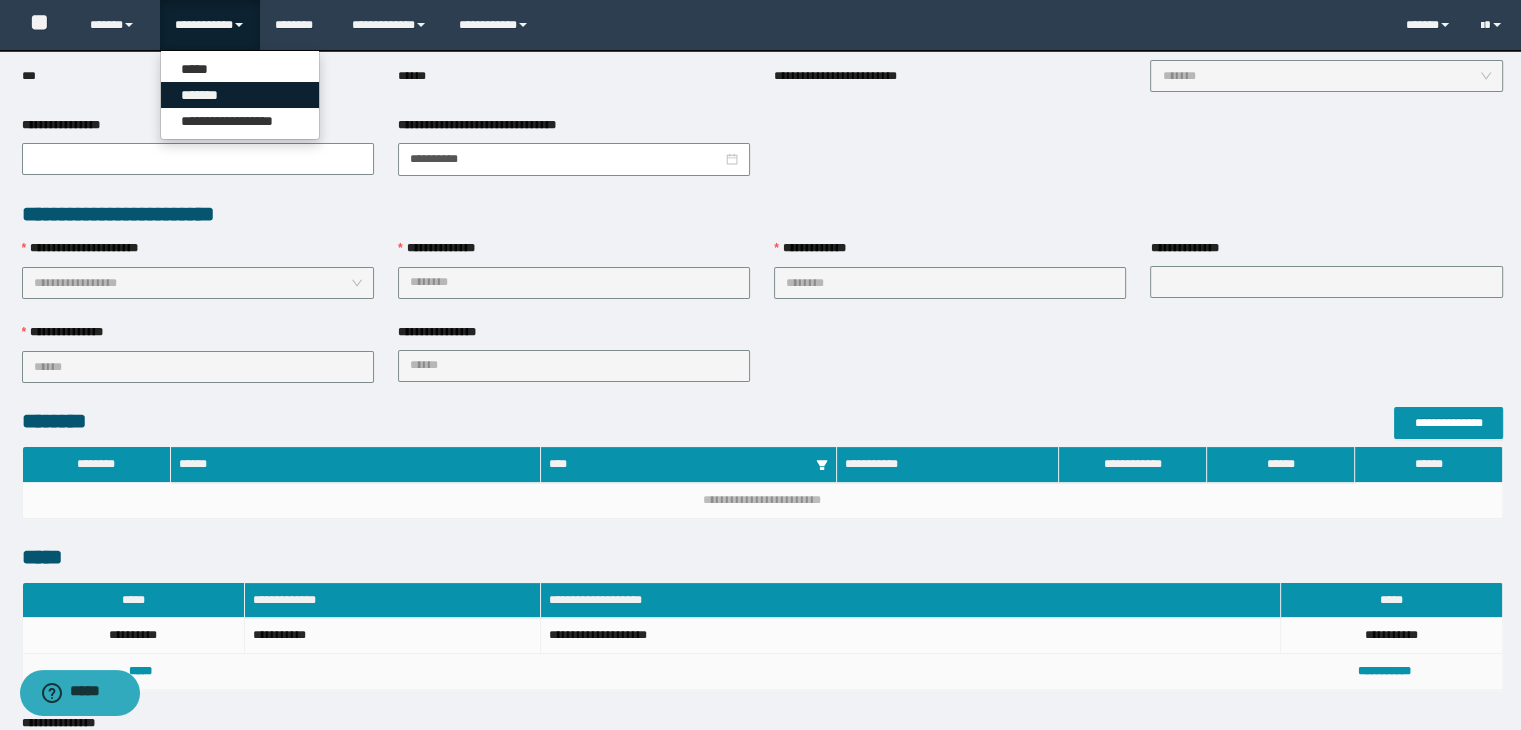 click on "*******" at bounding box center (240, 95) 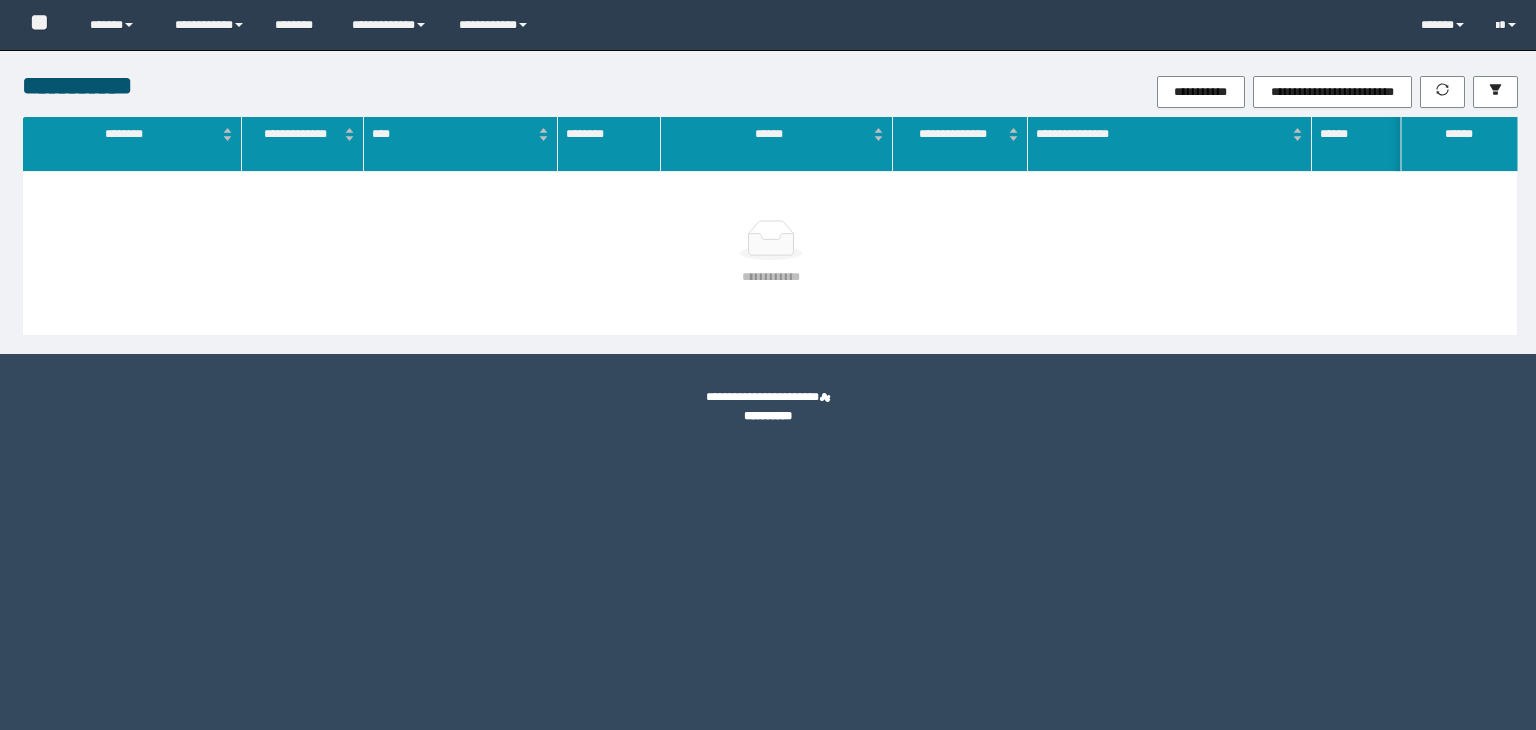 scroll, scrollTop: 0, scrollLeft: 0, axis: both 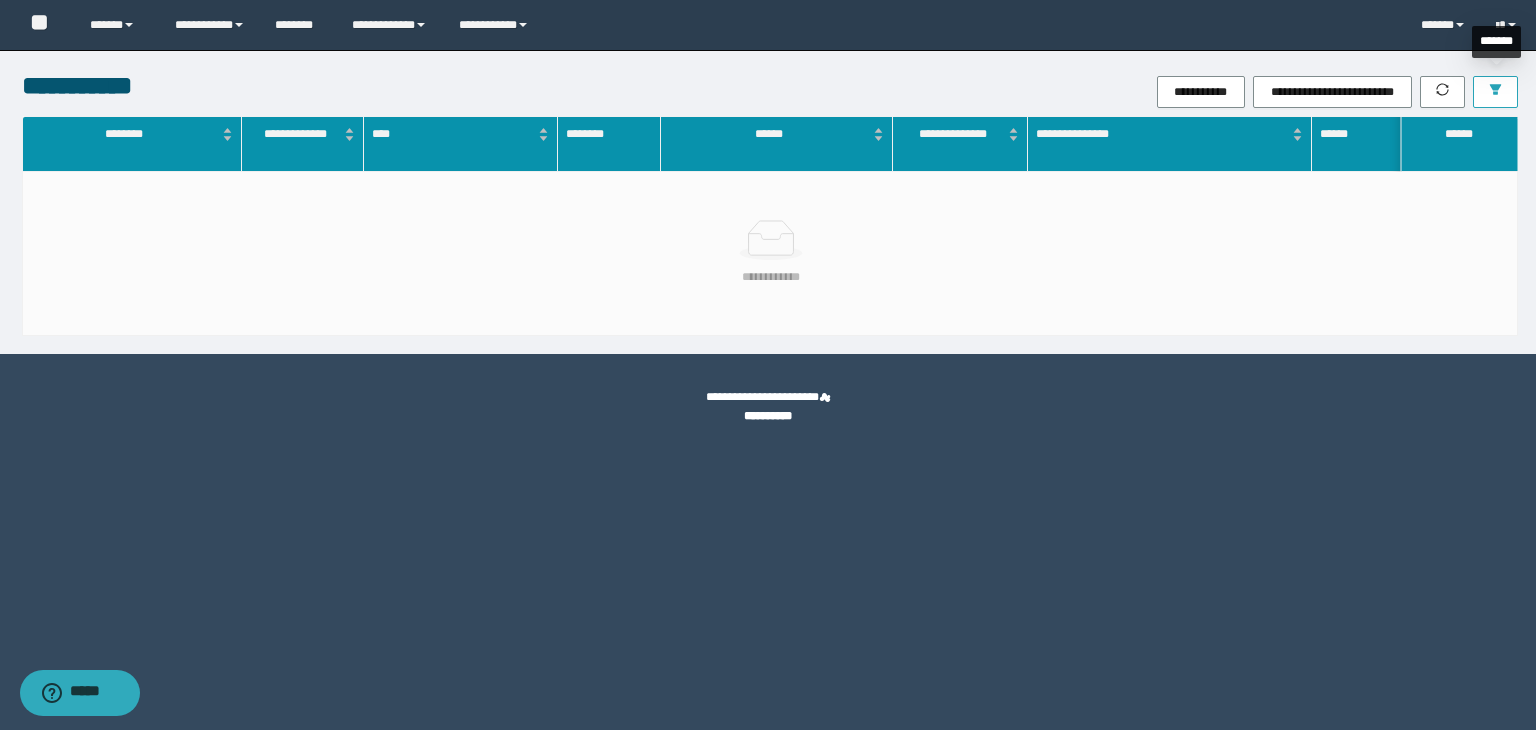 click 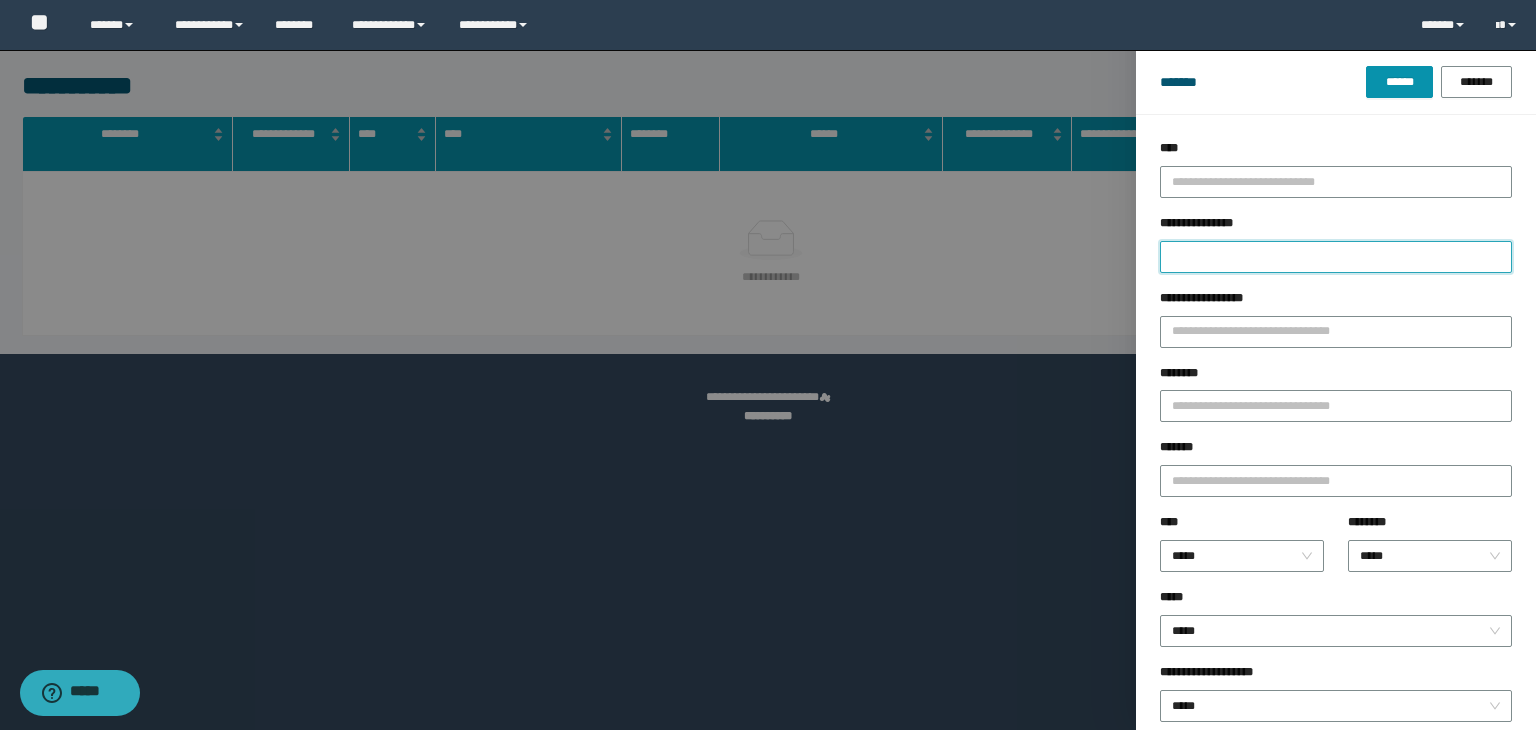 drag, startPoint x: 1262, startPoint y: 256, endPoint x: 1436, endPoint y: 256, distance: 174 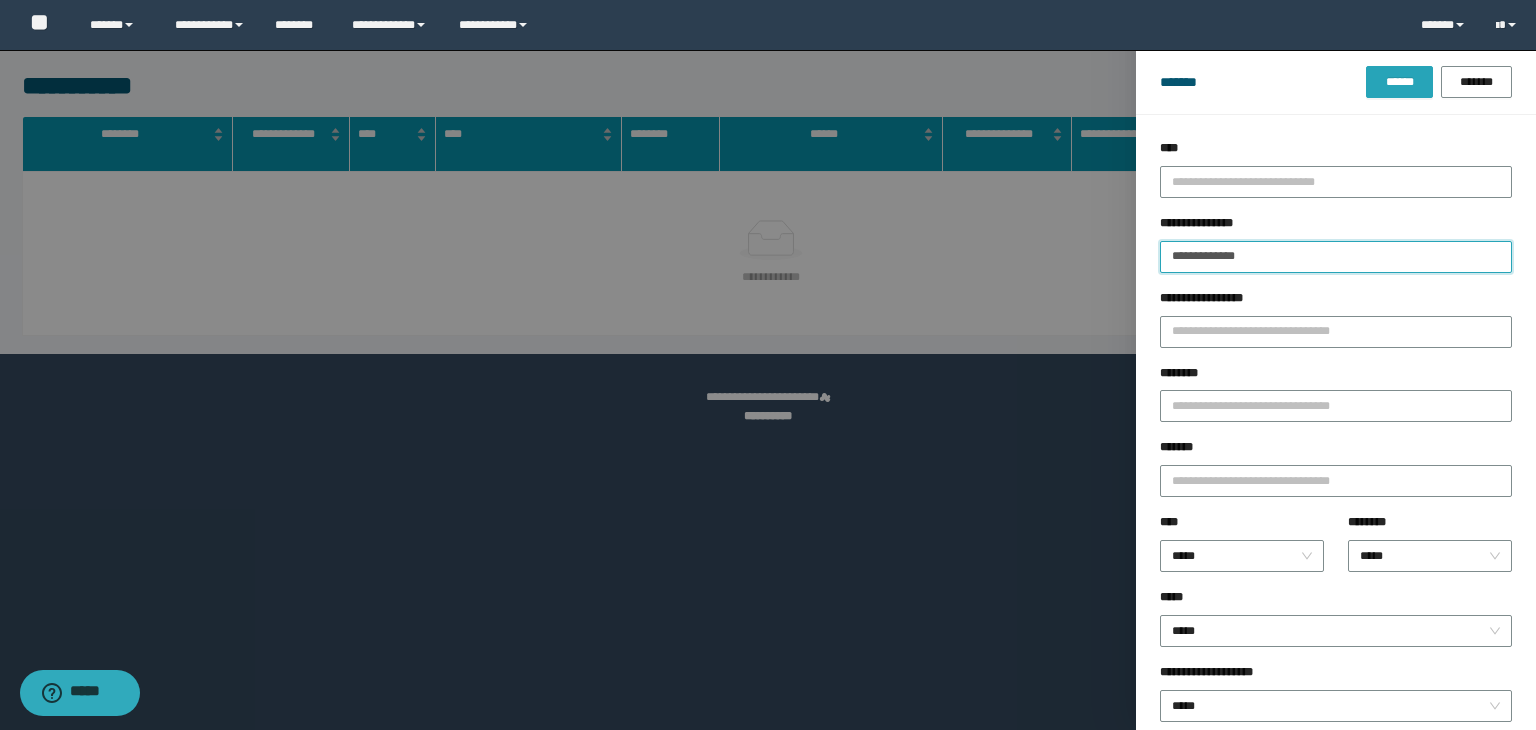 type on "**********" 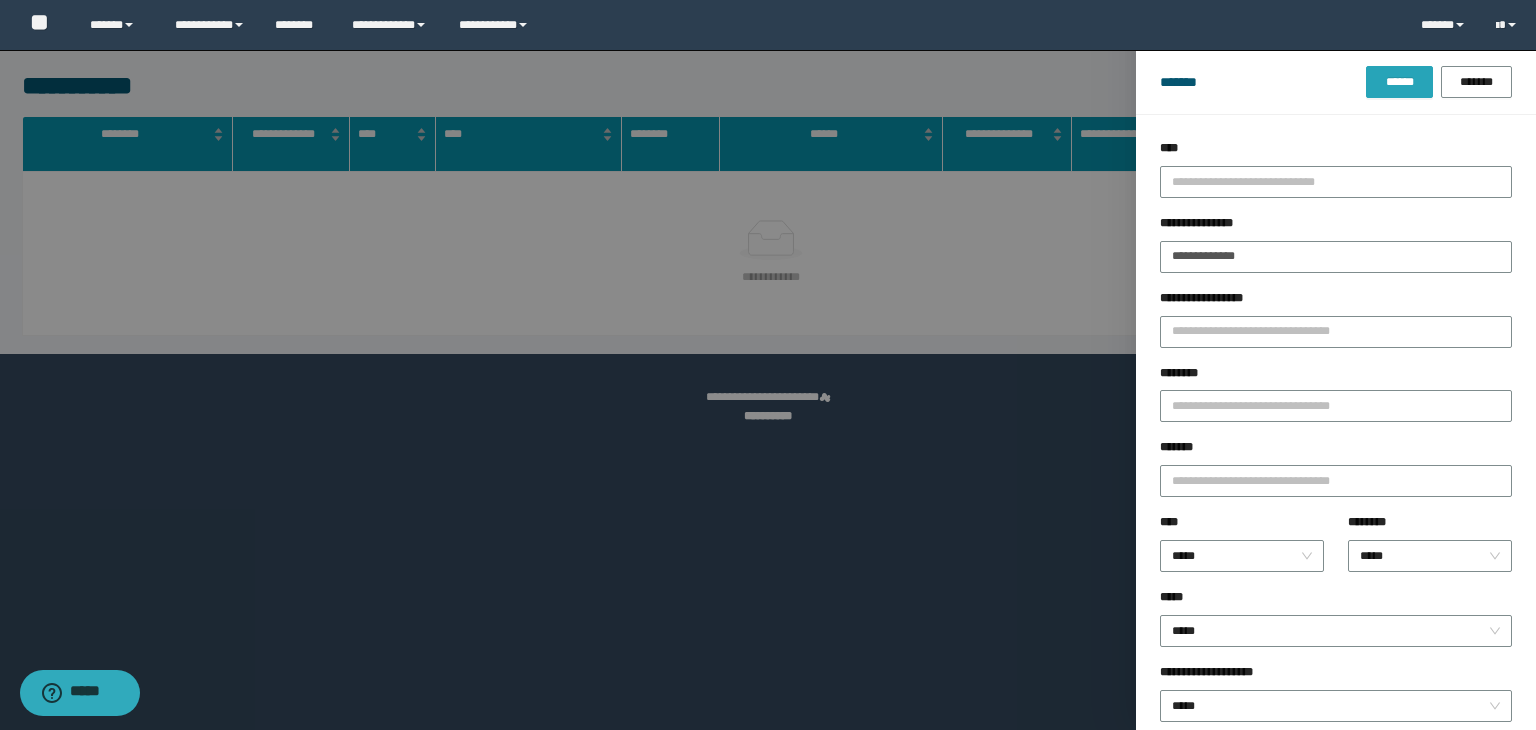 click on "******" at bounding box center (1399, 82) 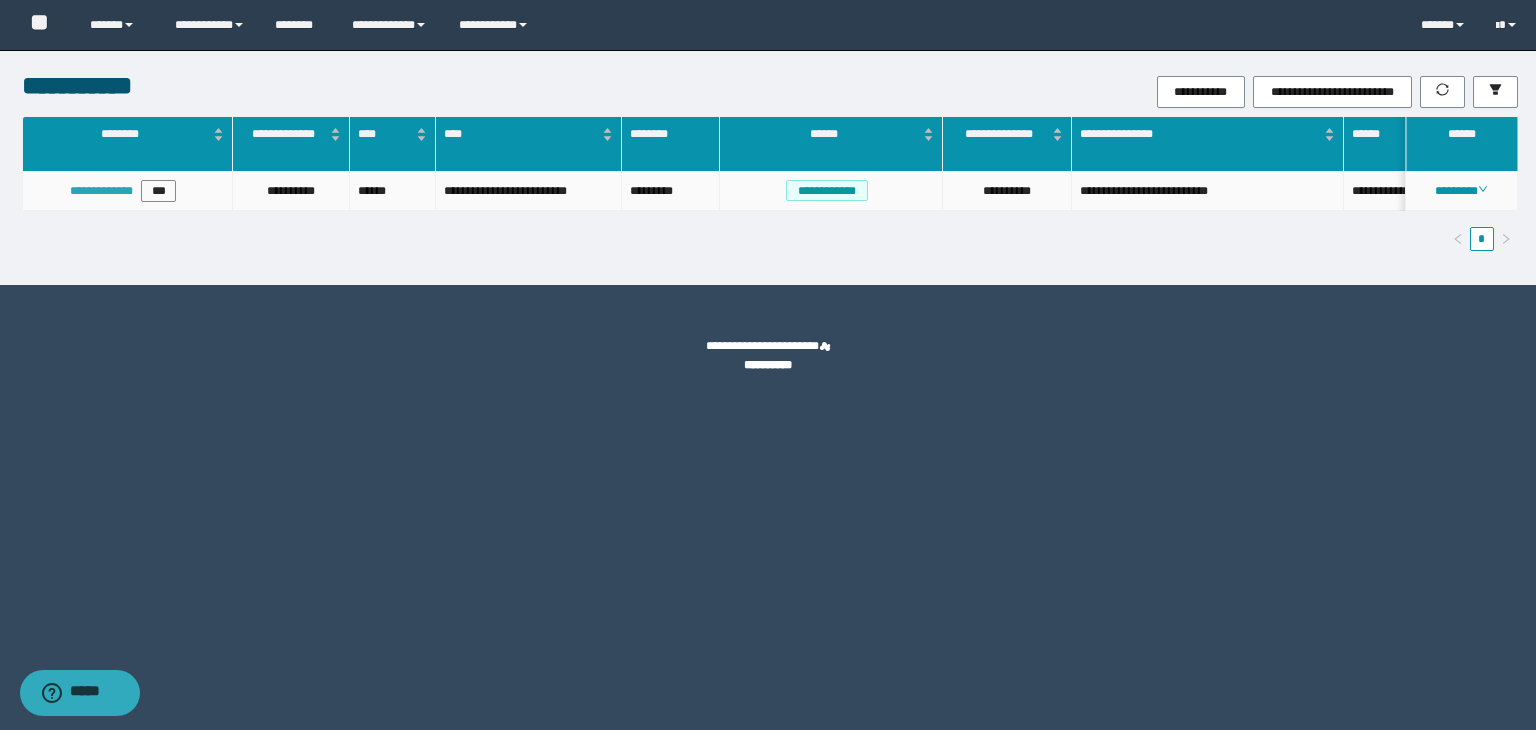 click on "**********" at bounding box center (101, 191) 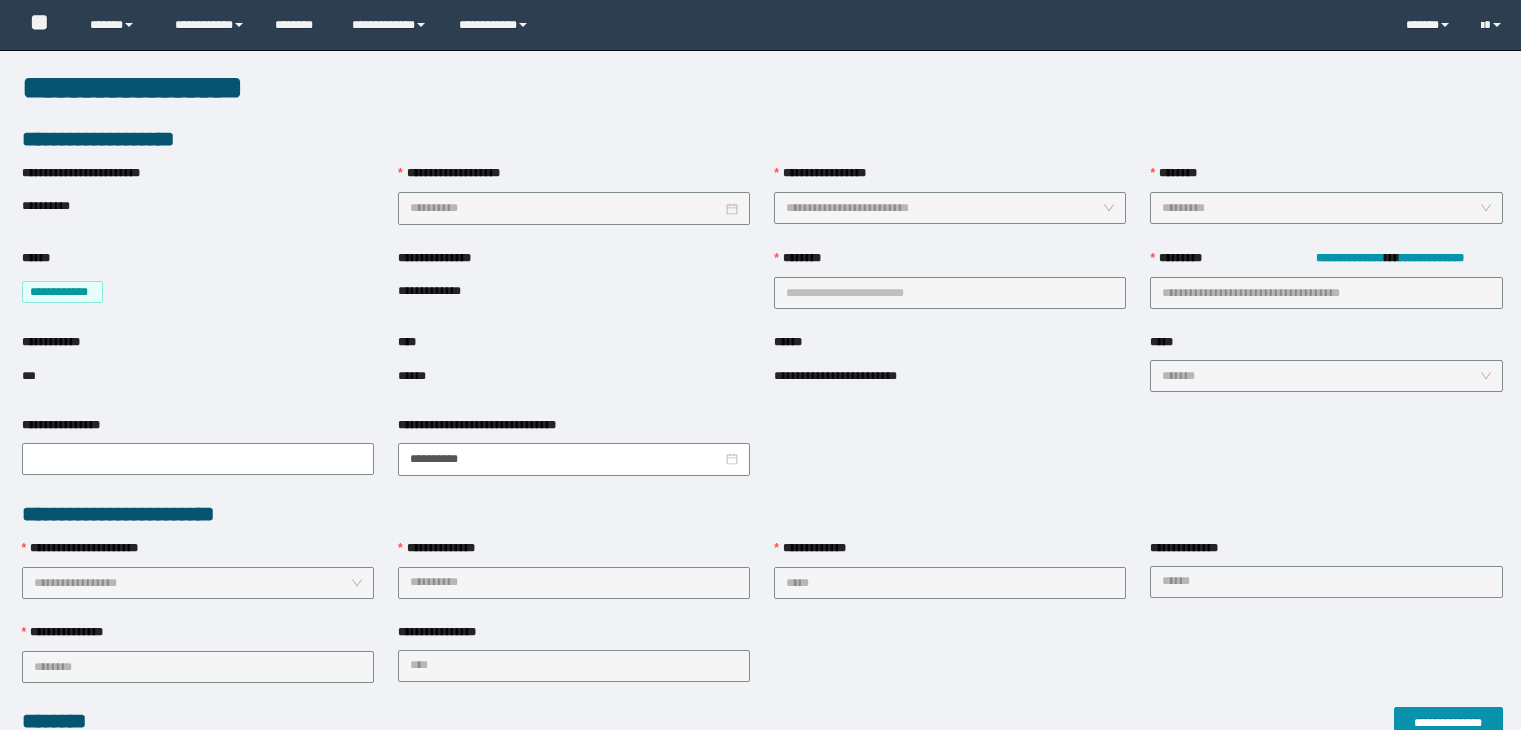 scroll, scrollTop: 0, scrollLeft: 0, axis: both 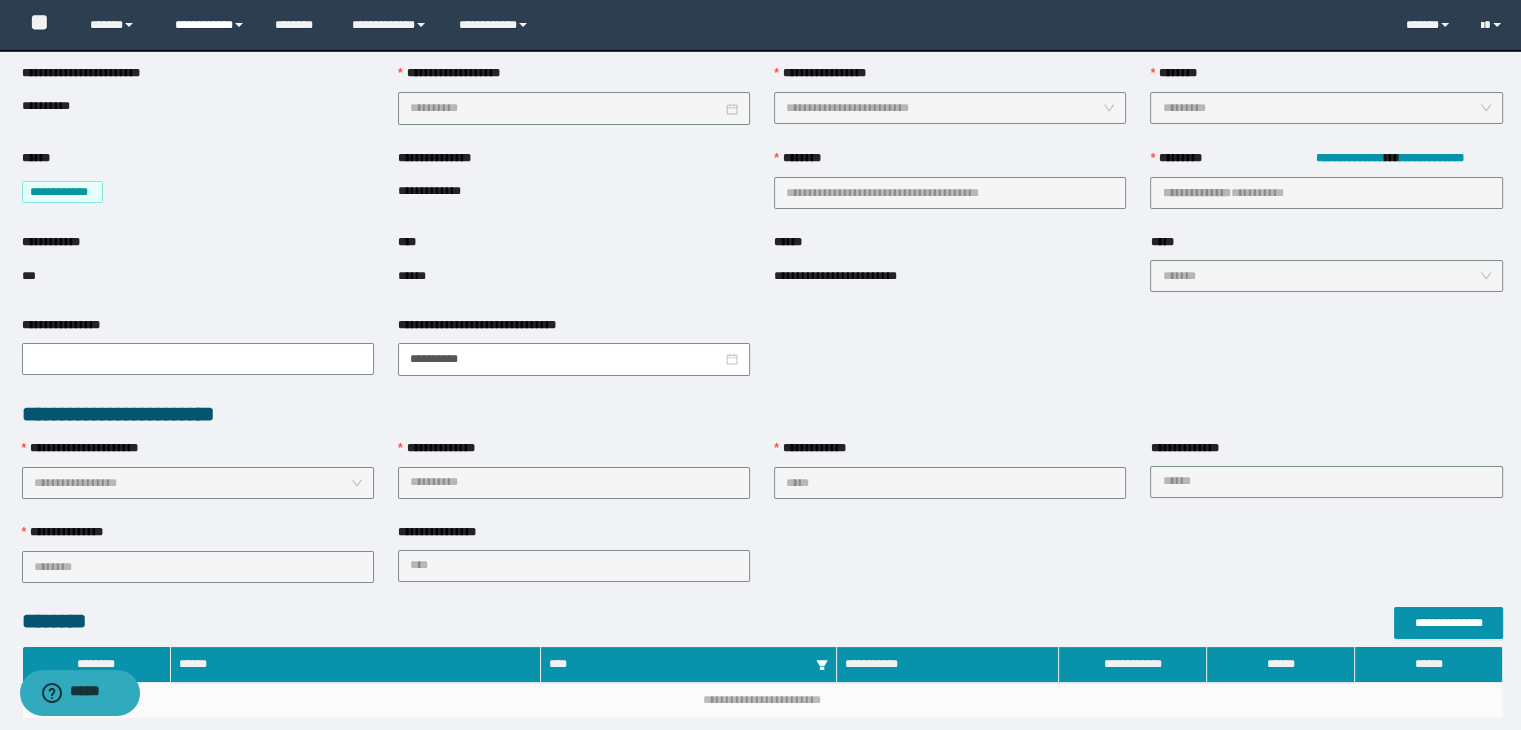 click on "**********" at bounding box center (210, 25) 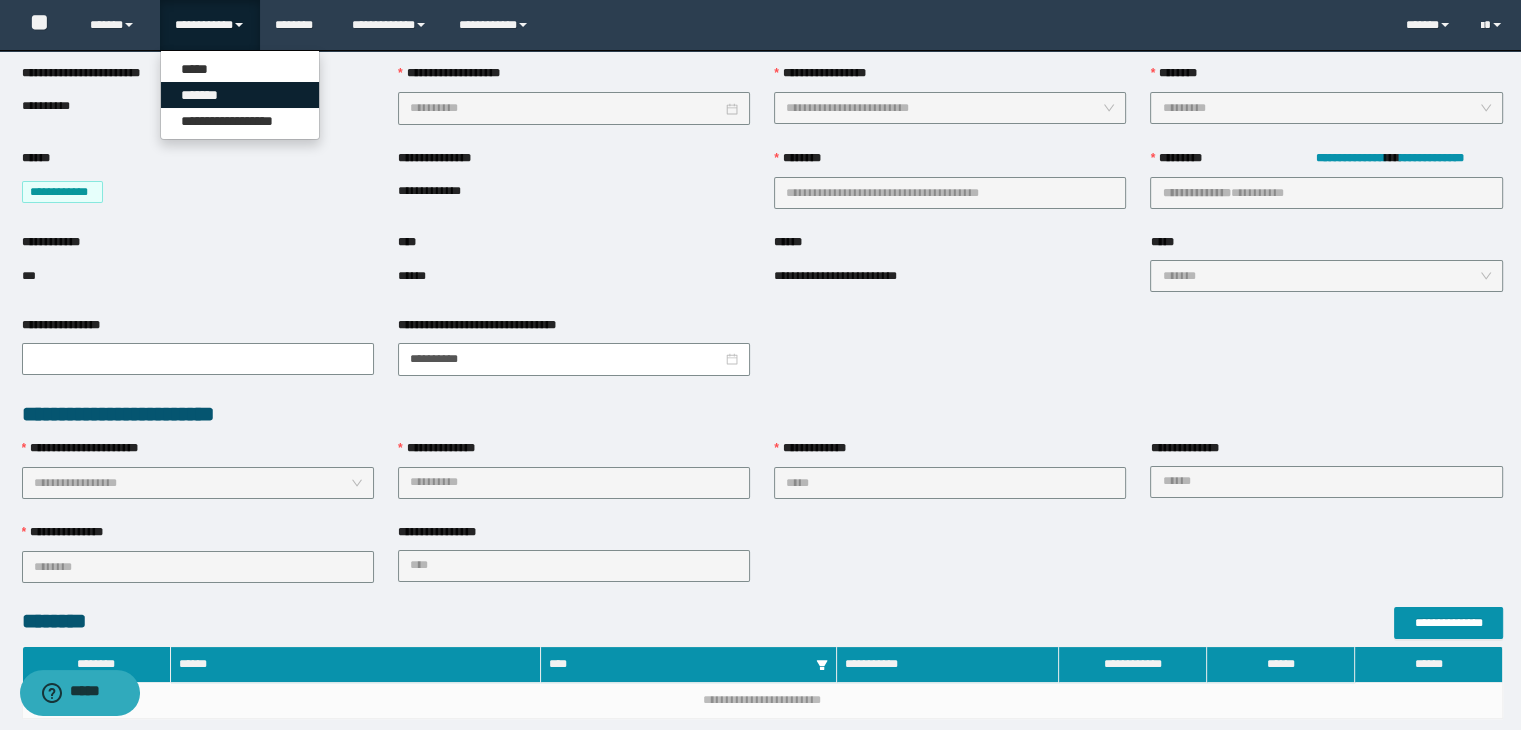 click on "*******" at bounding box center [240, 95] 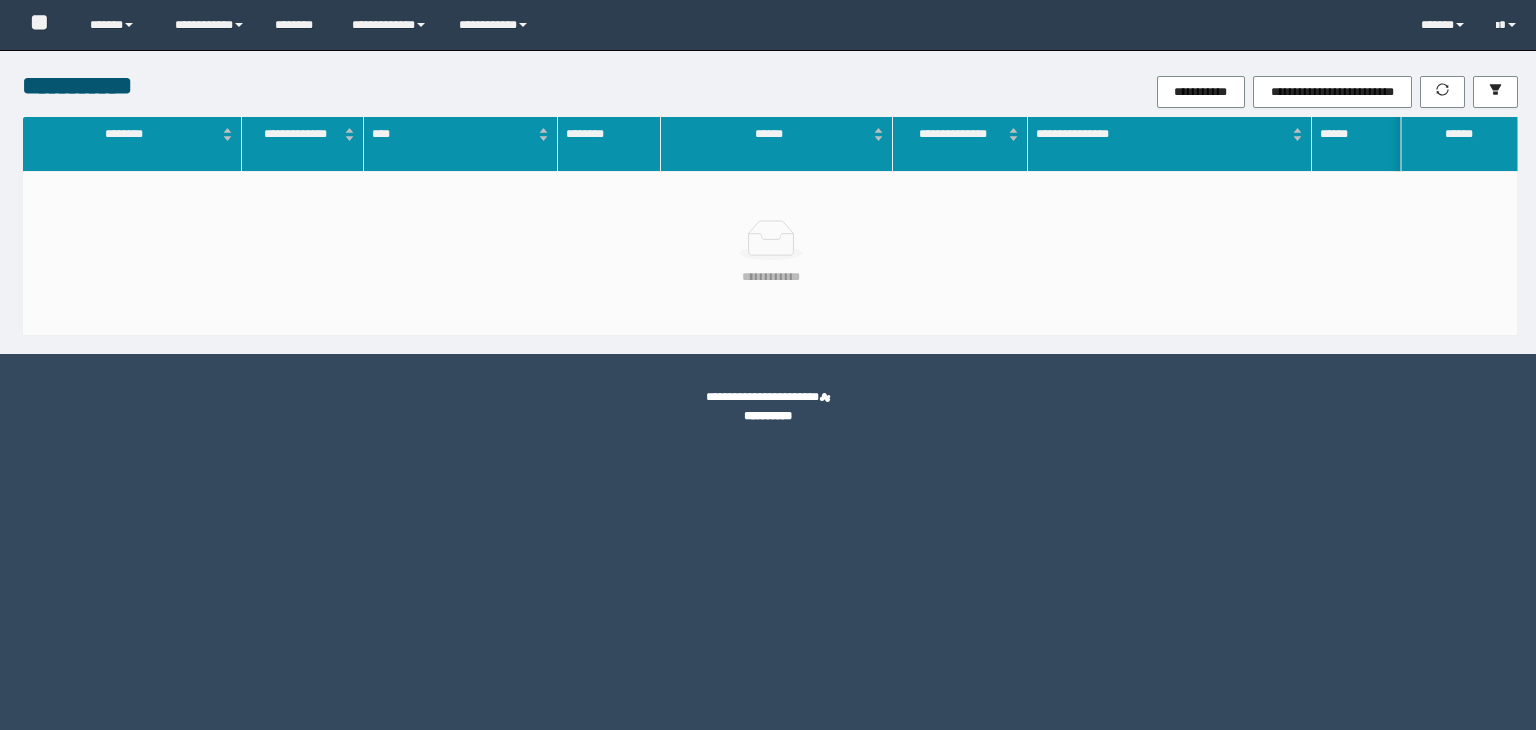 scroll, scrollTop: 0, scrollLeft: 0, axis: both 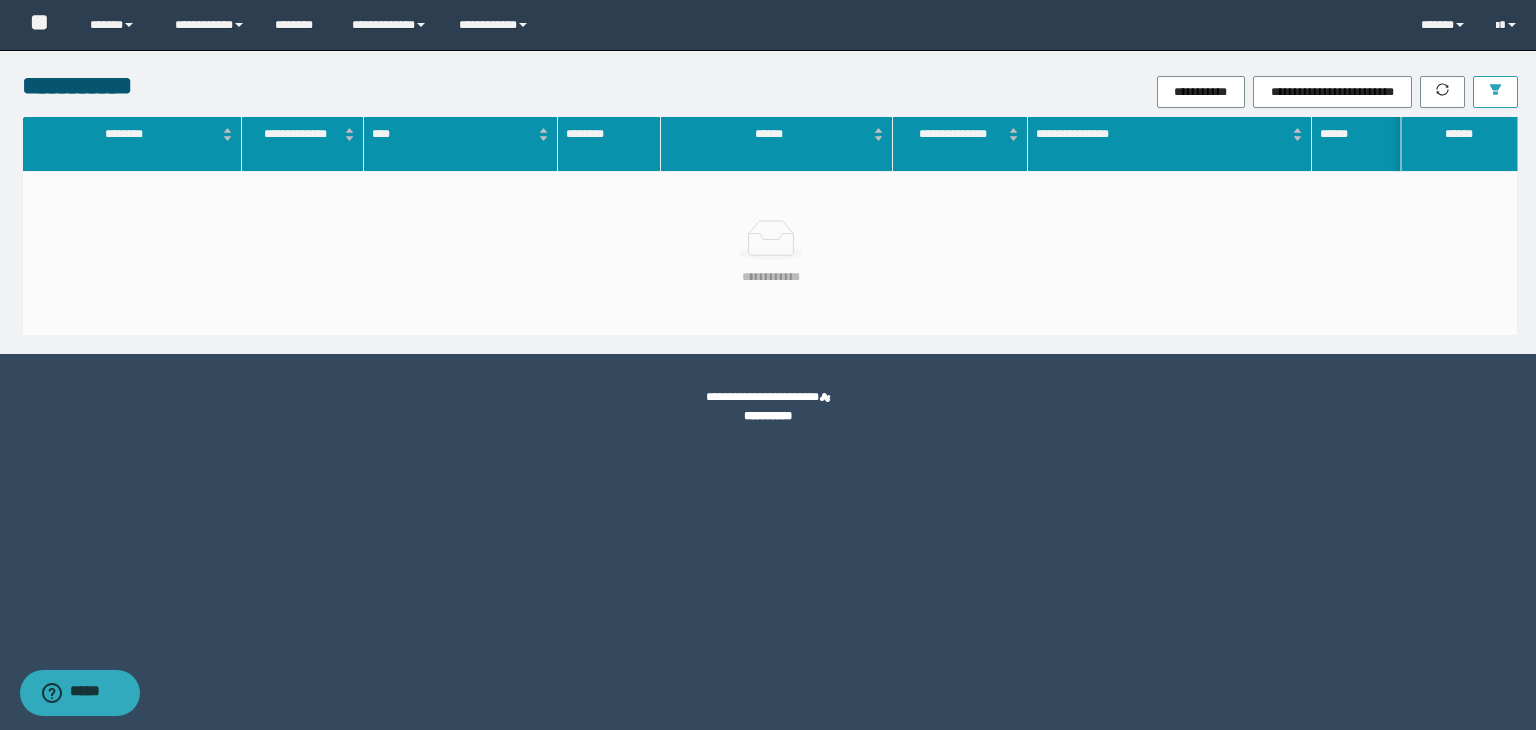 click 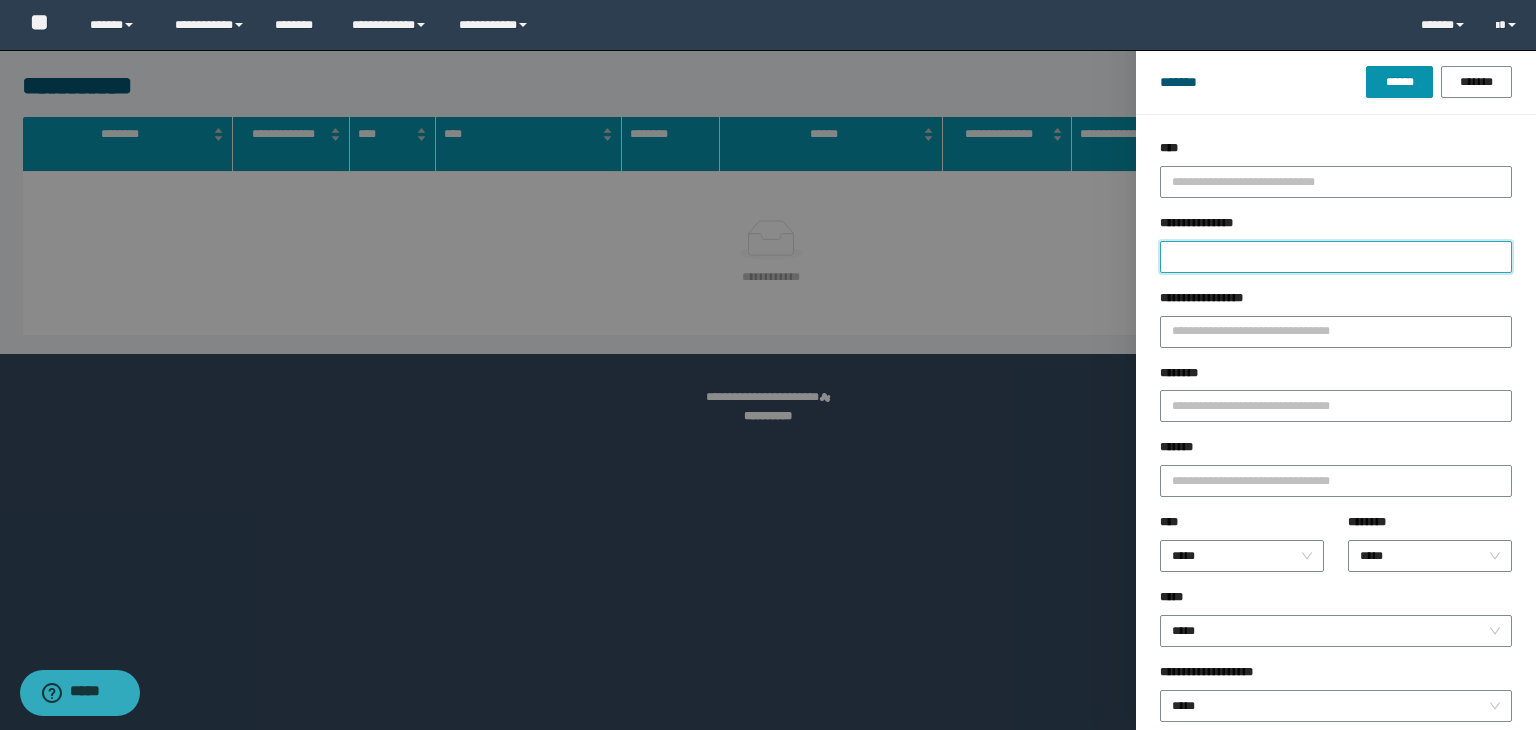 click on "**********" at bounding box center [1336, 257] 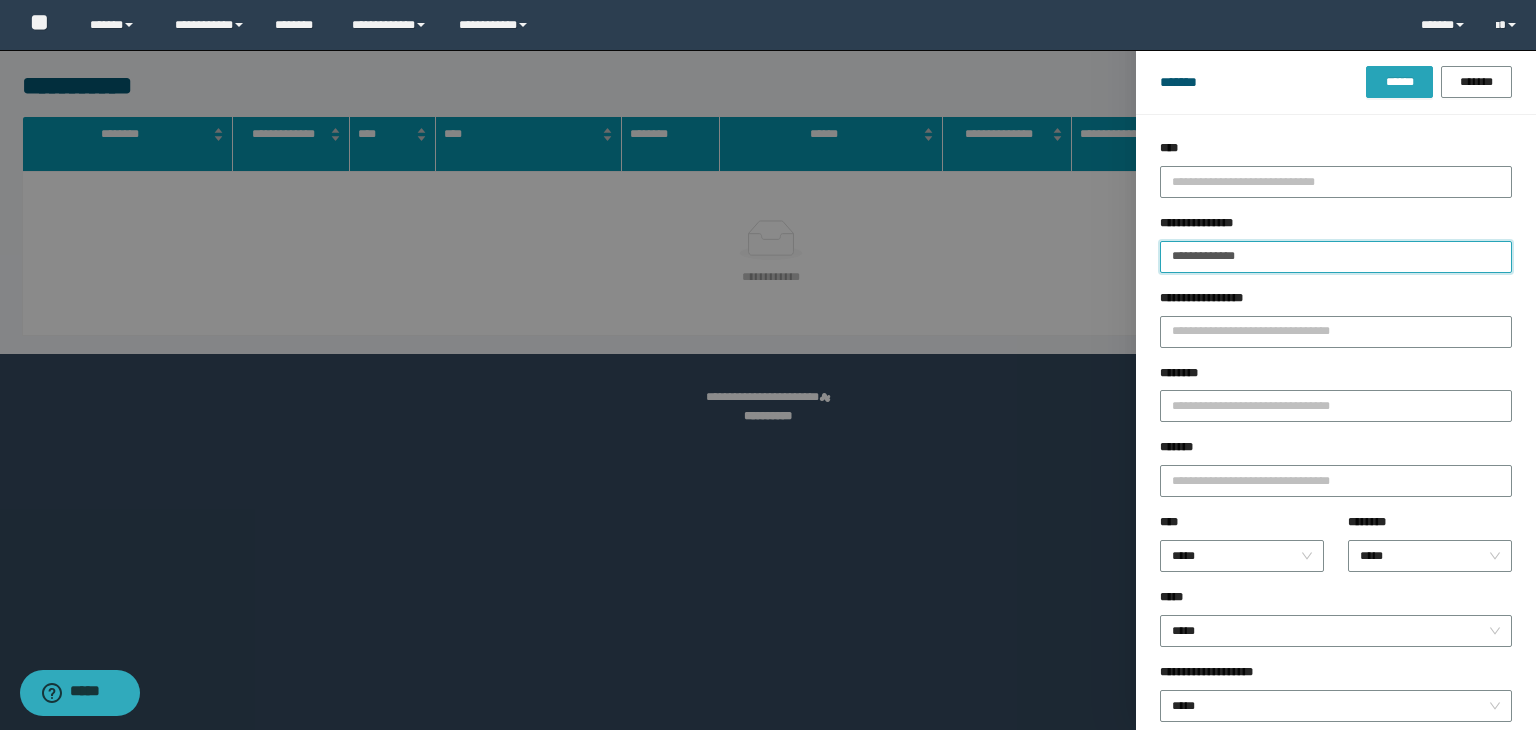 type on "**********" 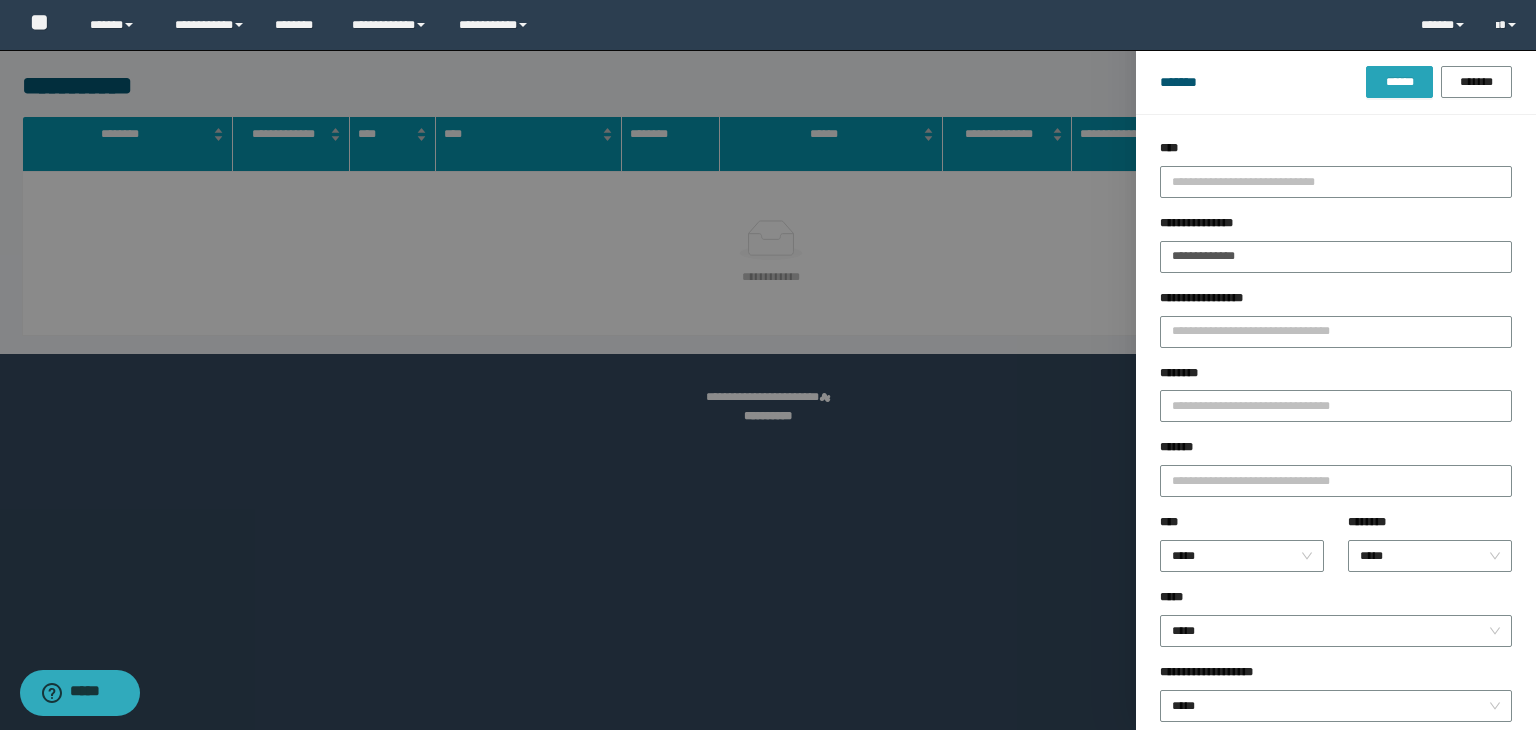 click on "******" at bounding box center [1399, 82] 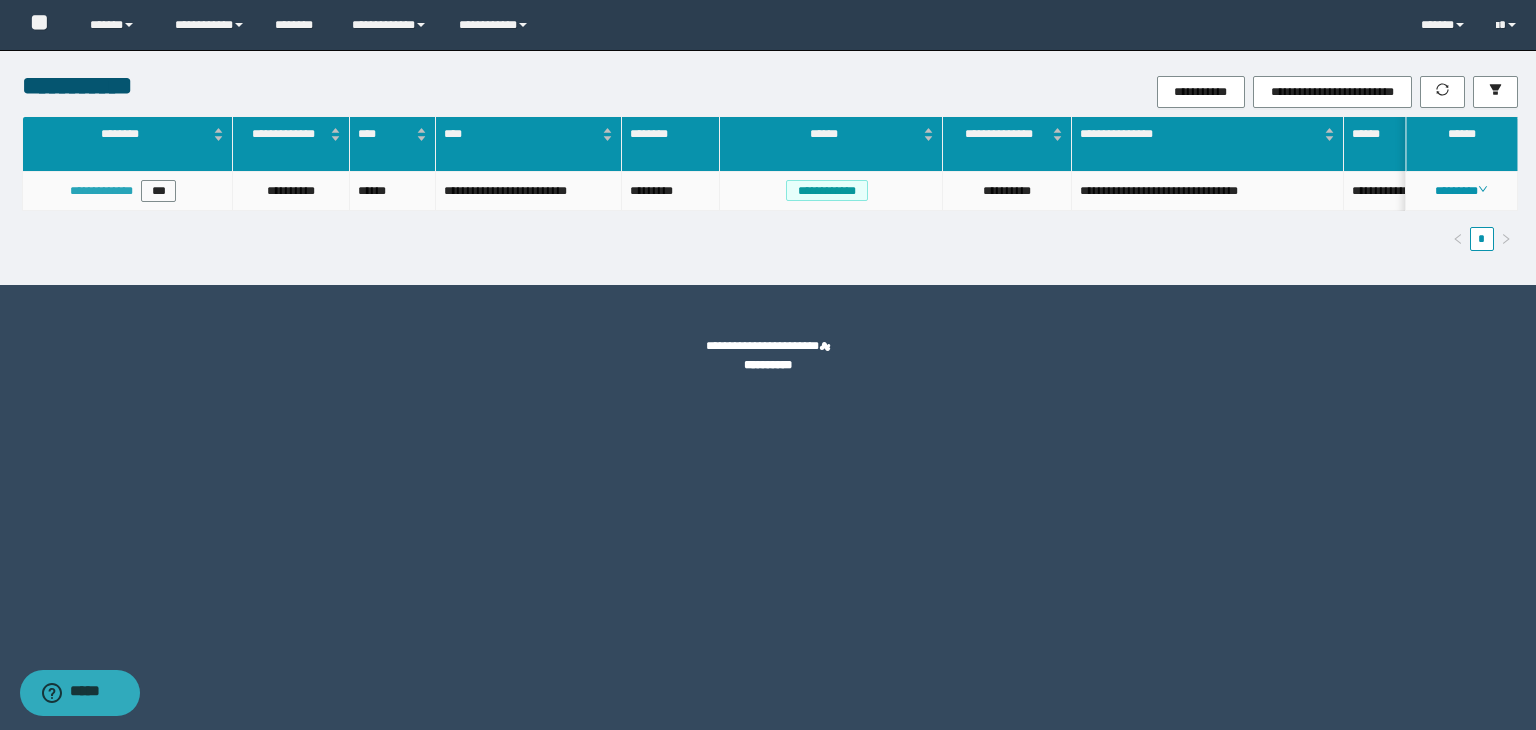 click on "**********" at bounding box center (101, 191) 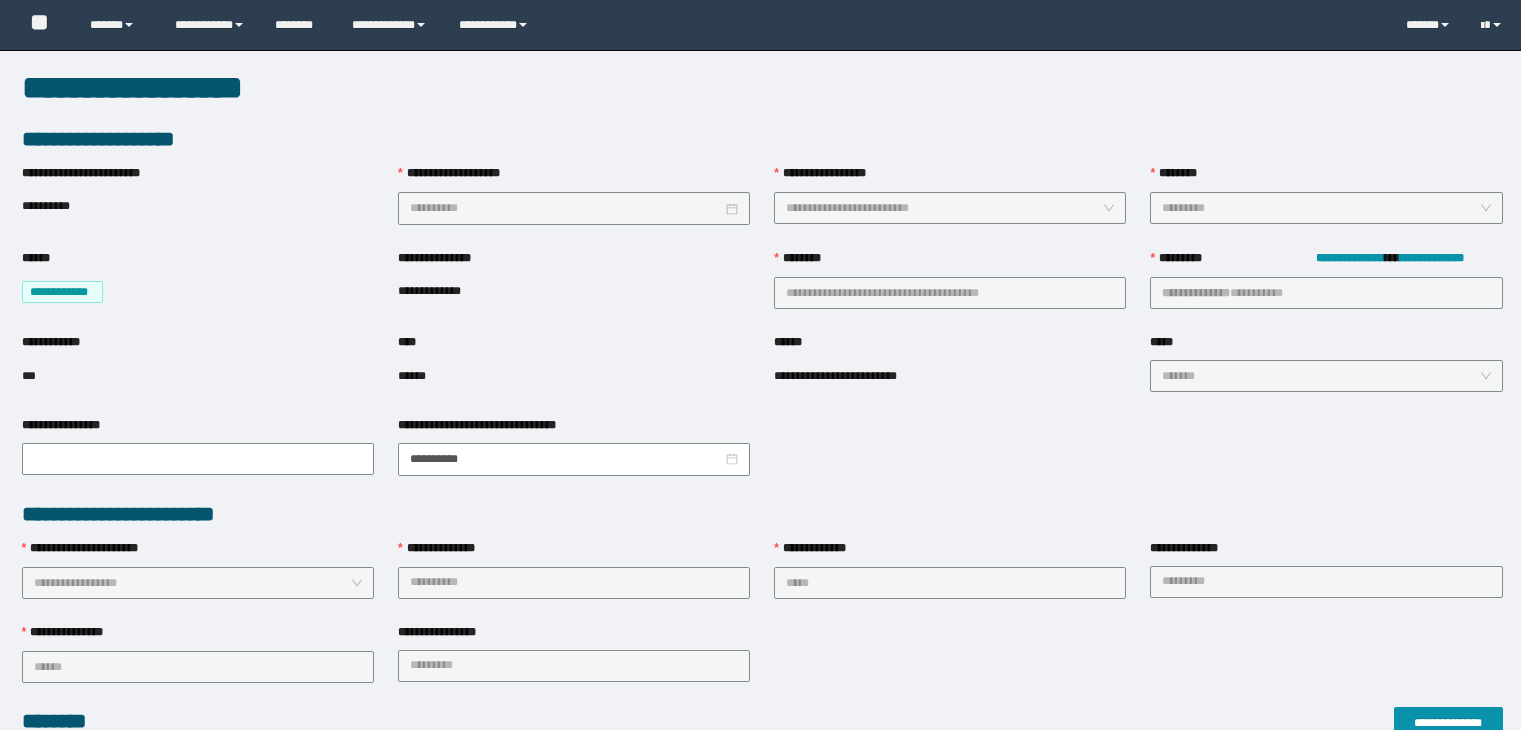 scroll, scrollTop: 0, scrollLeft: 0, axis: both 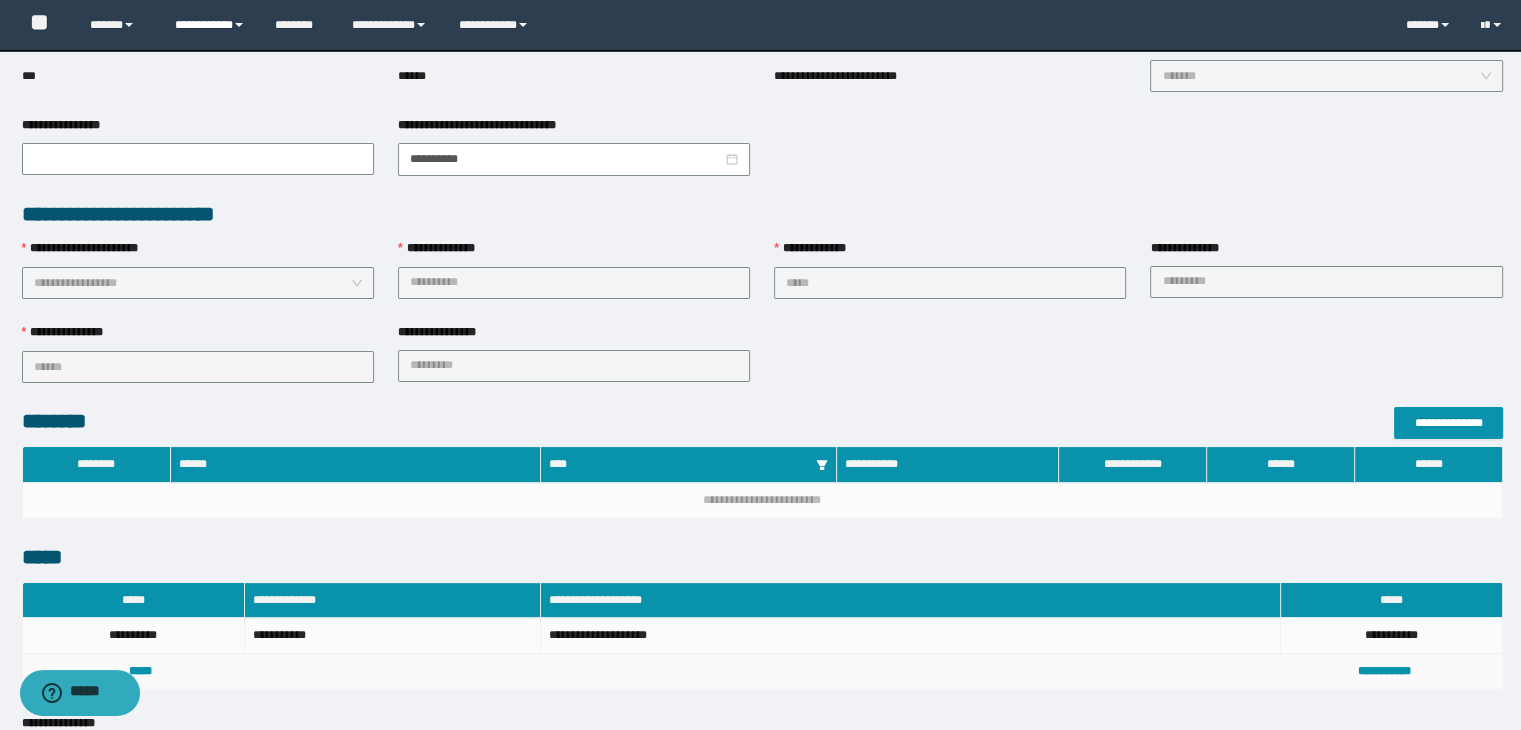 click on "**********" at bounding box center [210, 25] 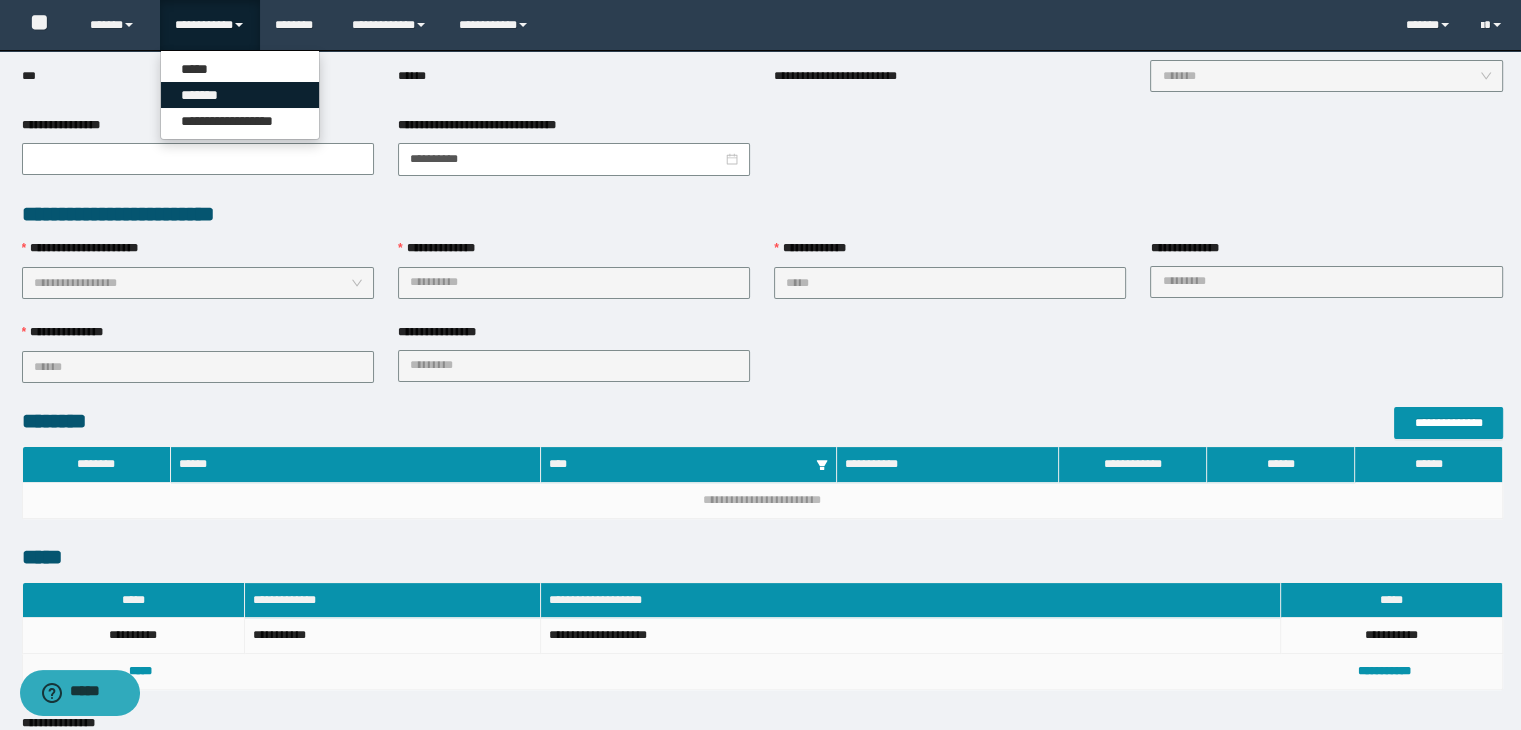 click on "*******" at bounding box center [240, 95] 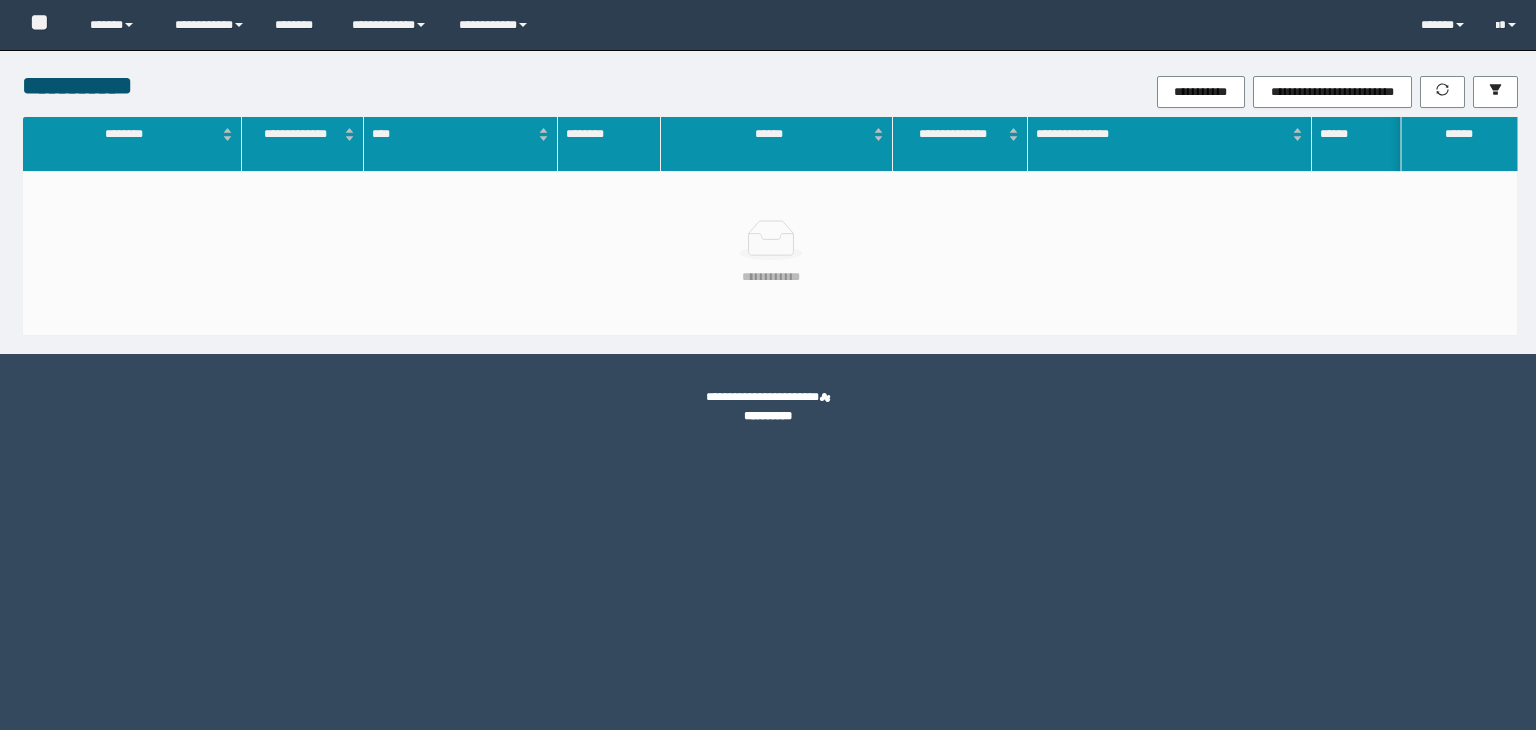 scroll, scrollTop: 0, scrollLeft: 0, axis: both 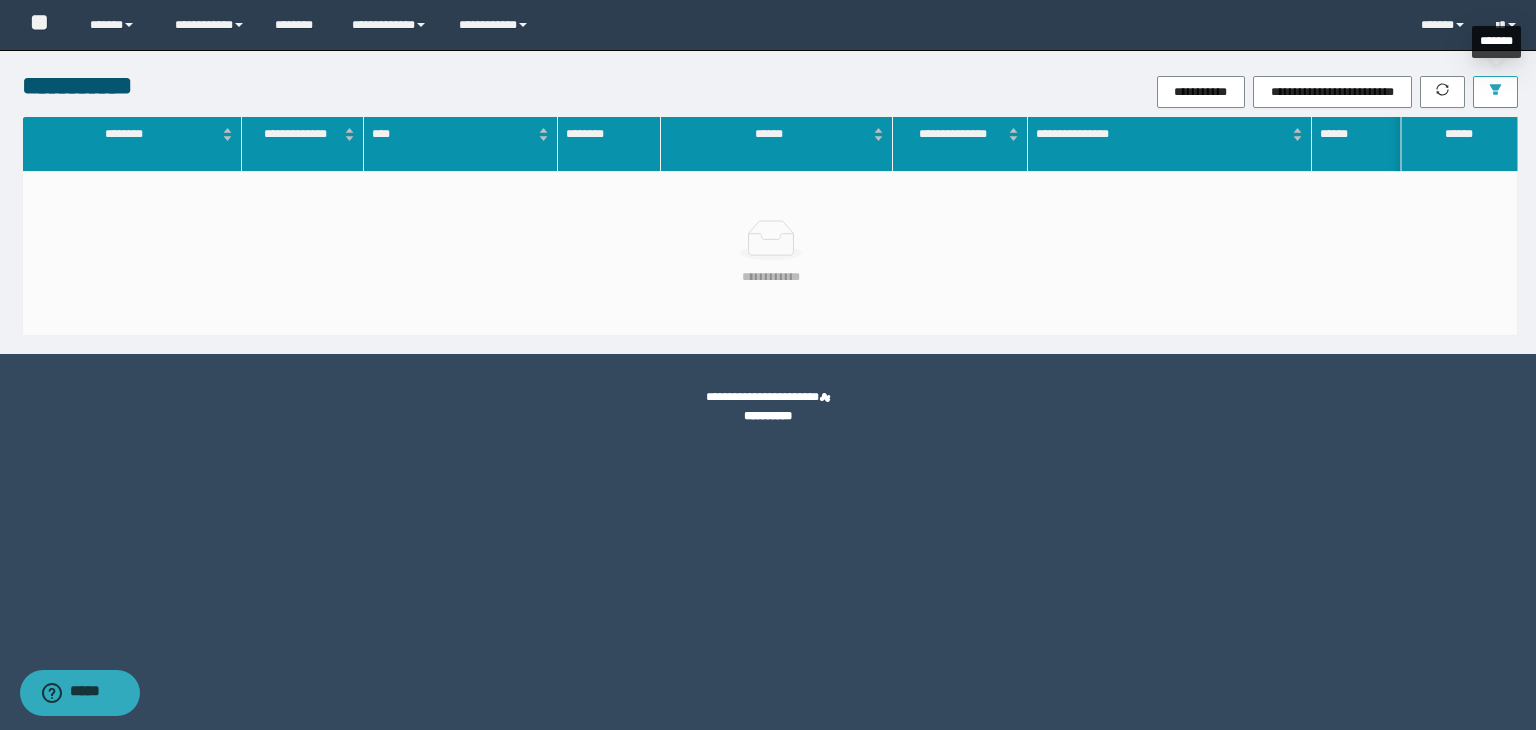 click 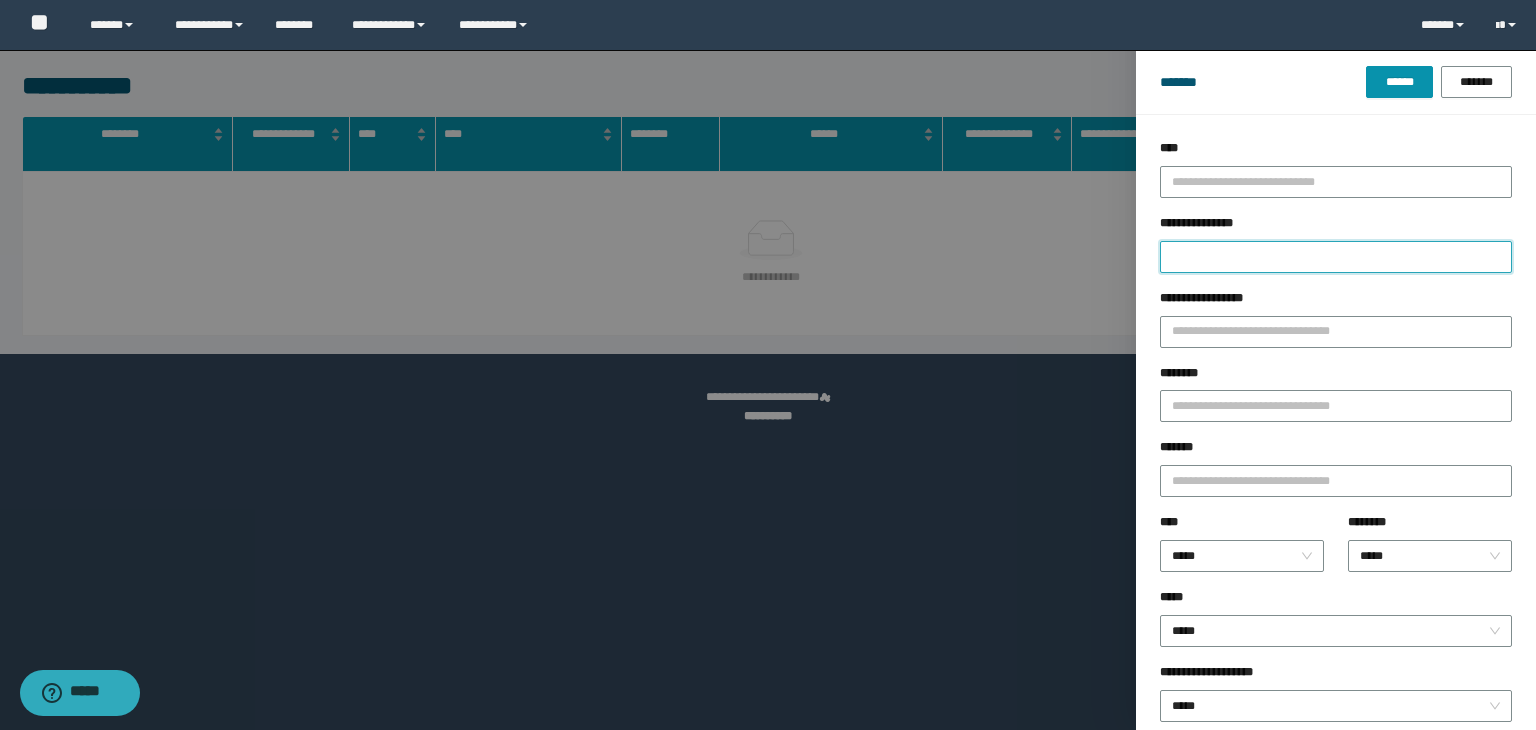 click on "**********" at bounding box center (1336, 257) 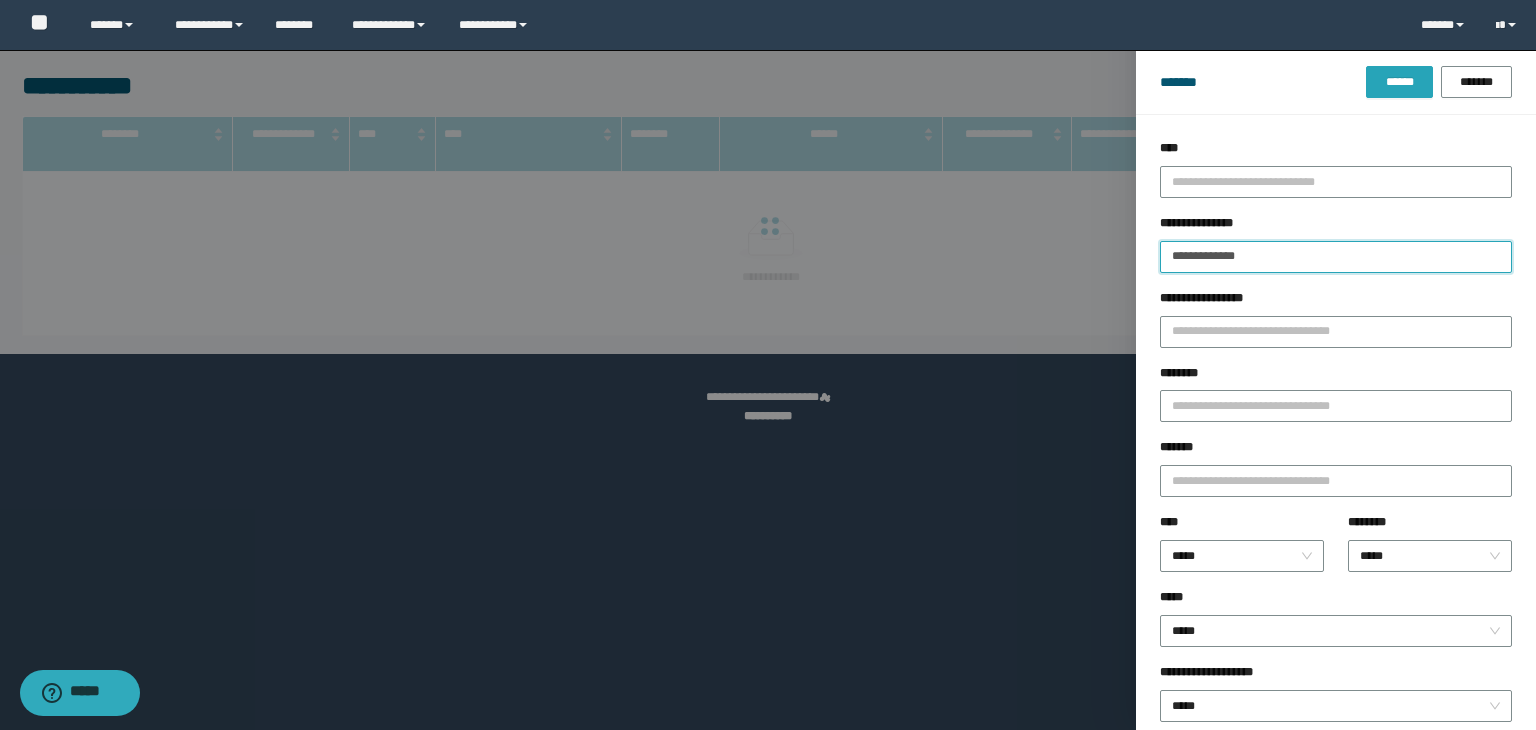 type on "**********" 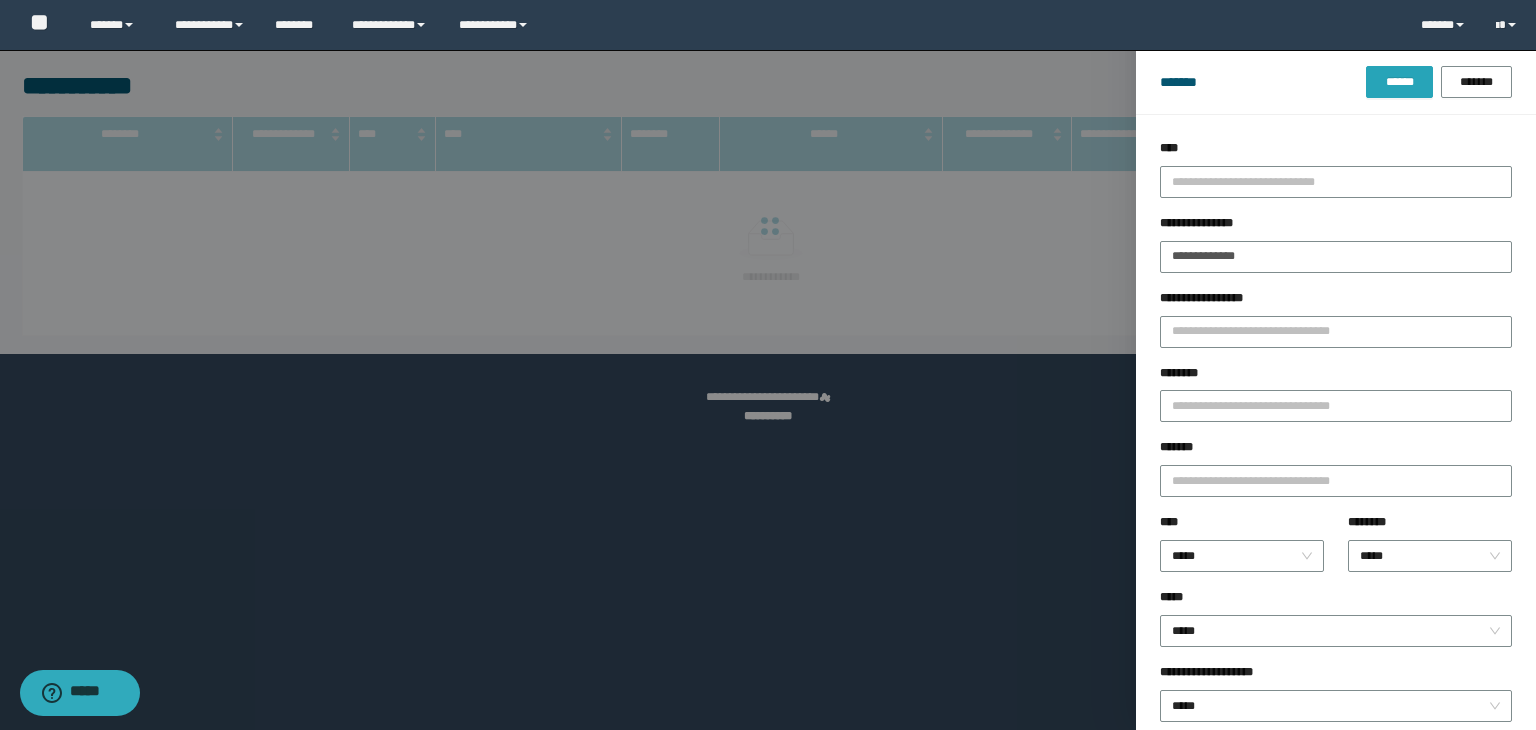 click on "******" at bounding box center (1399, 82) 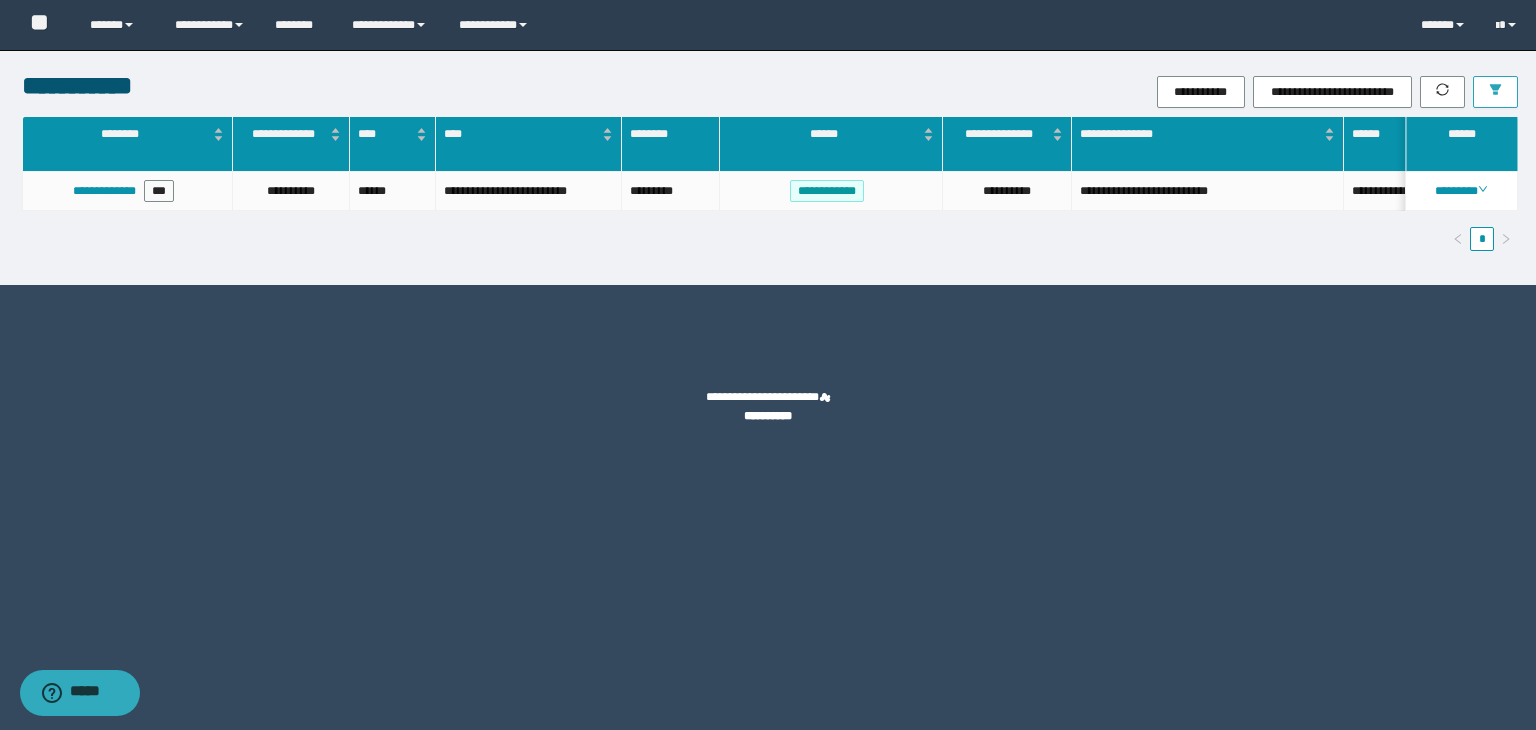 type 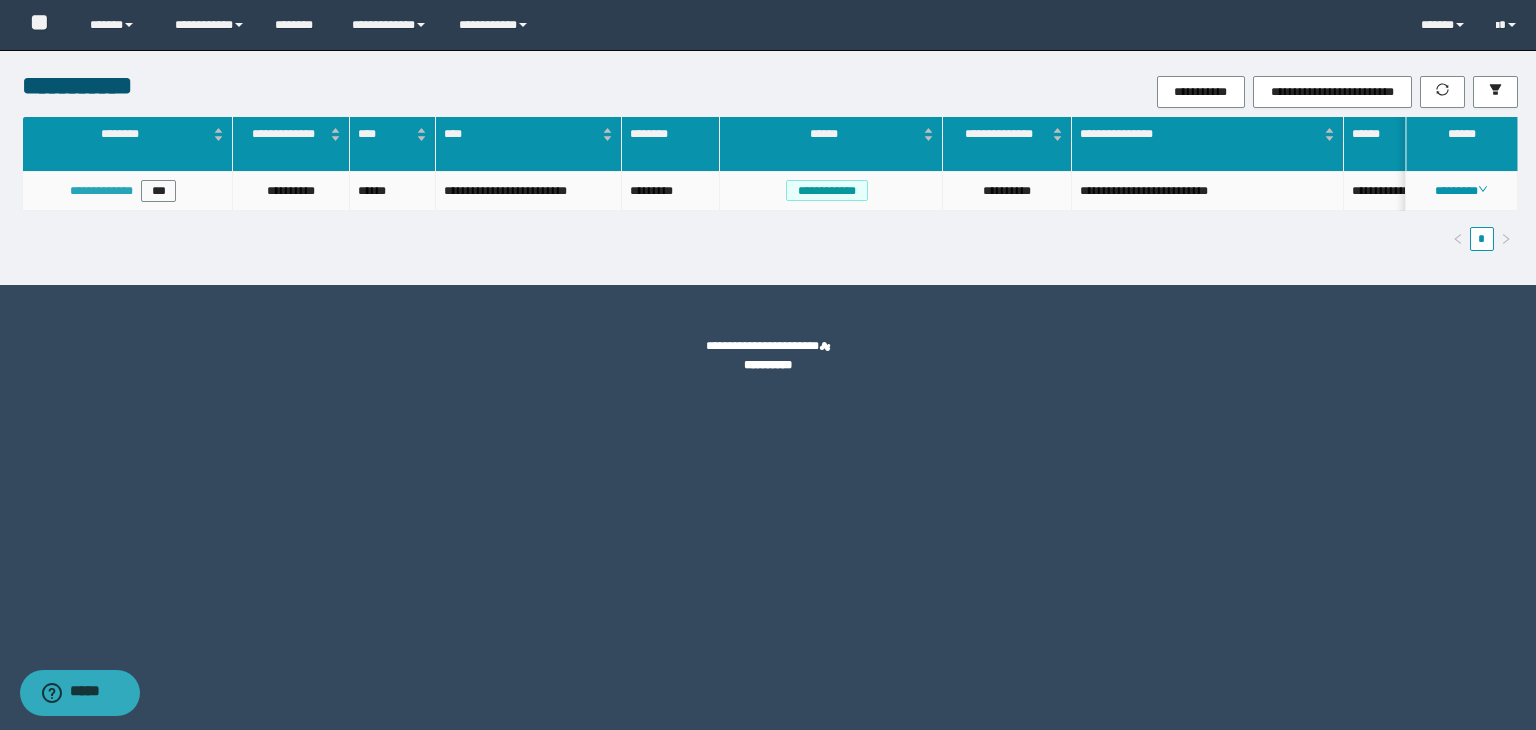 click on "**********" at bounding box center [101, 191] 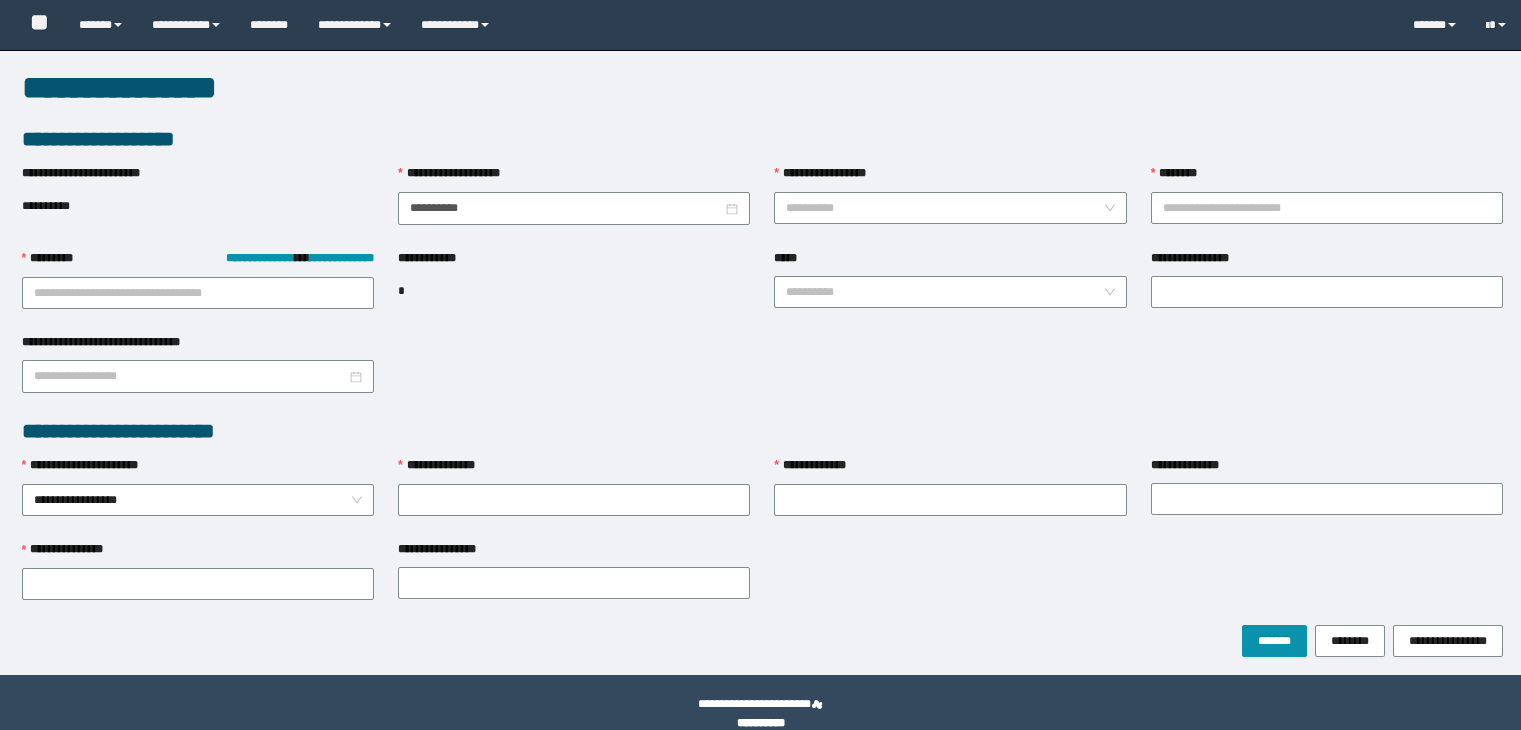 scroll, scrollTop: 0, scrollLeft: 0, axis: both 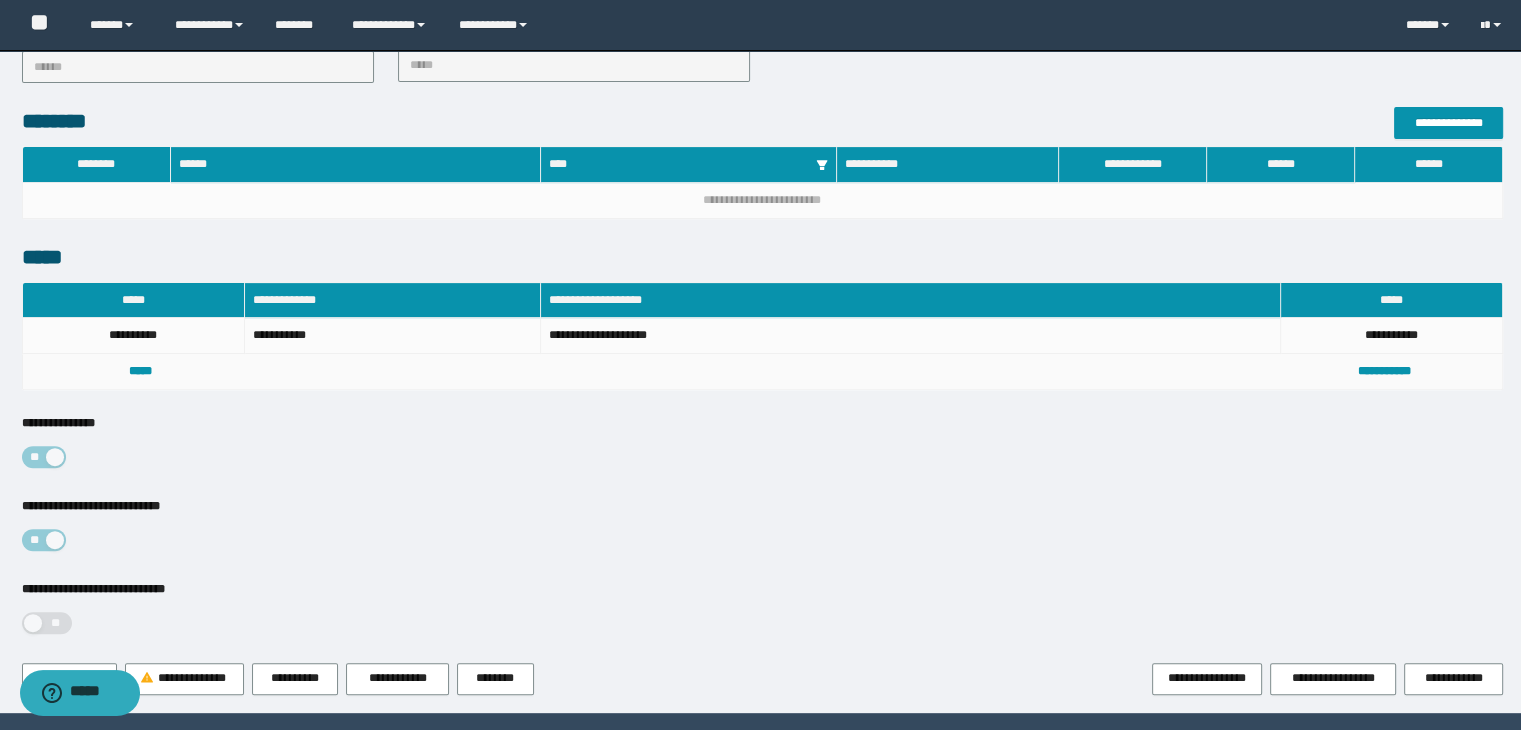 click on "[FIRST] [LAST] [NUMBER] [STREET] [CITY] [STATE] [ZIP] [COUNTRY] [PHONE] [EMAIL] [SSN] [DLN] [PASSPORT] [CC] [DOB] [AGE] [ADDRESS] [COORDINATES] [POSTAL_CODE] [TIME]" at bounding box center [762, 110] 